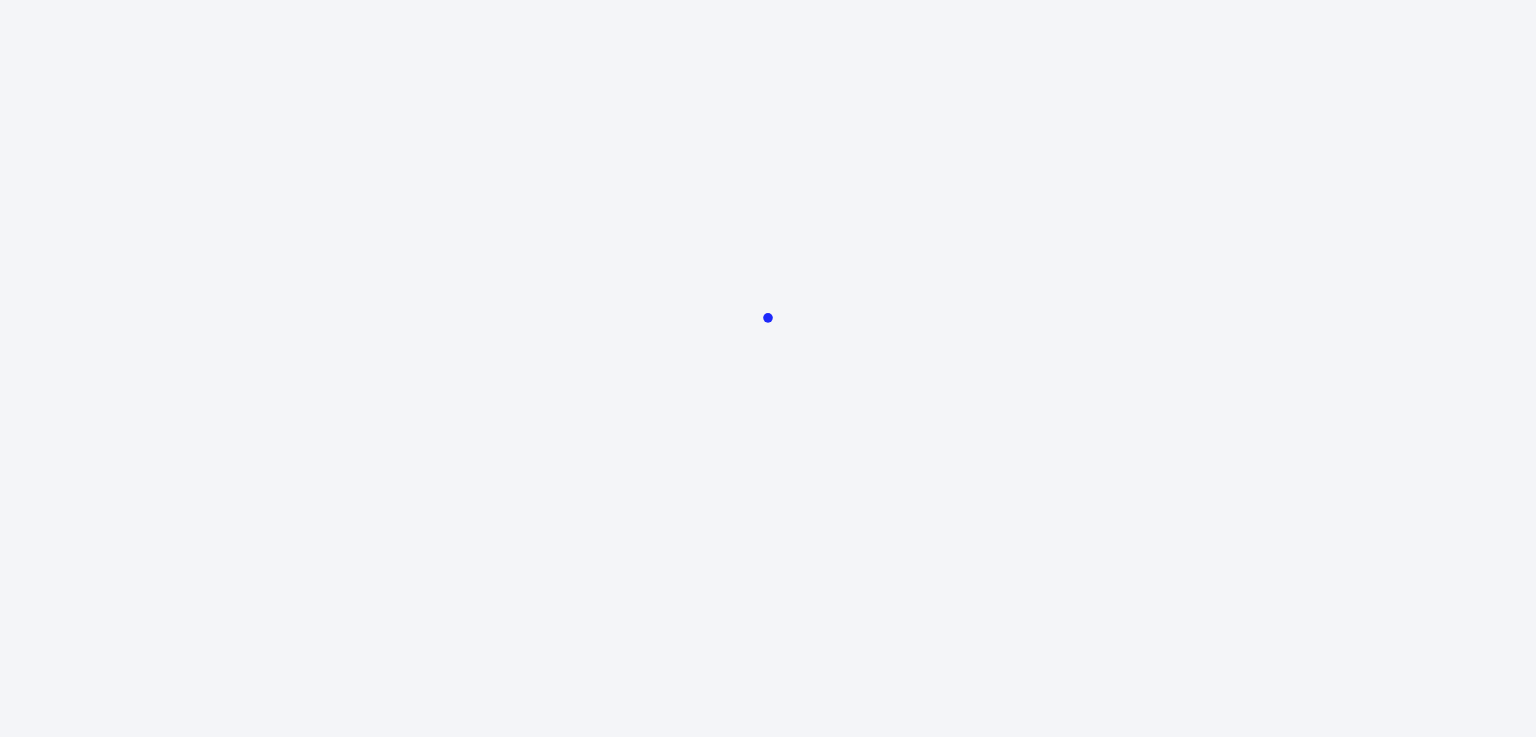 scroll, scrollTop: 0, scrollLeft: 0, axis: both 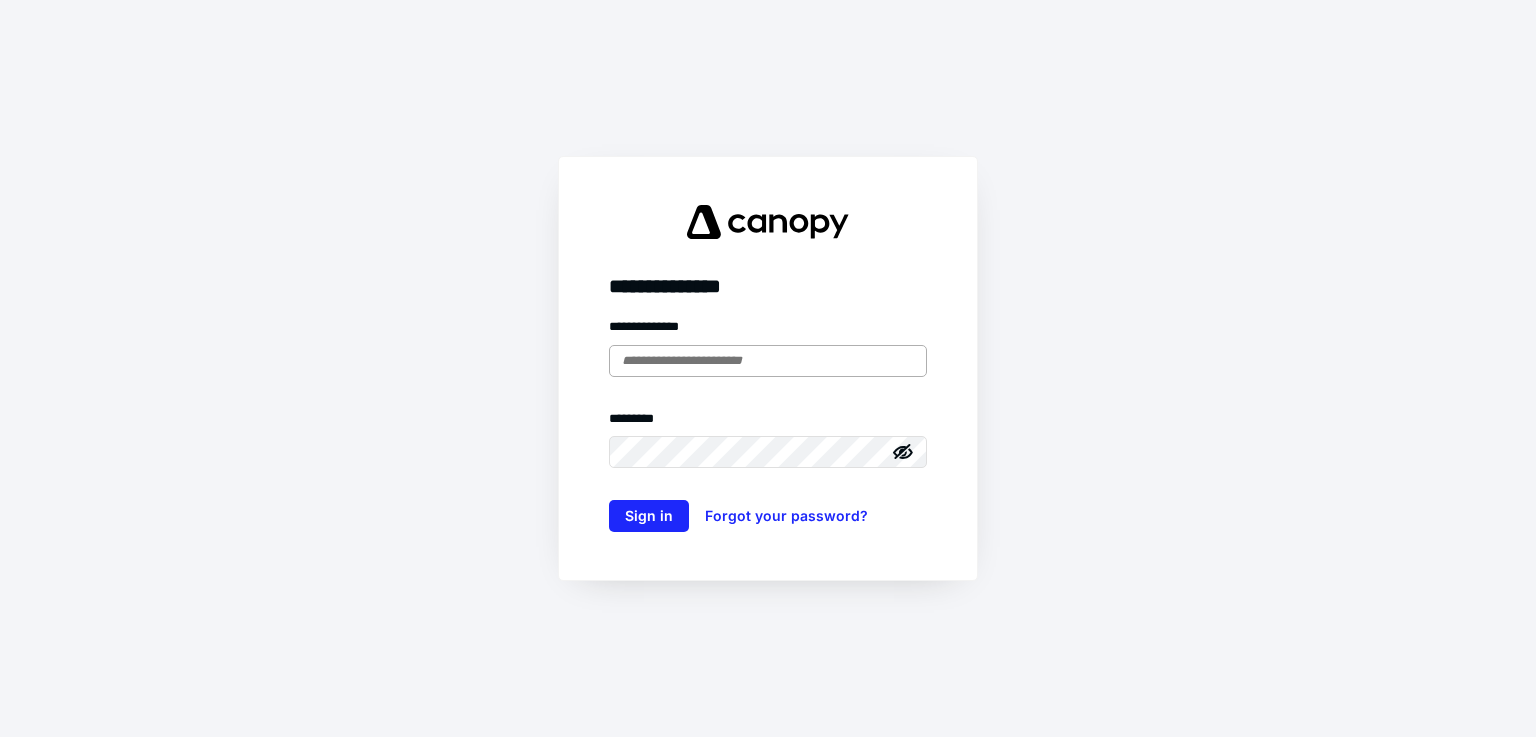 click at bounding box center [768, 361] 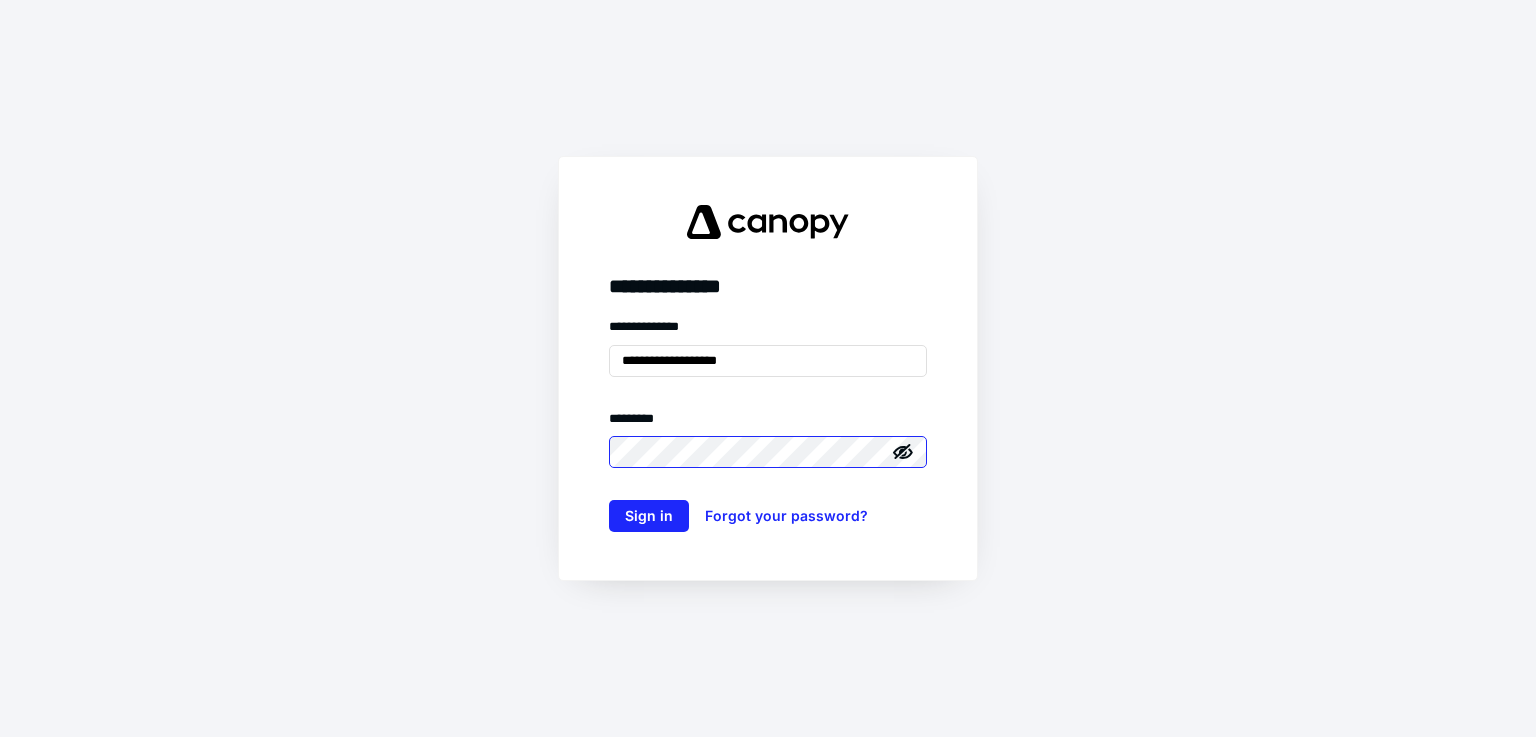 click on "Sign in" at bounding box center [649, 516] 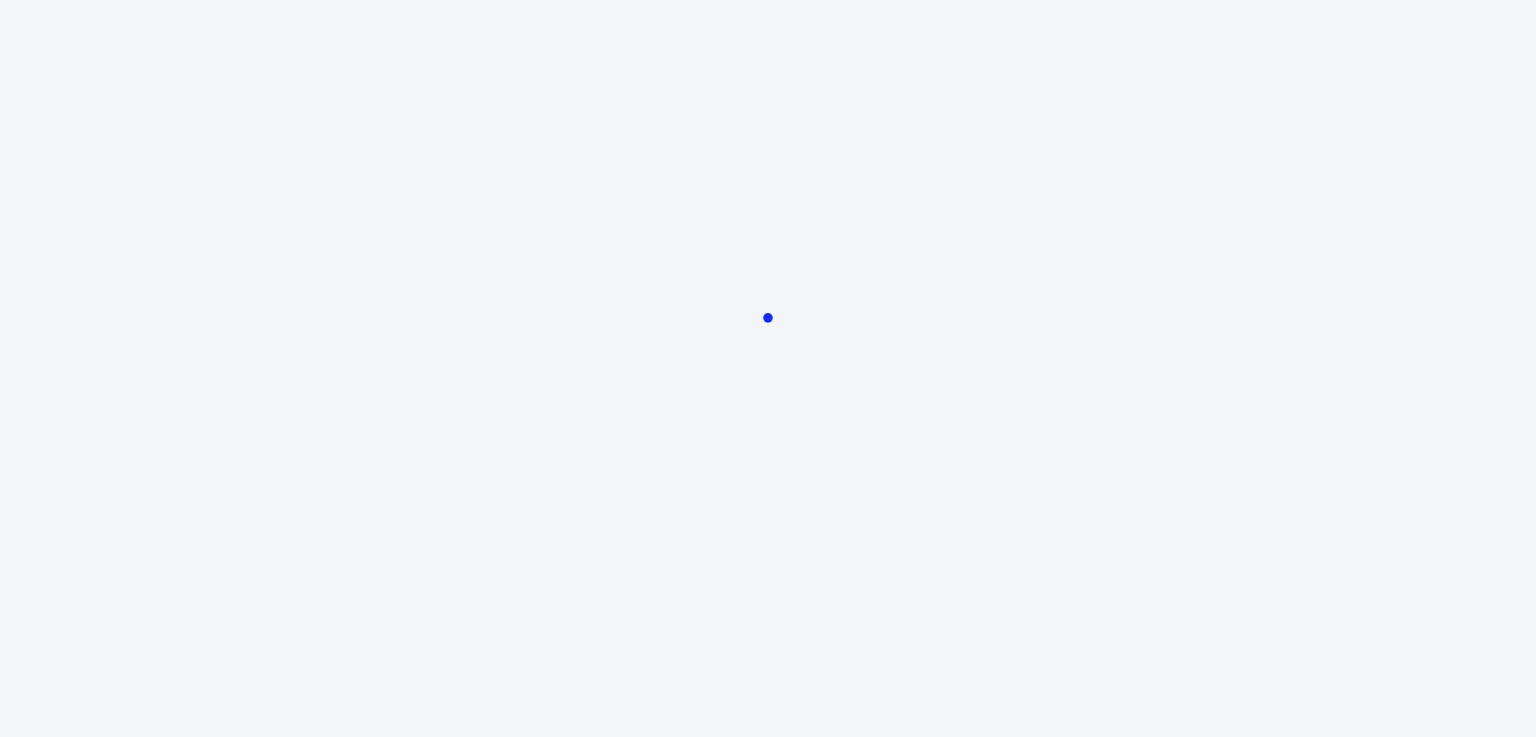 scroll, scrollTop: 0, scrollLeft: 0, axis: both 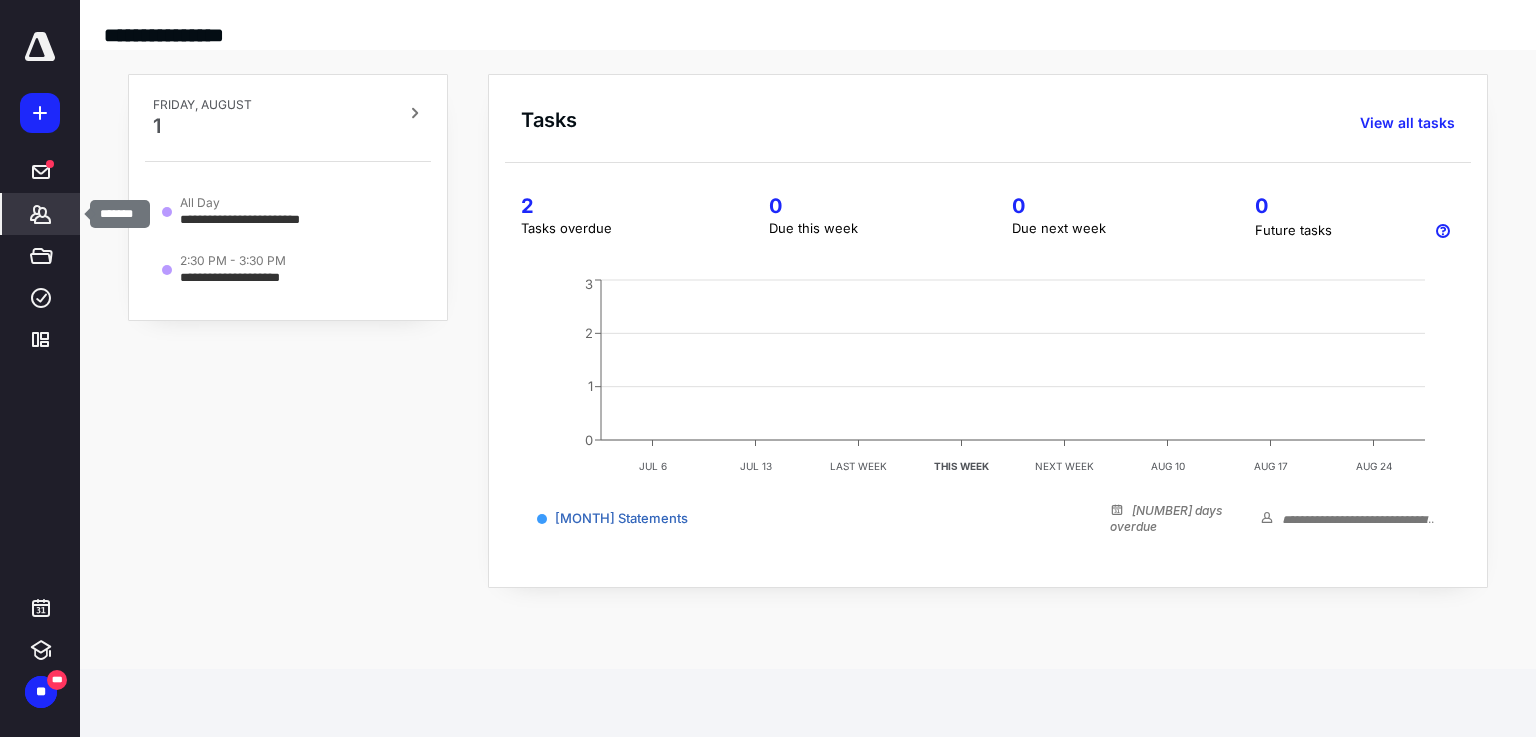 click 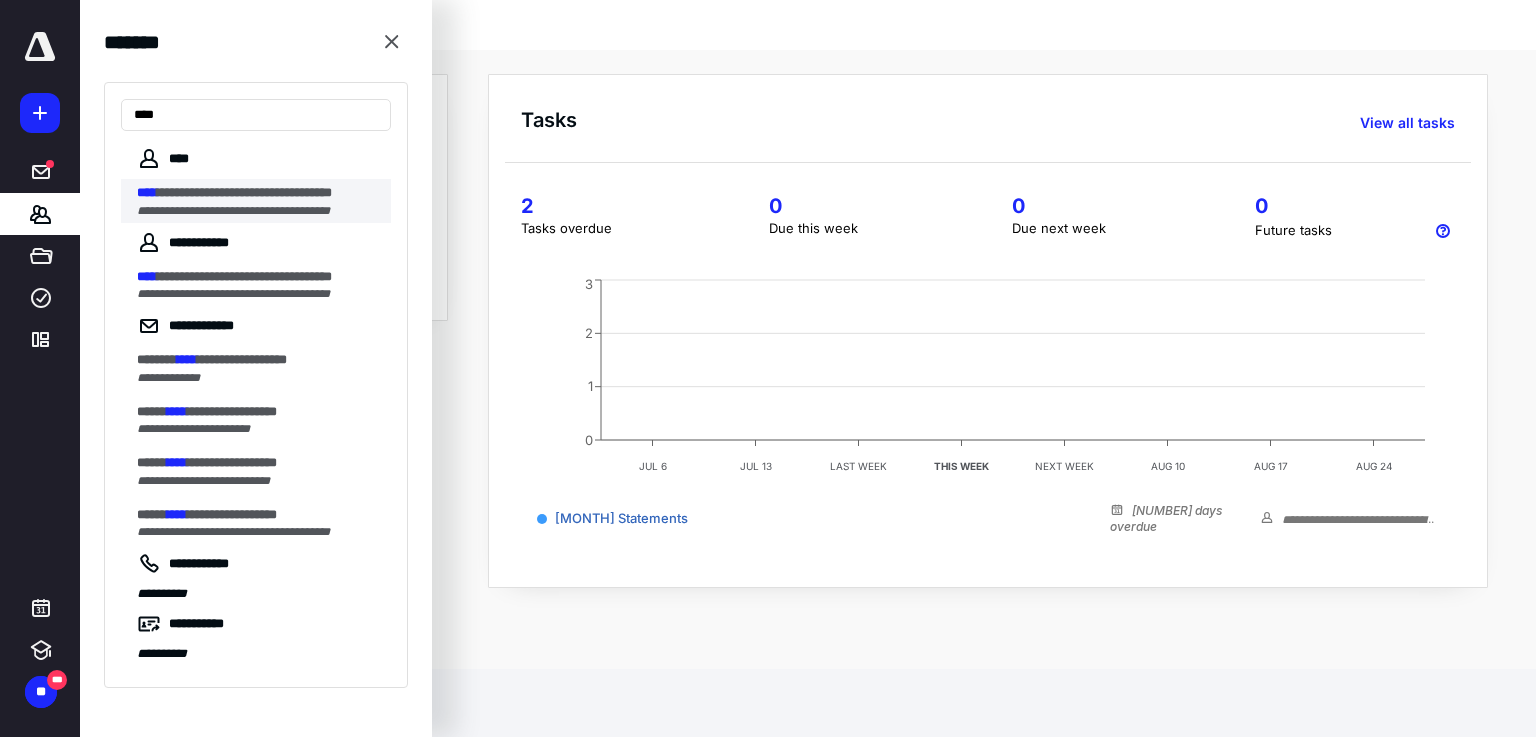type on "****" 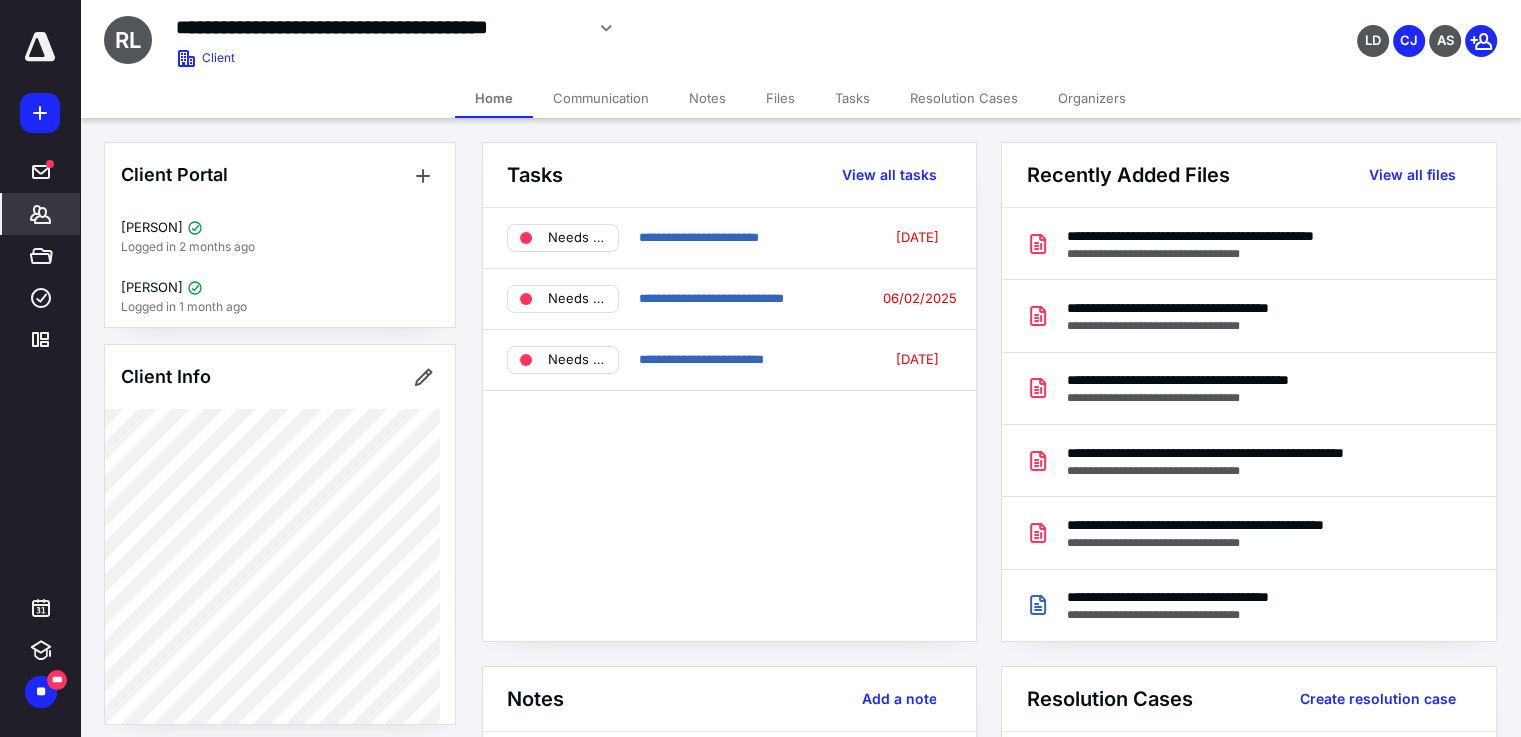 click on "Files" at bounding box center (780, 98) 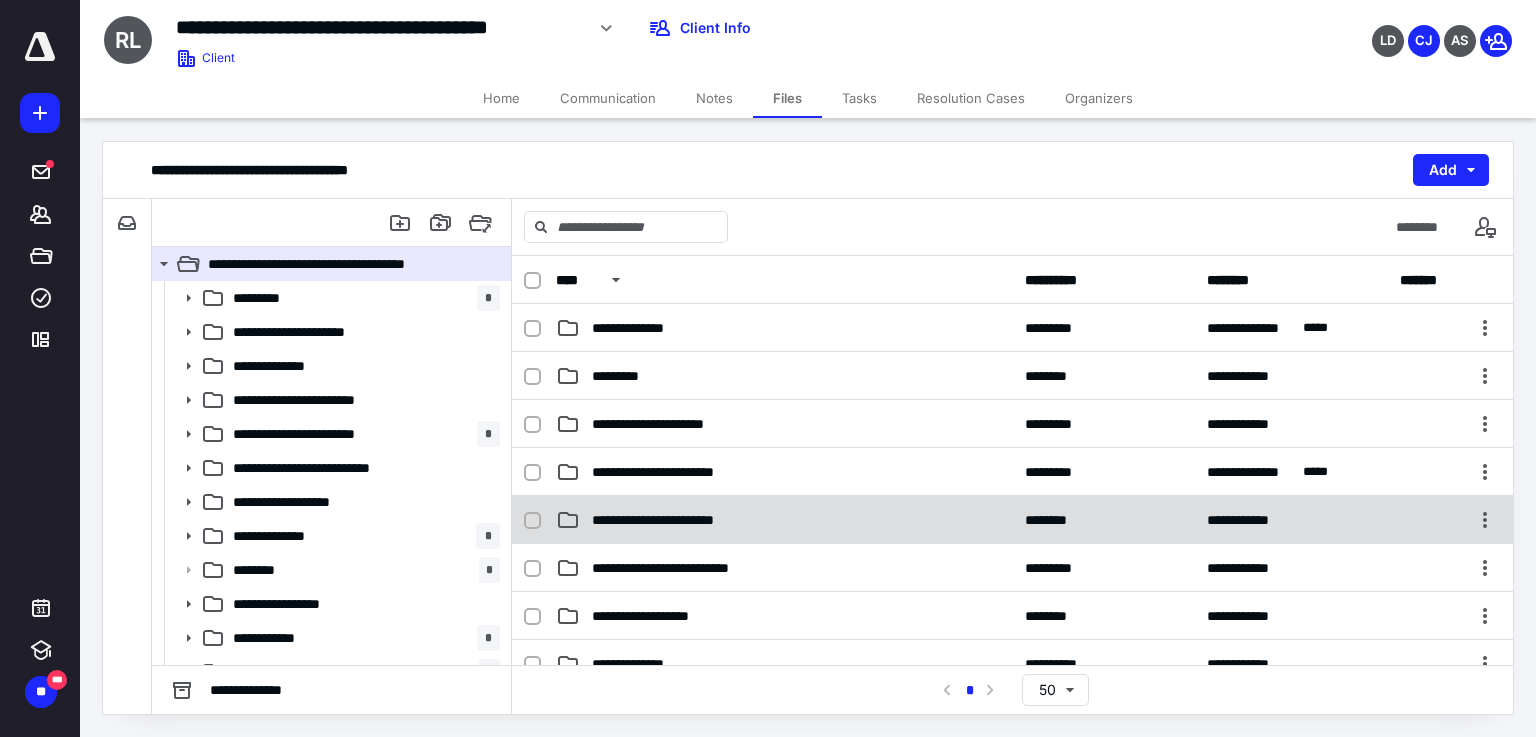click on "**********" at bounding box center [784, 520] 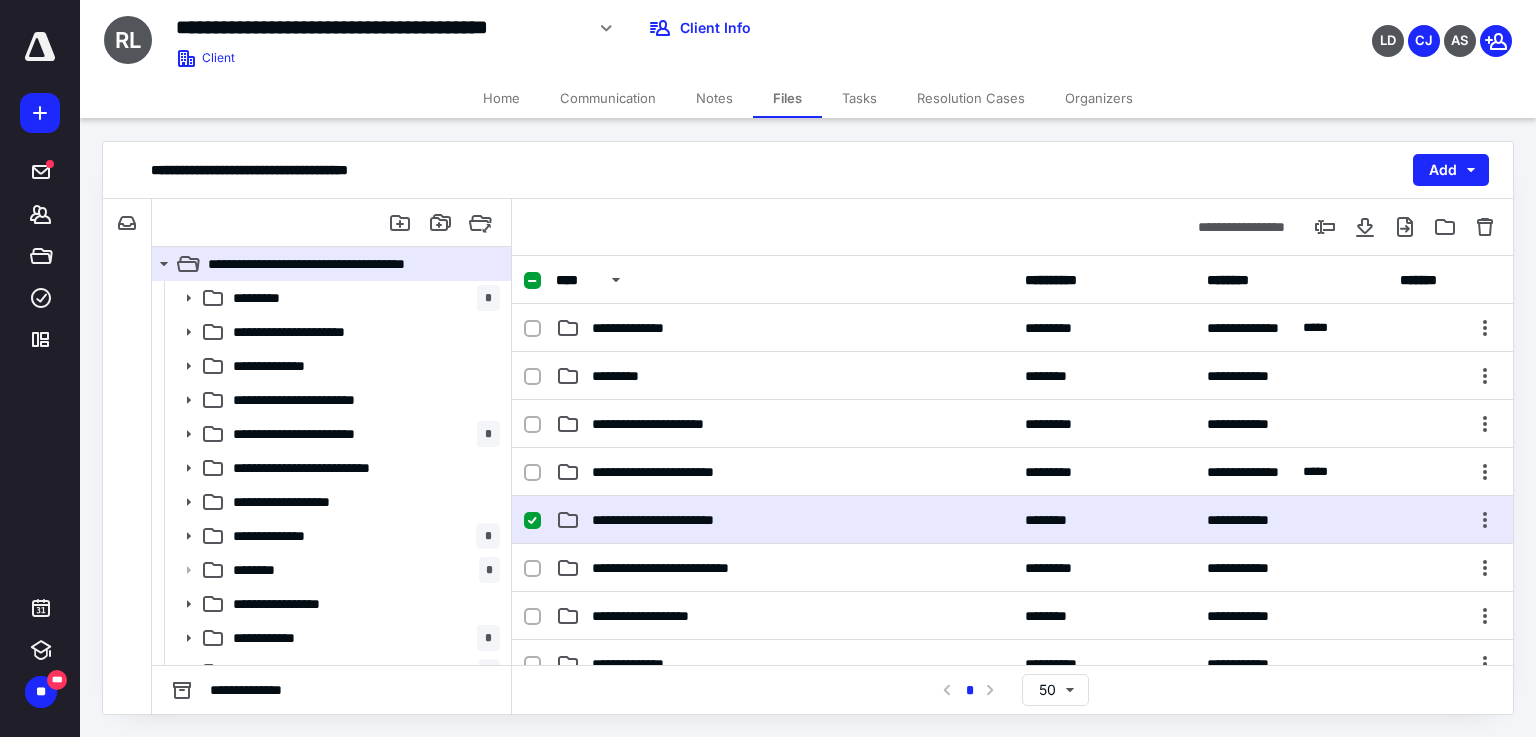 click on "**********" at bounding box center [784, 520] 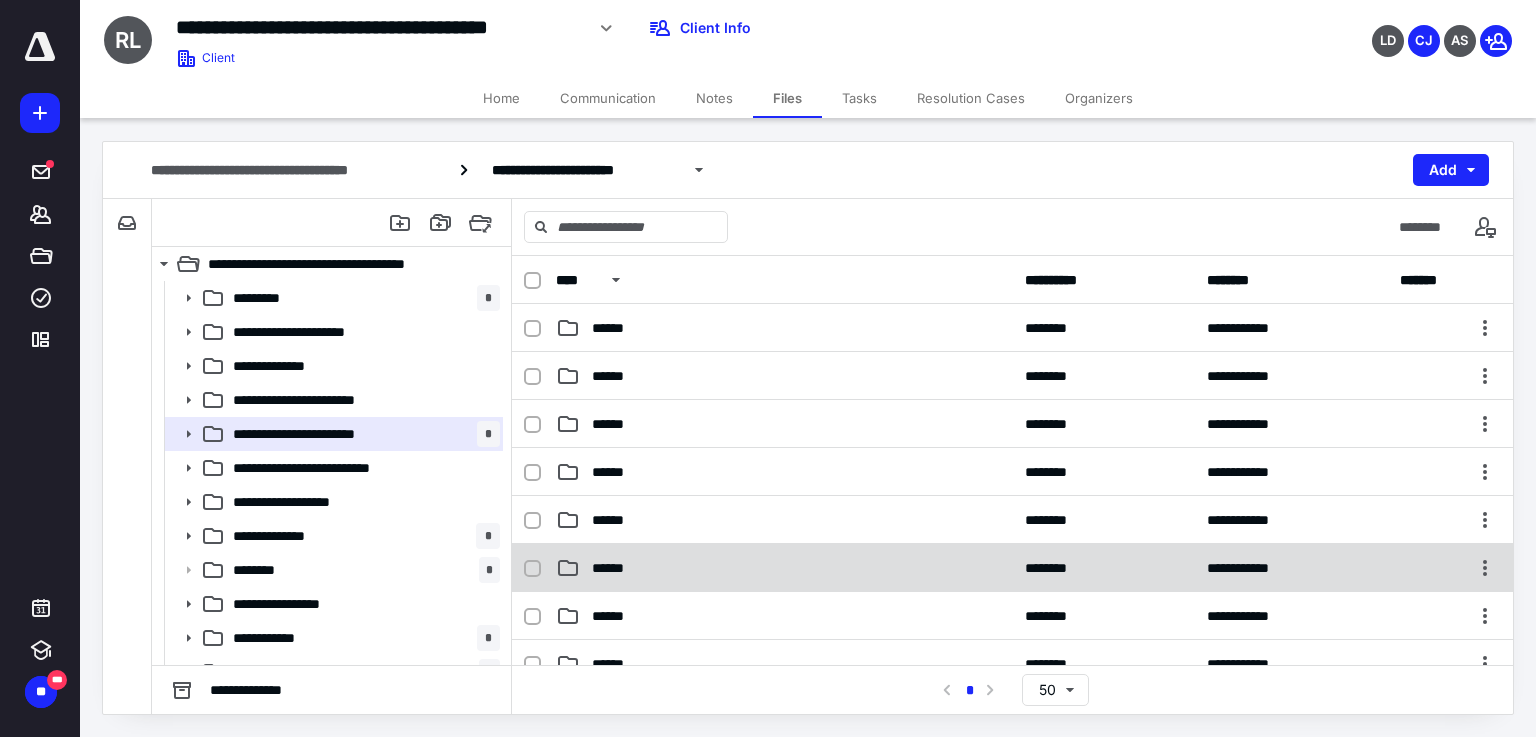 click on "**********" at bounding box center [1012, 568] 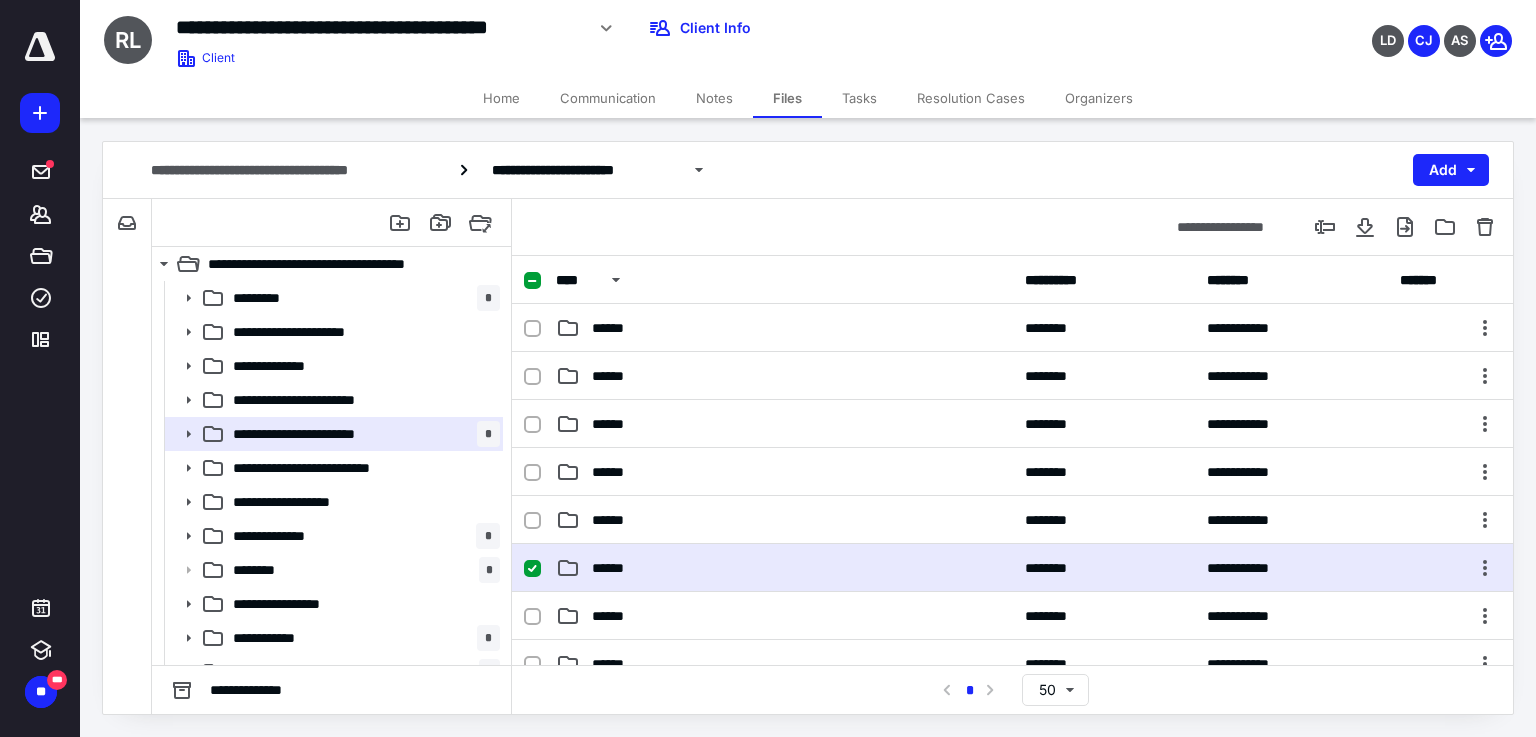 click on "**********" at bounding box center (1012, 568) 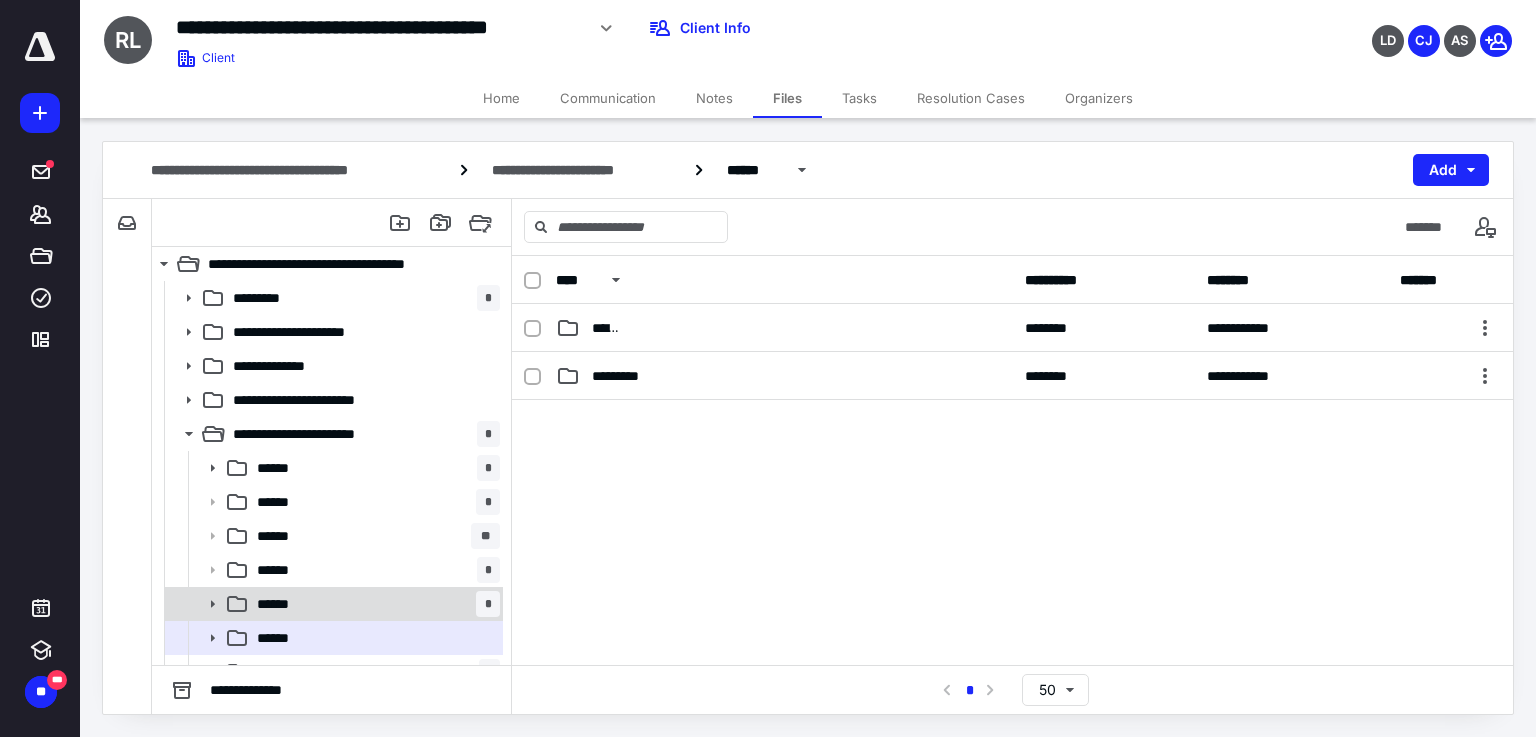 click on "****** *" at bounding box center (374, 604) 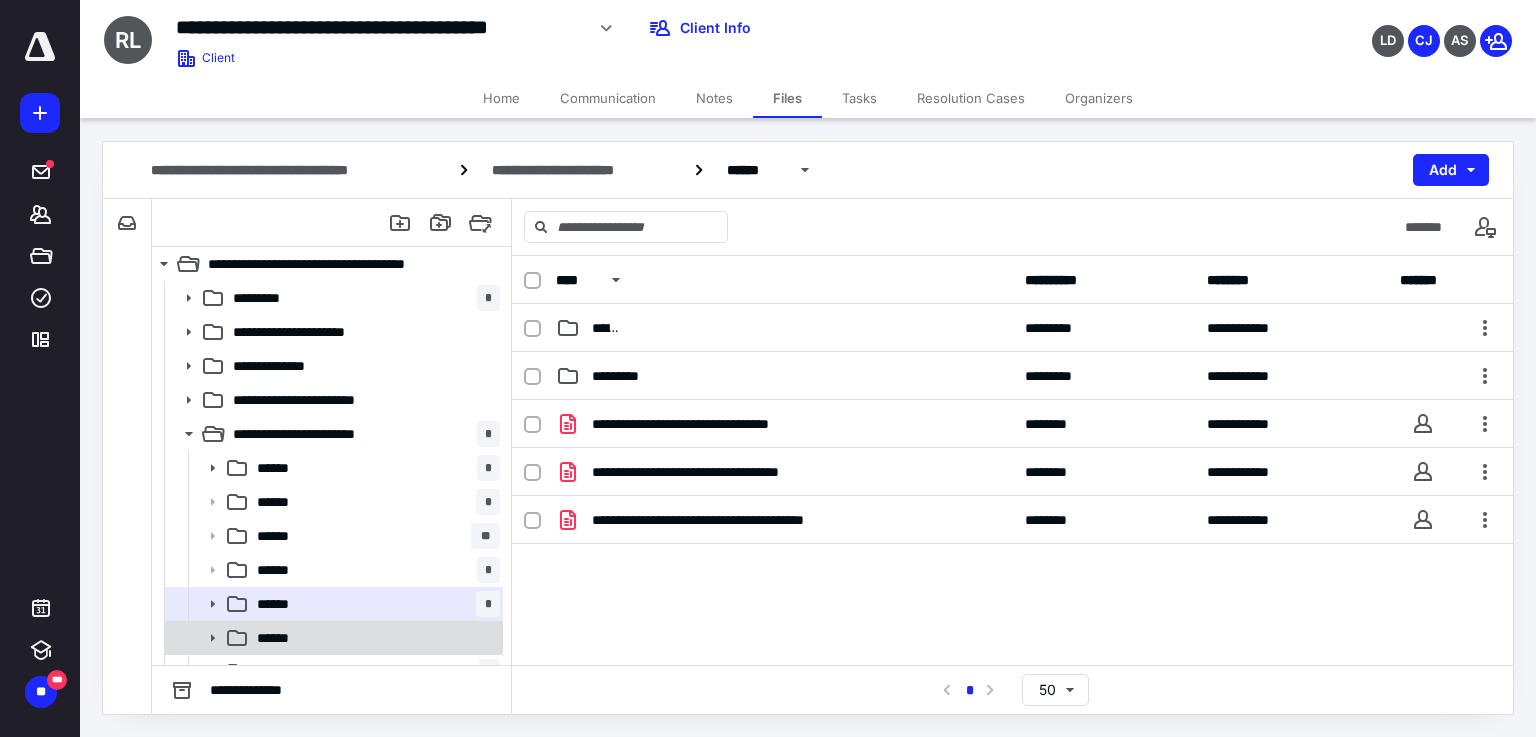 click on "******" at bounding box center (374, 638) 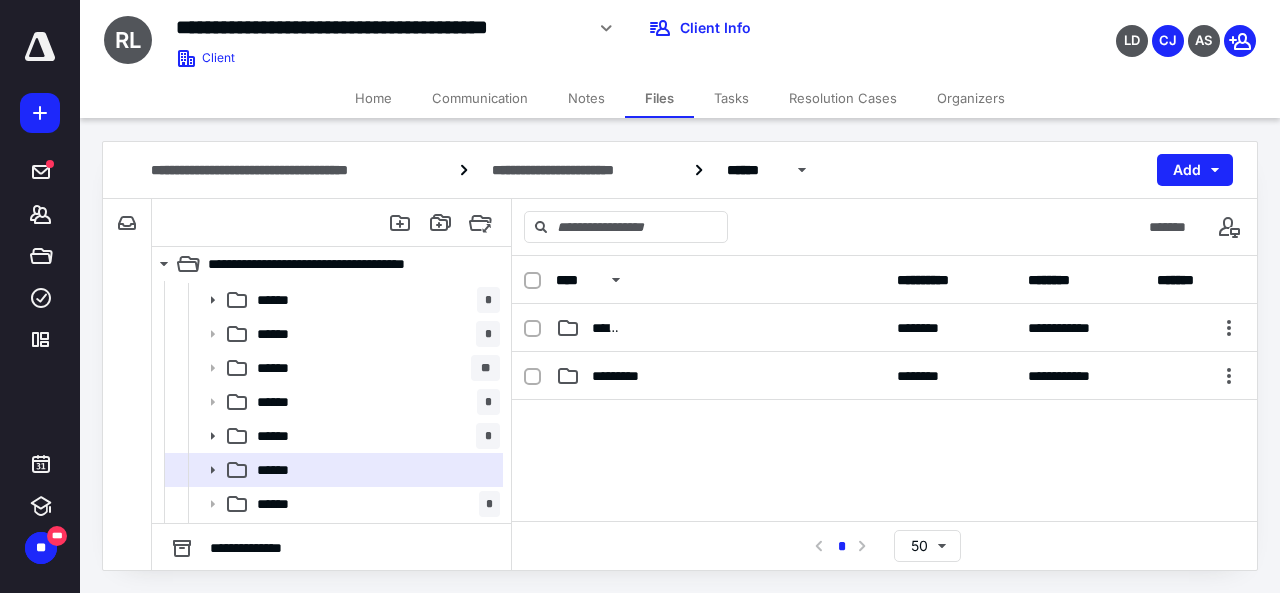 scroll, scrollTop: 194, scrollLeft: 0, axis: vertical 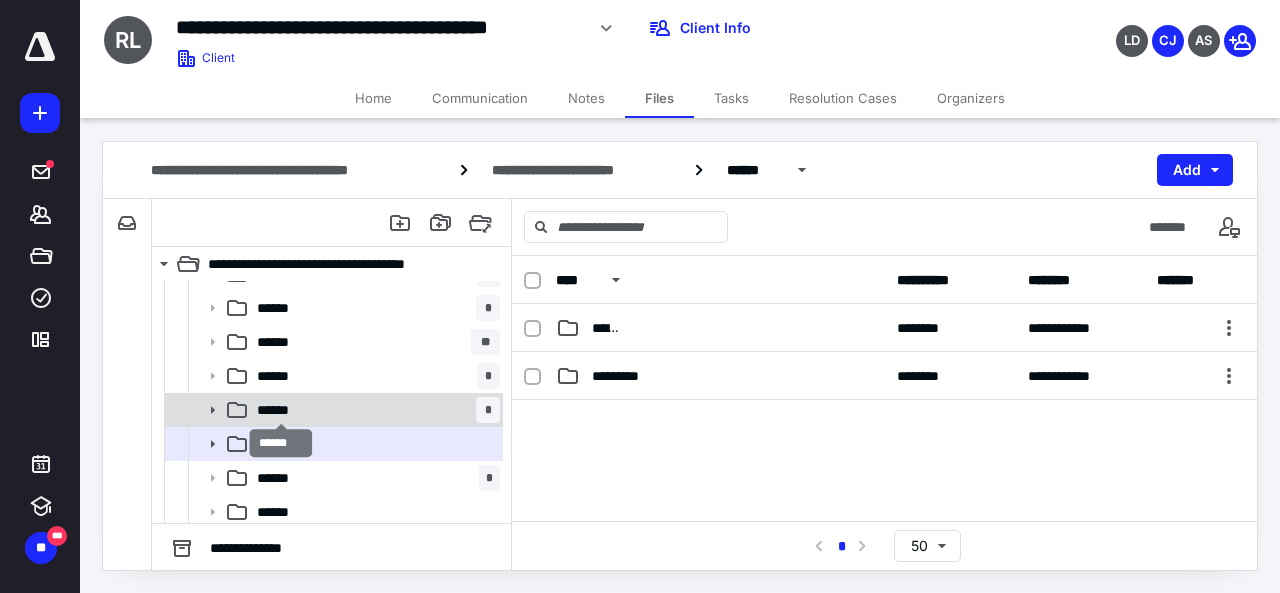 click on "******" at bounding box center [281, 410] 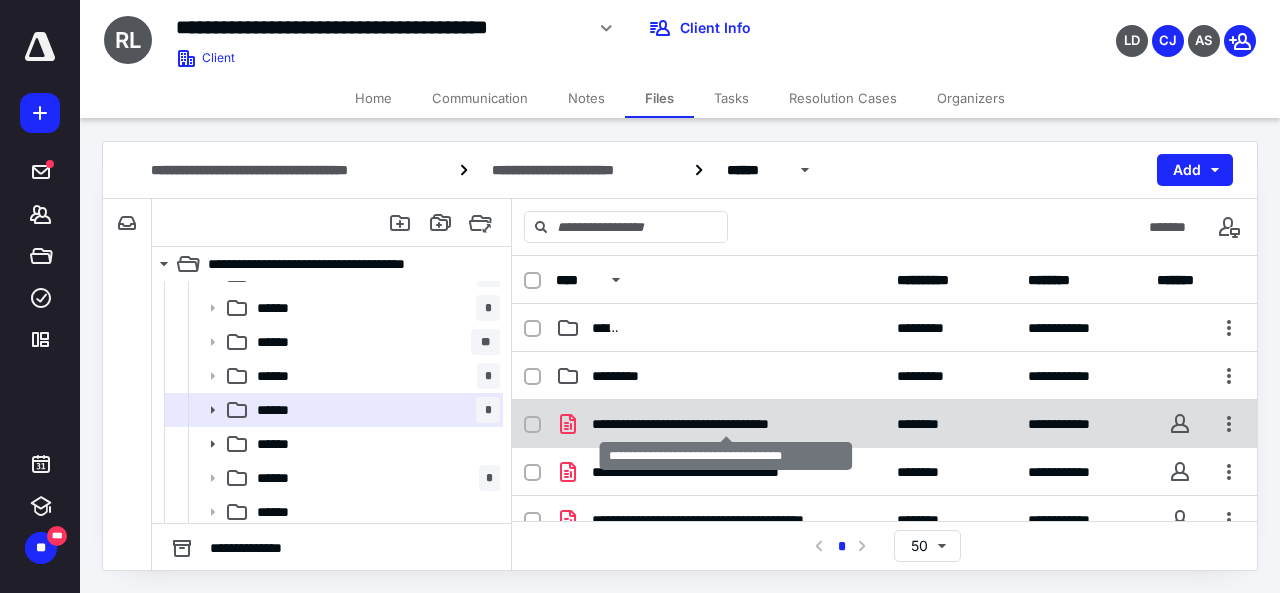 checkbox on "true" 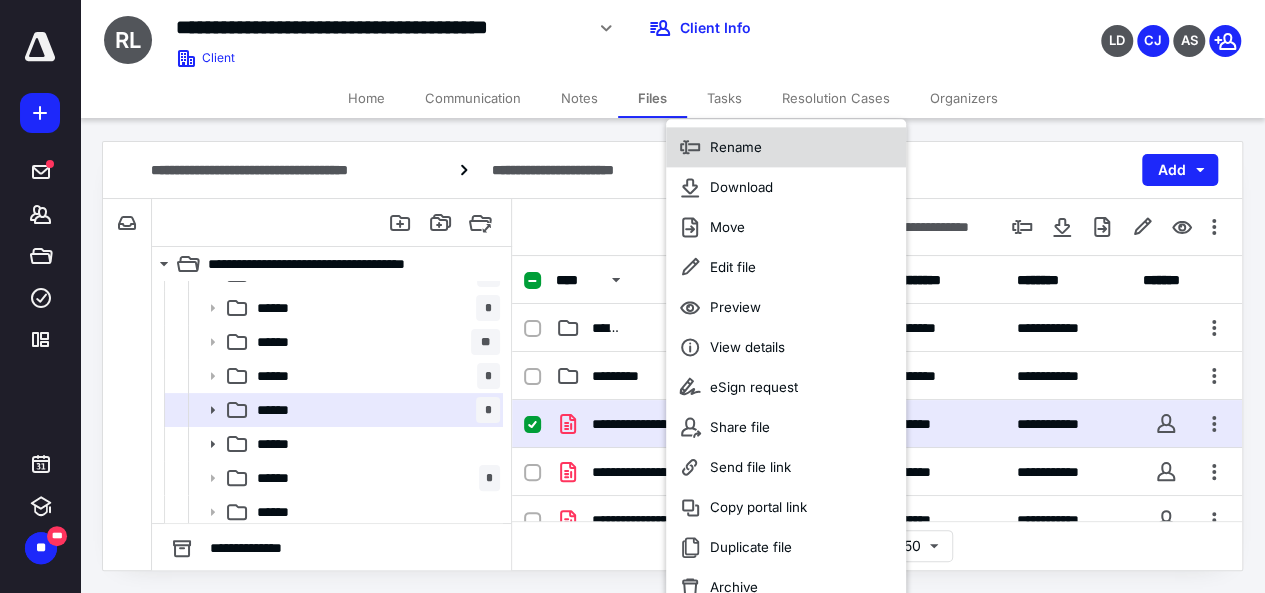 click on "Rename" at bounding box center [736, 147] 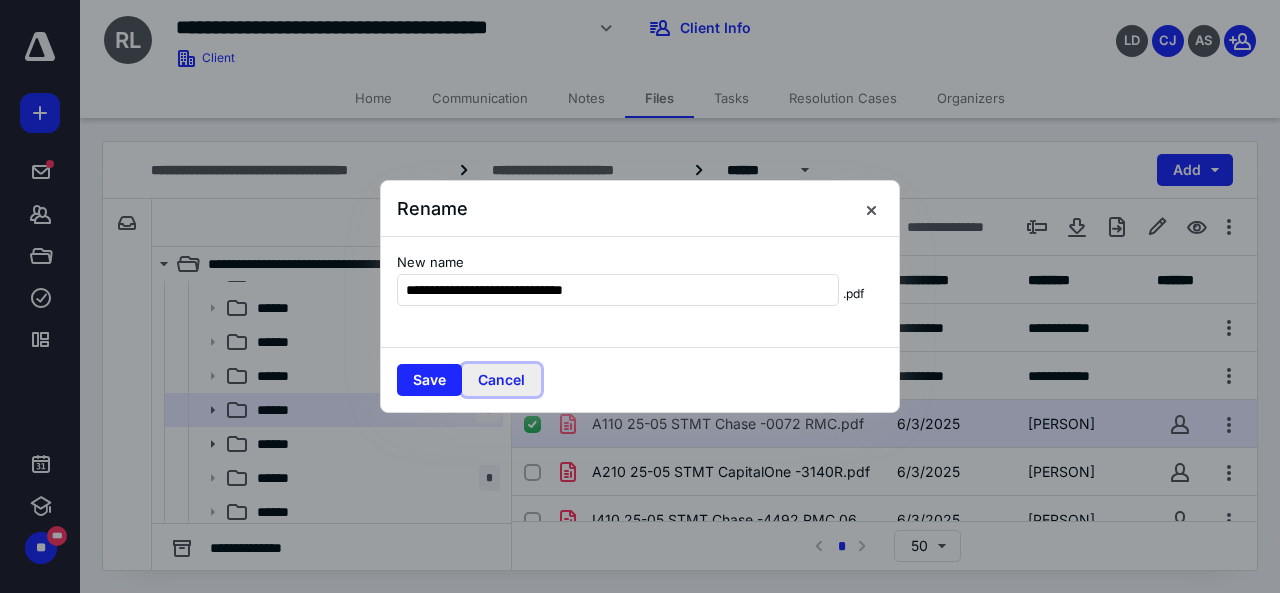 click on "Cancel" at bounding box center (501, 380) 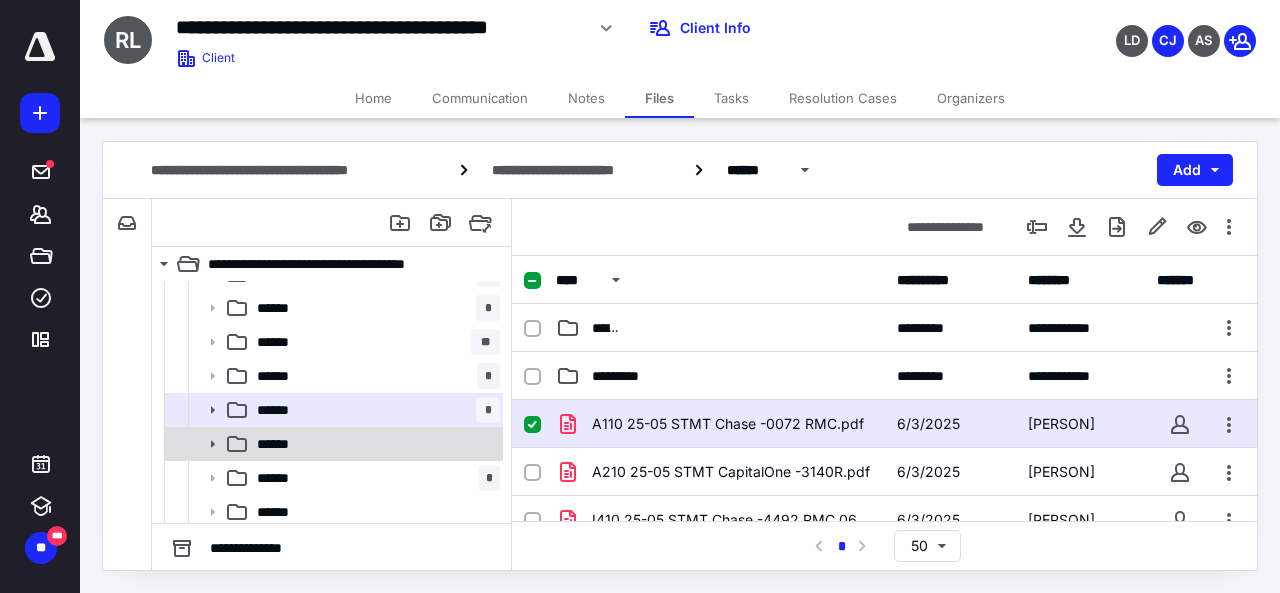 click on "******" at bounding box center [374, 444] 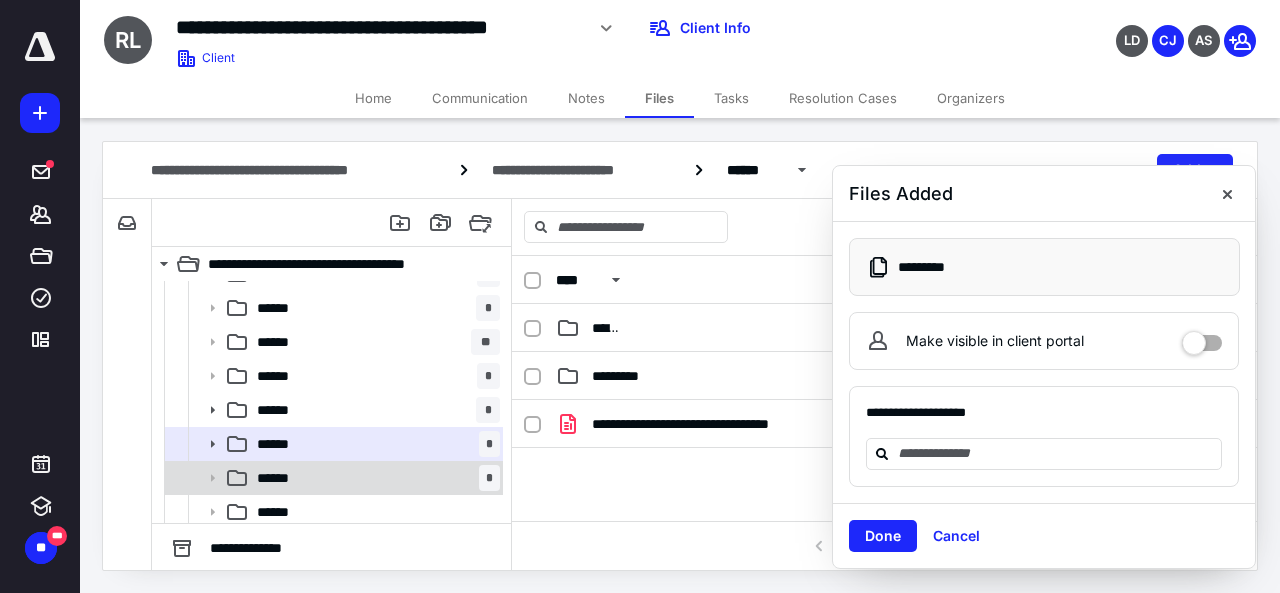 click on "****** *" at bounding box center (374, 478) 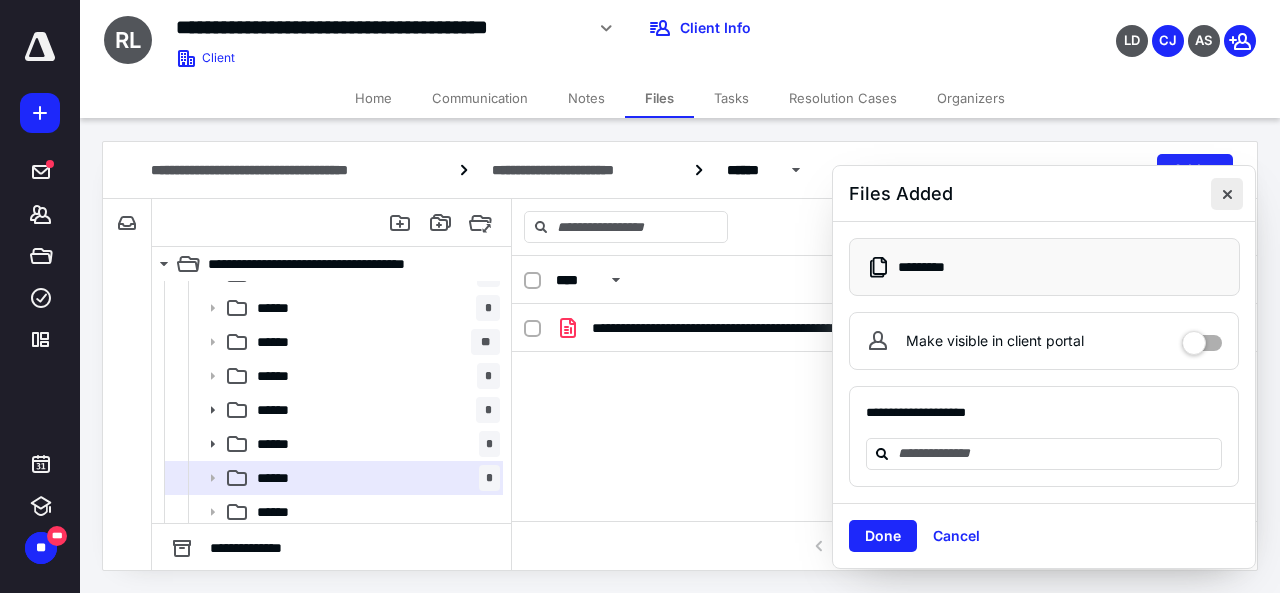 click at bounding box center [1227, 194] 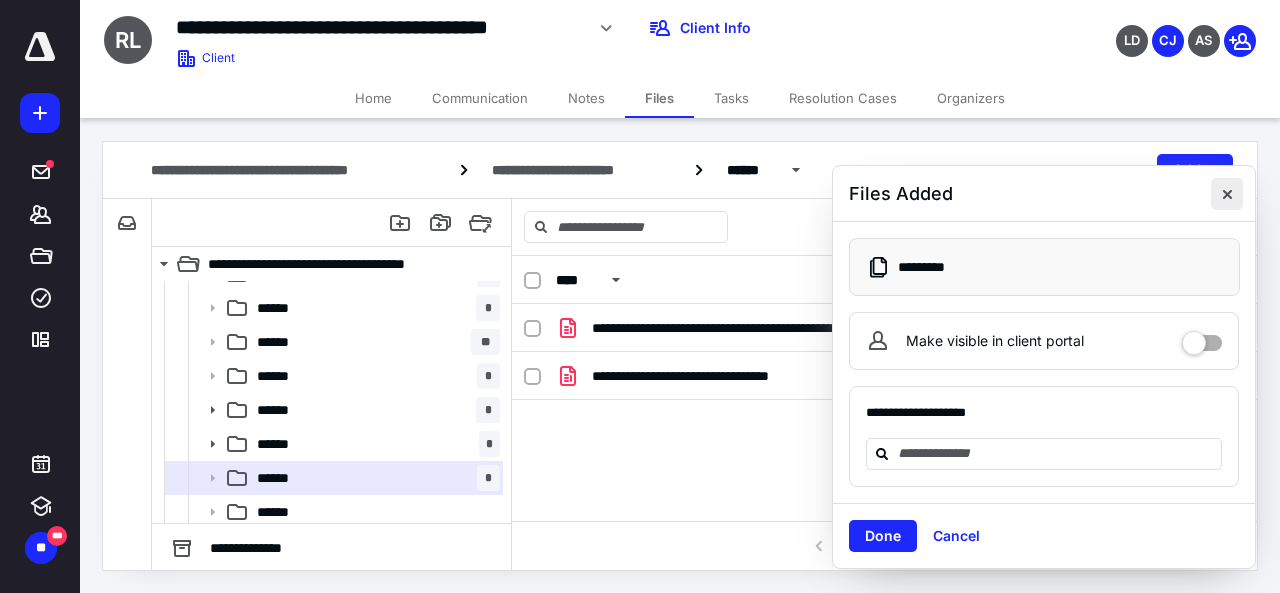 click at bounding box center [1227, 194] 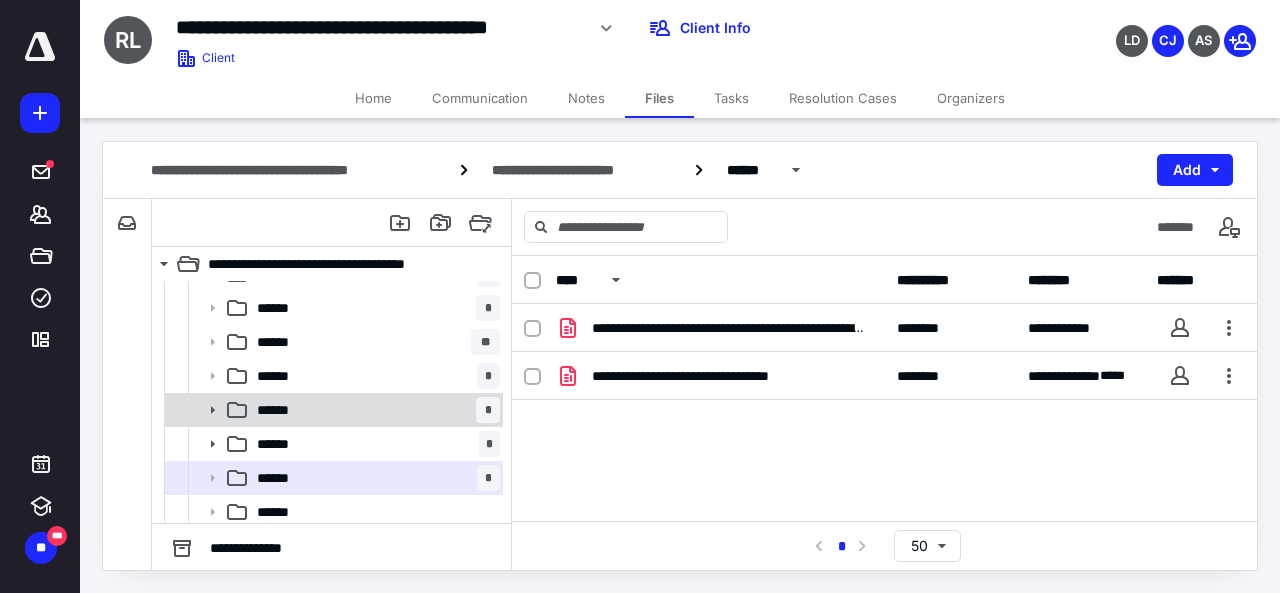 click on "******" at bounding box center (281, 410) 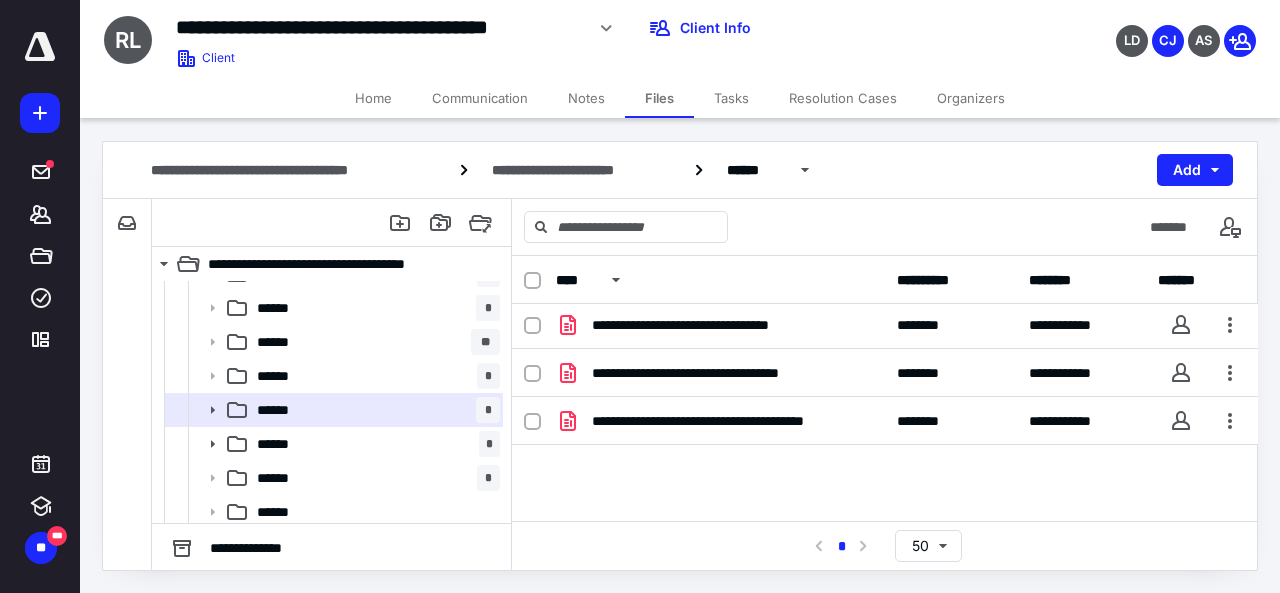 scroll, scrollTop: 61, scrollLeft: 0, axis: vertical 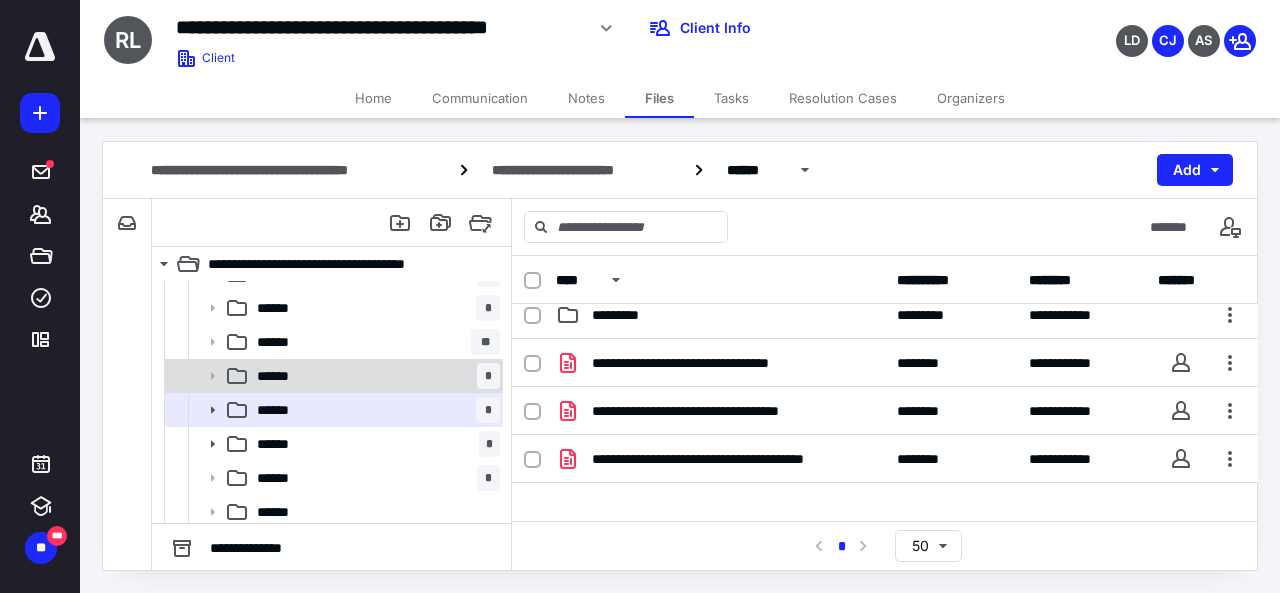 click on "******" at bounding box center [279, 376] 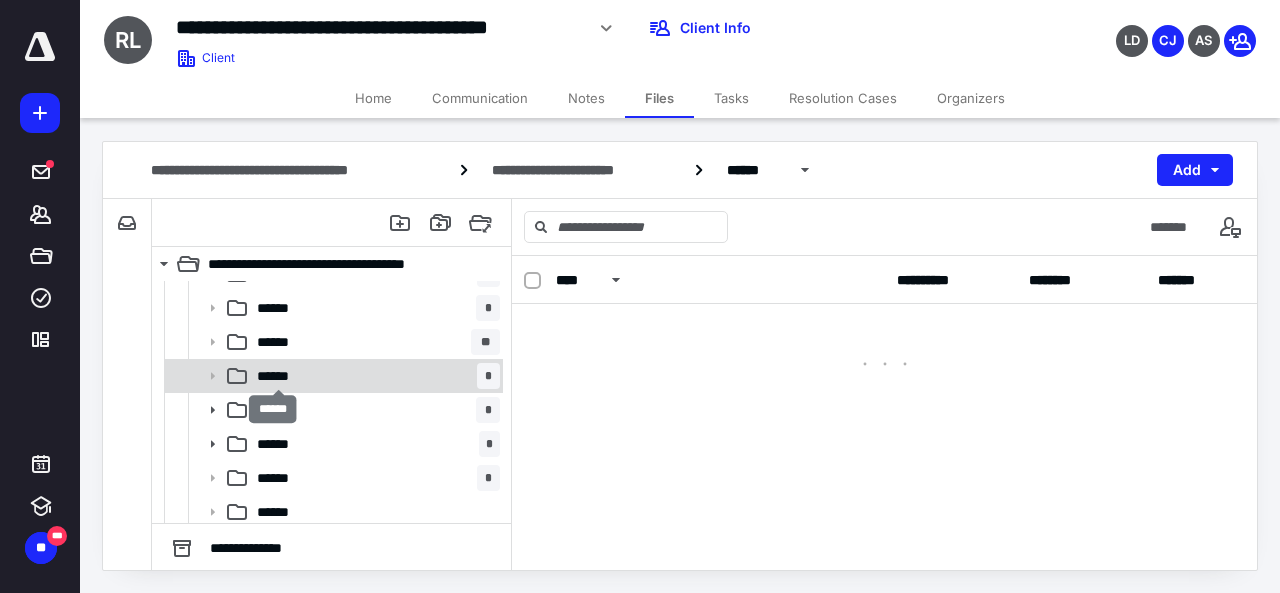 scroll, scrollTop: 0, scrollLeft: 0, axis: both 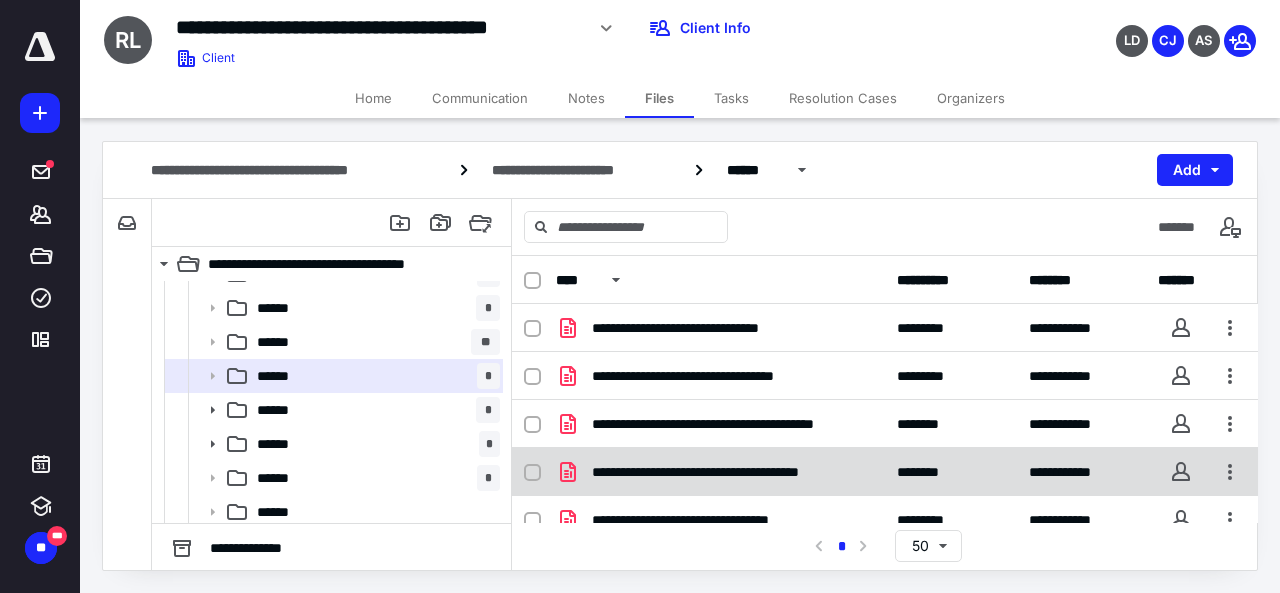 click on "**********" at bounding box center [728, 472] 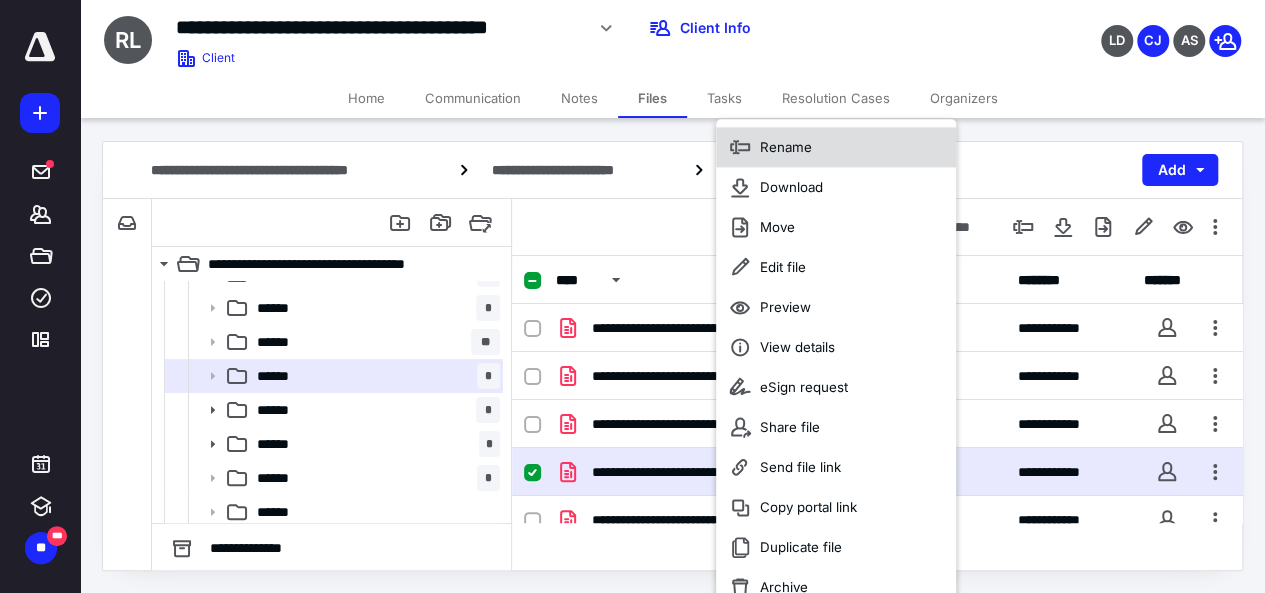 click on "Rename" at bounding box center (786, 147) 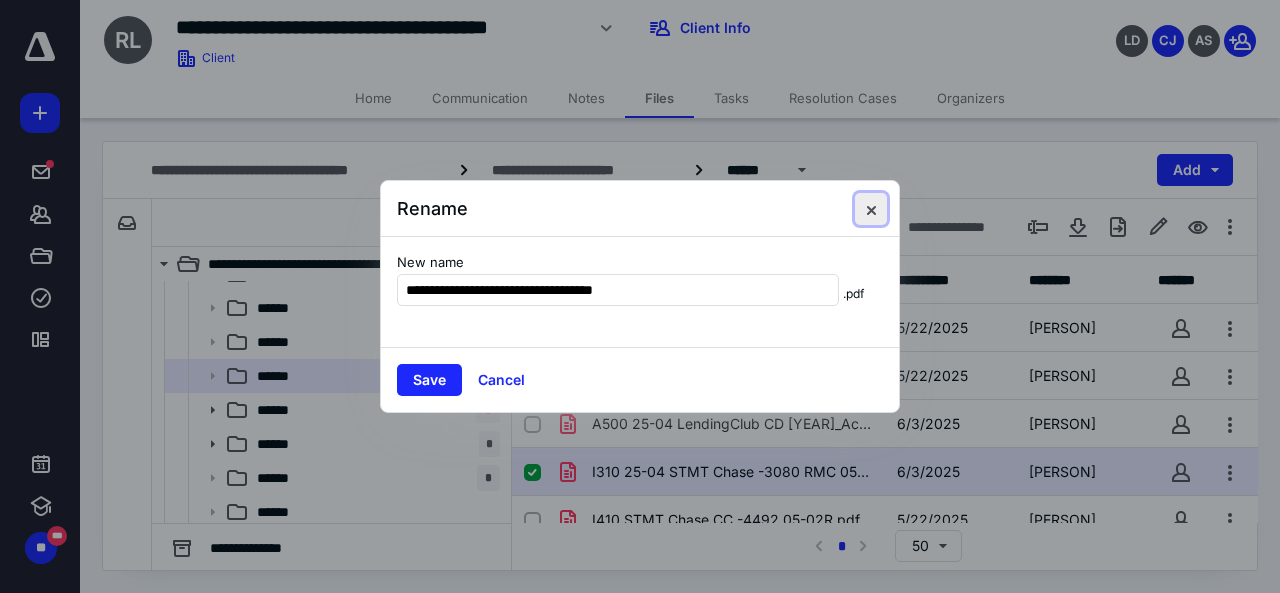 click at bounding box center [871, 209] 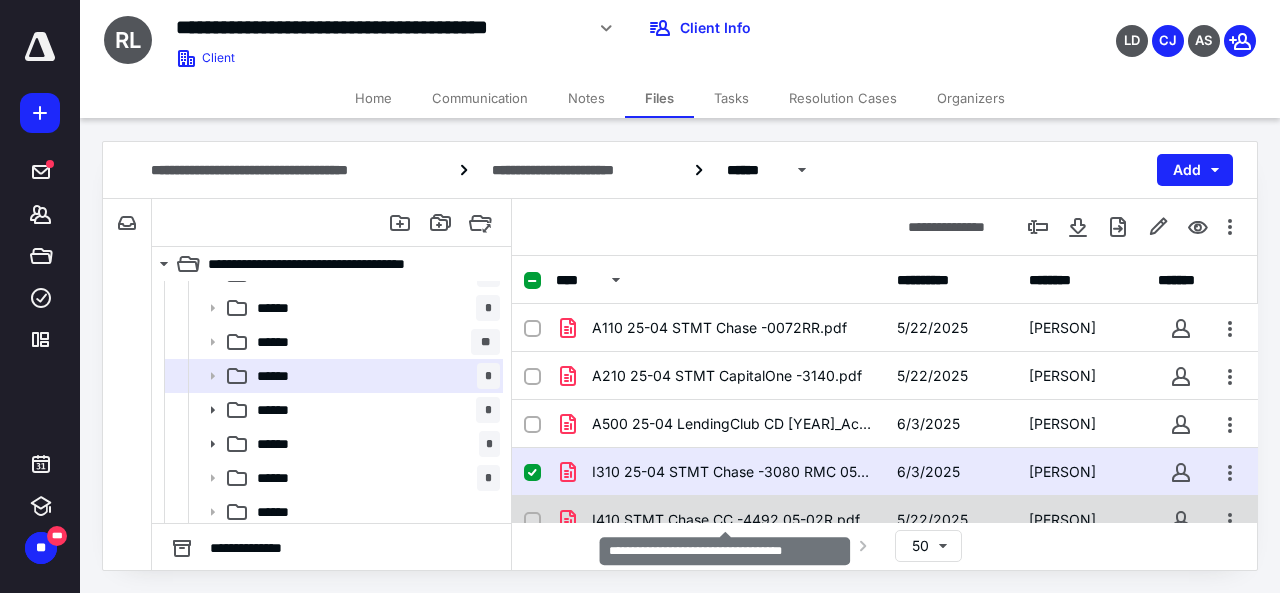 checkbox on "false" 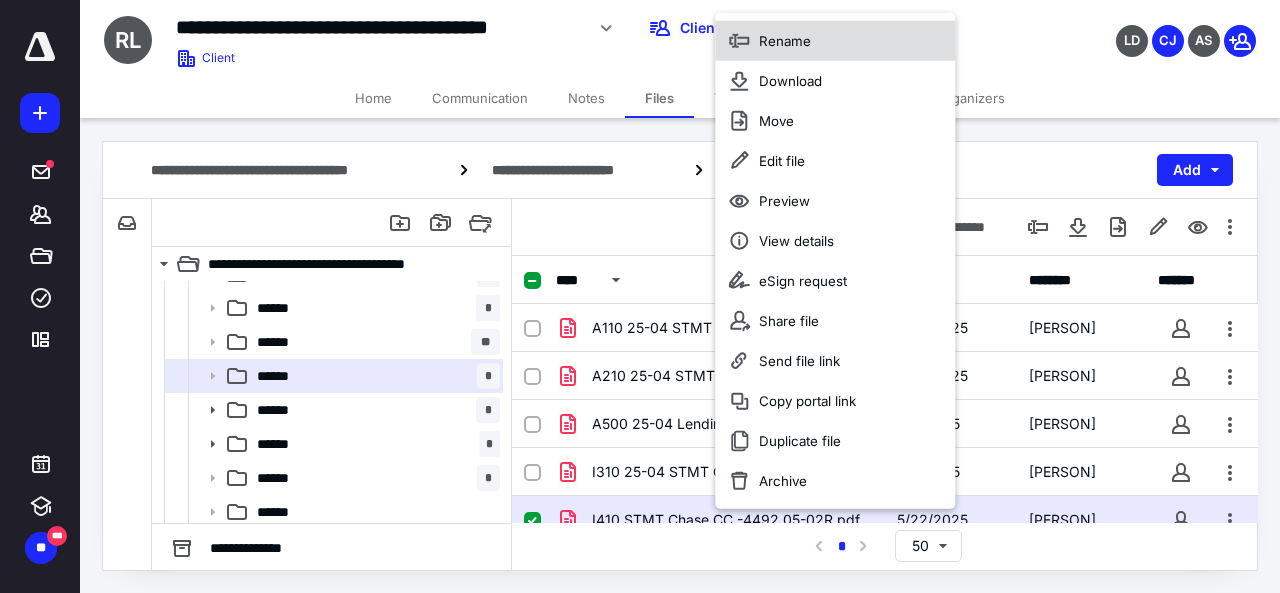 click on "Rename" at bounding box center [785, 41] 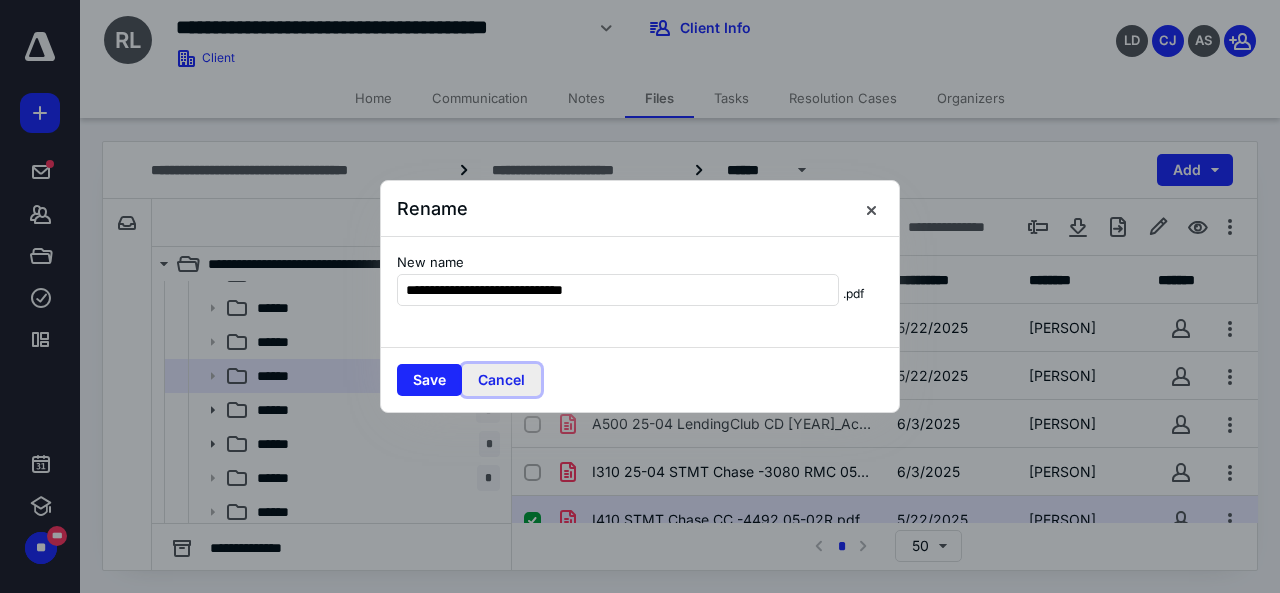 click on "Cancel" at bounding box center (501, 380) 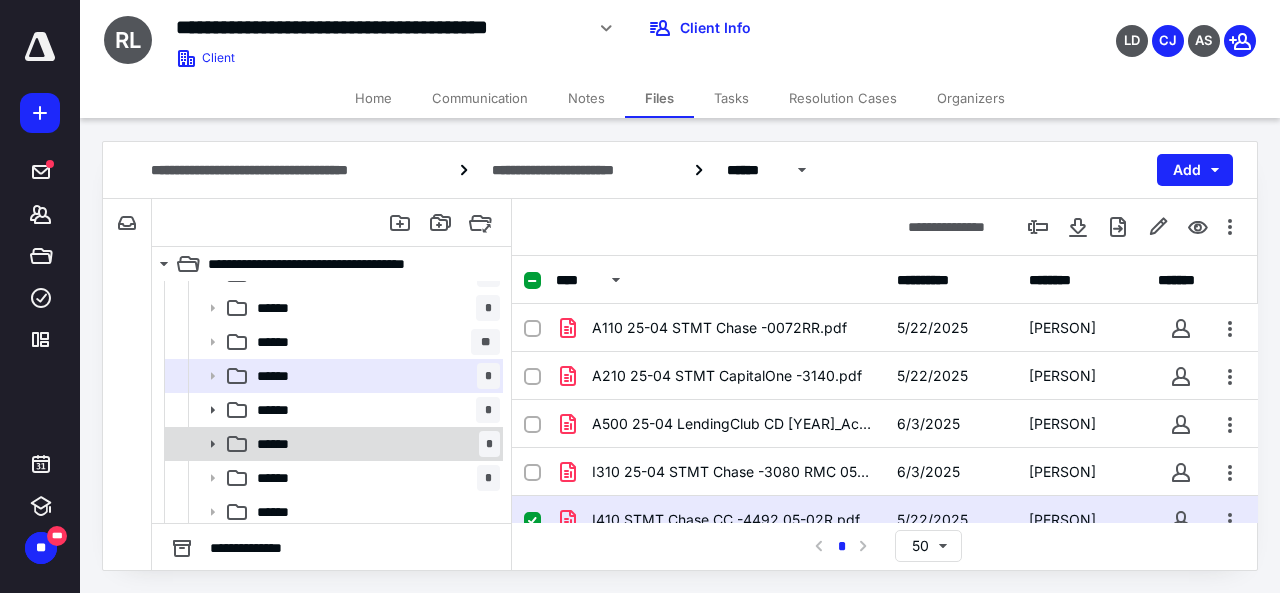click on "******" at bounding box center [280, 444] 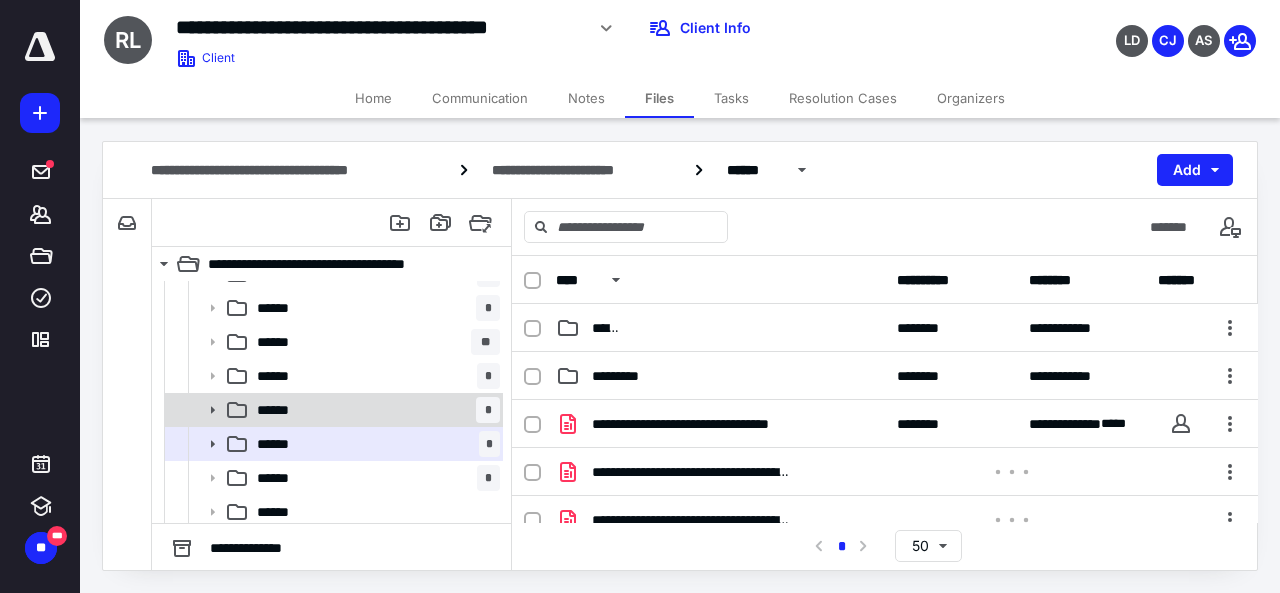click on "****** *" at bounding box center (332, 410) 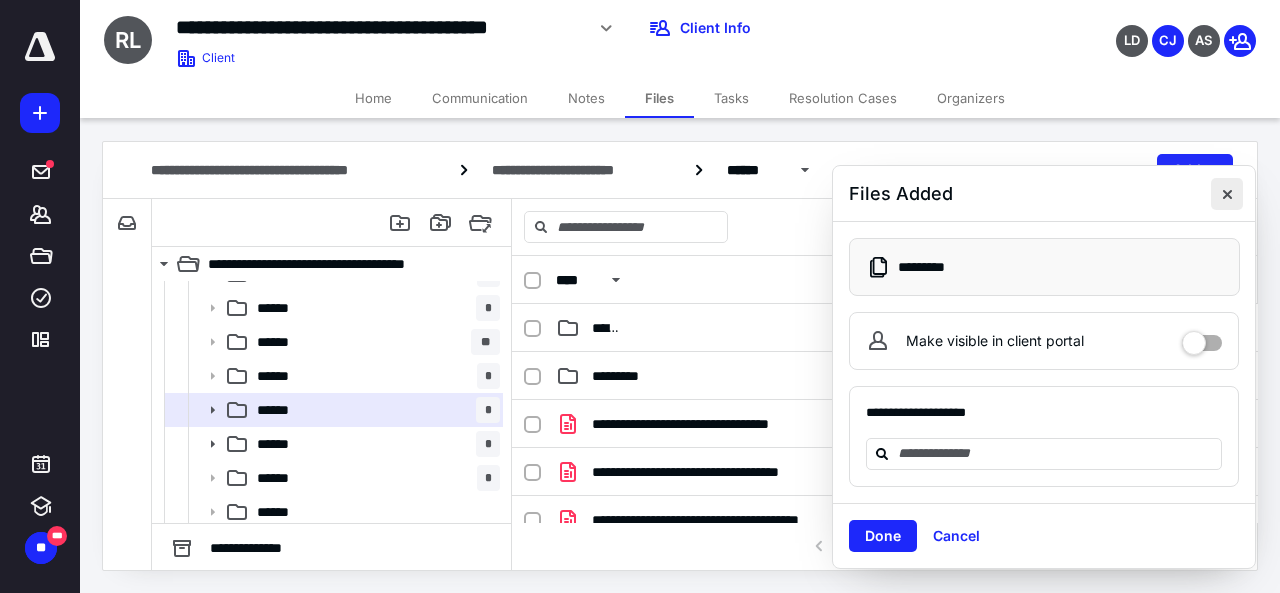 click at bounding box center [1227, 194] 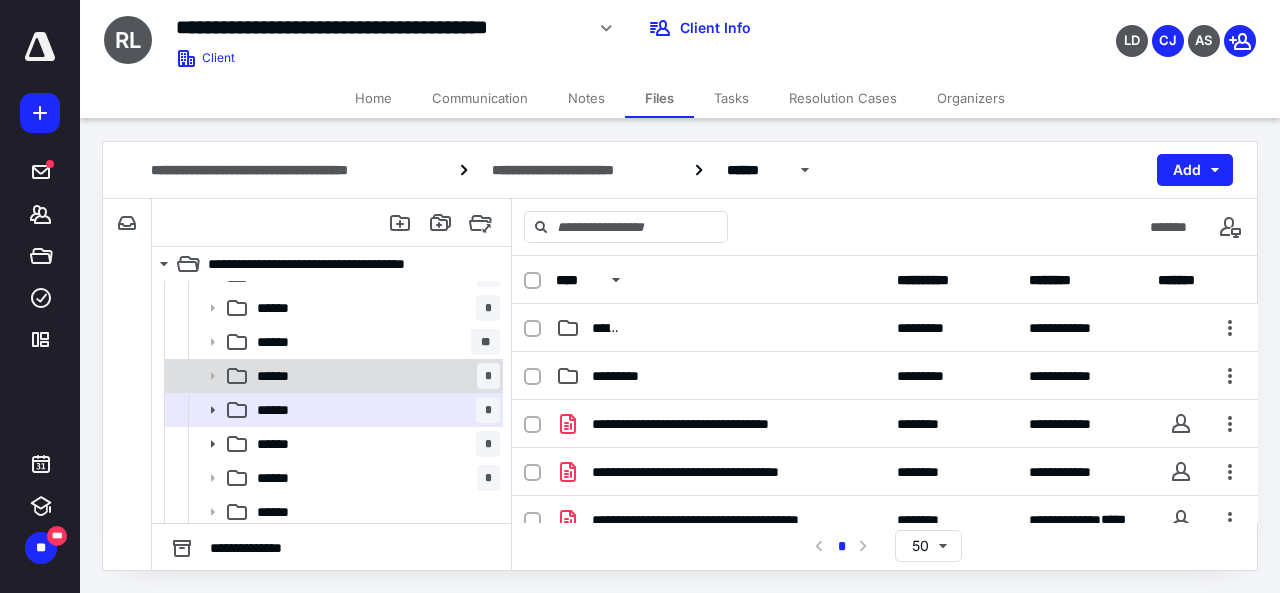 click on "******" at bounding box center (279, 376) 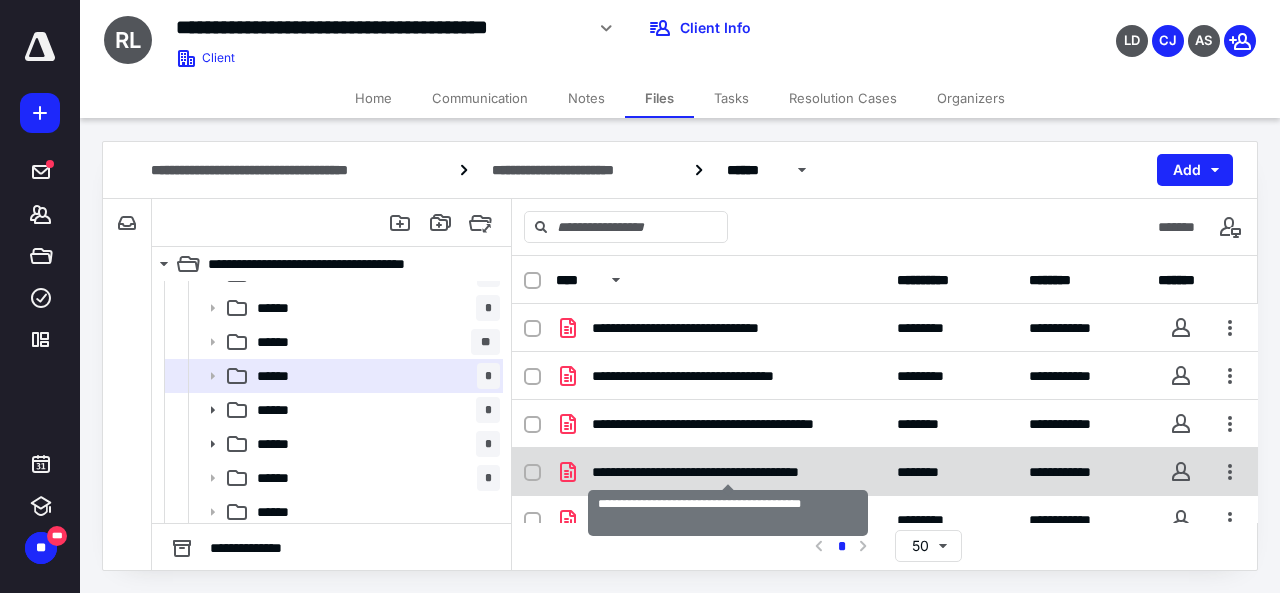 click on "**********" at bounding box center (728, 472) 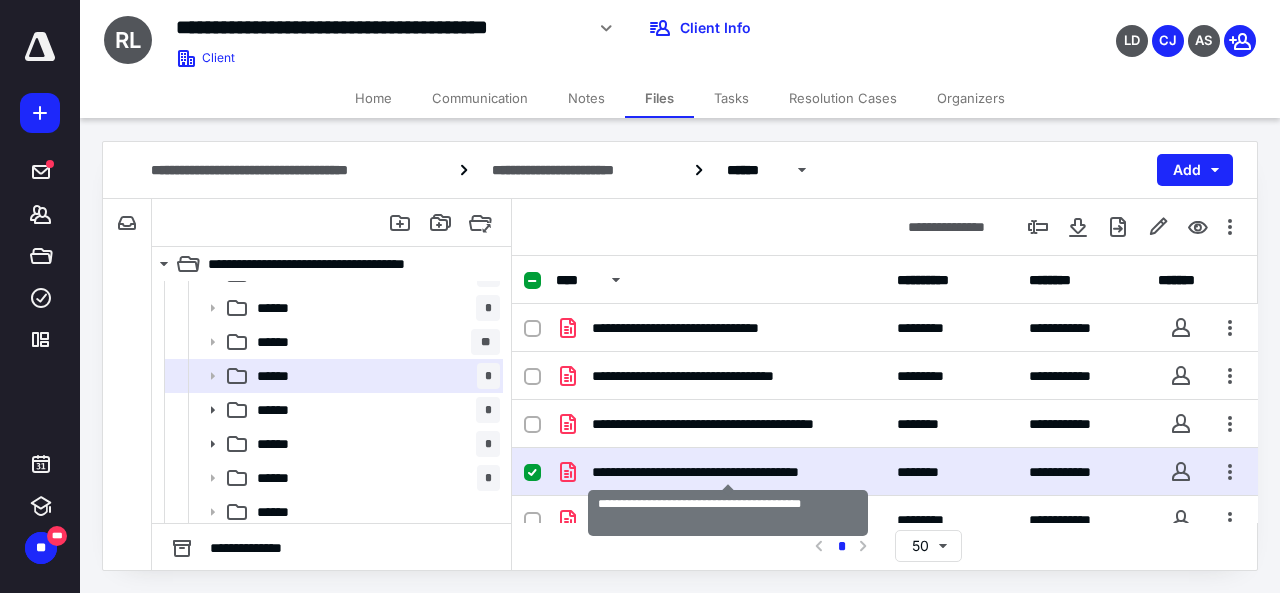 click on "**********" at bounding box center (728, 472) 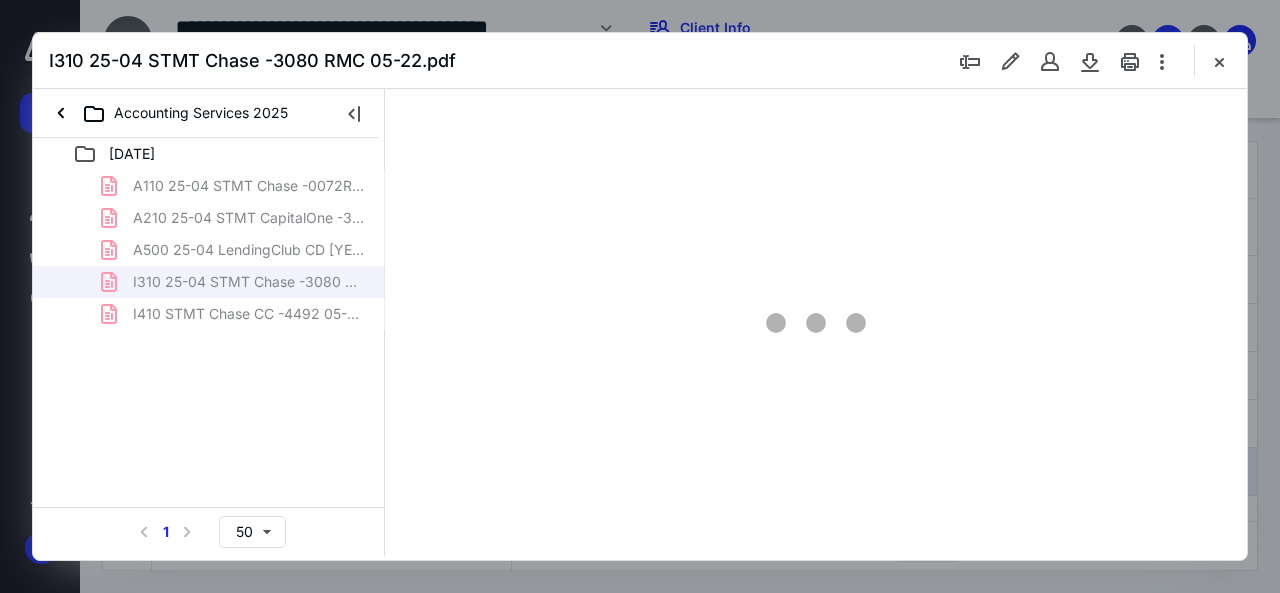 scroll, scrollTop: 194, scrollLeft: 0, axis: vertical 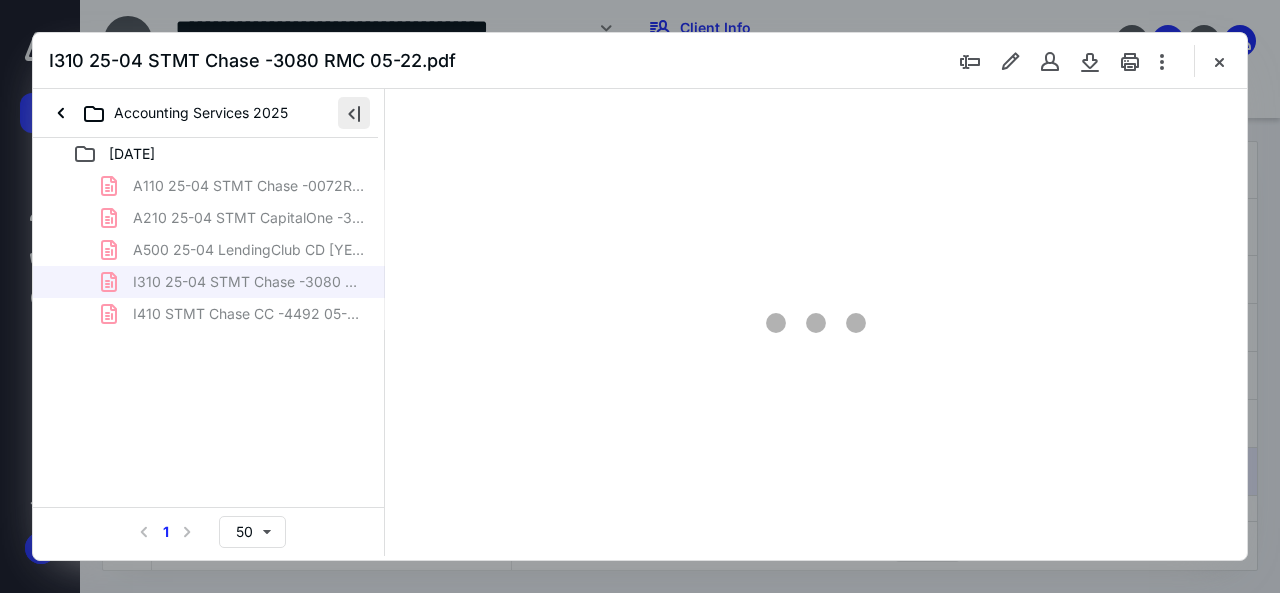 click at bounding box center (354, 113) 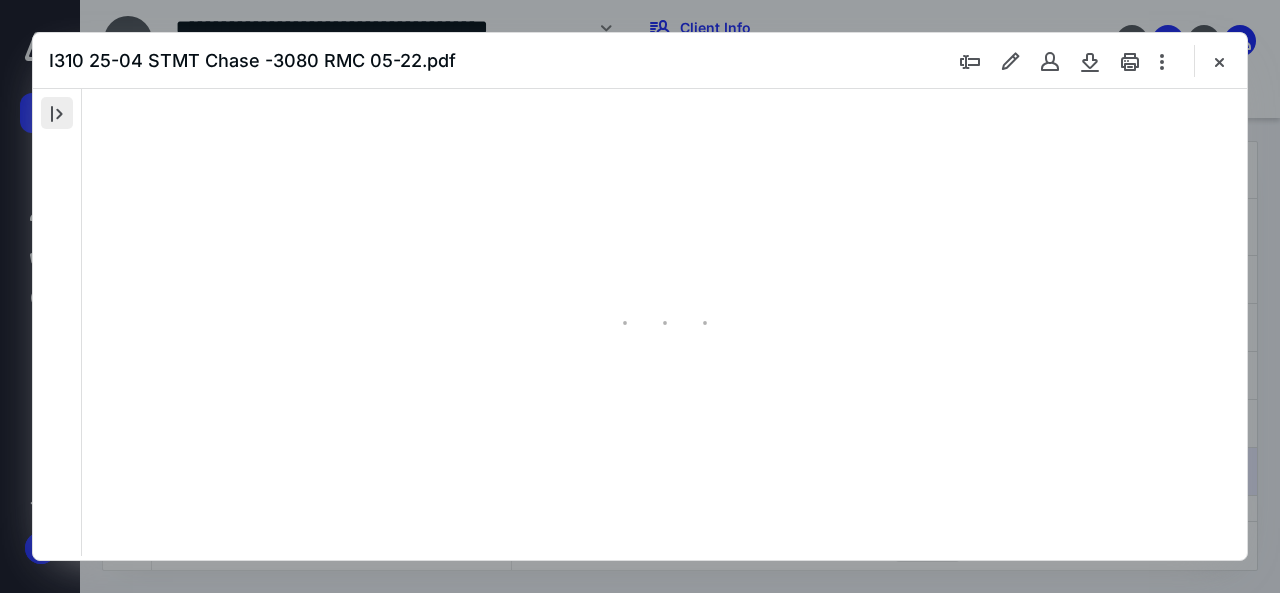 scroll, scrollTop: 78, scrollLeft: 0, axis: vertical 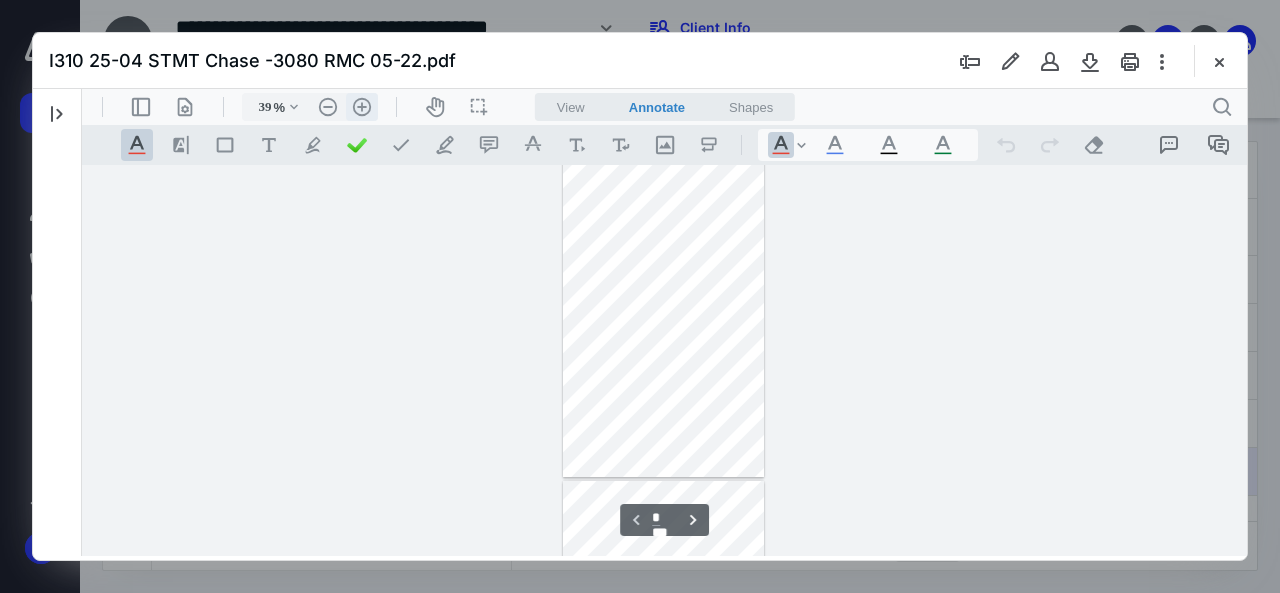 click on ".cls-1{fill:#abb0c4;} icon - header - zoom - in - line" at bounding box center [362, 107] 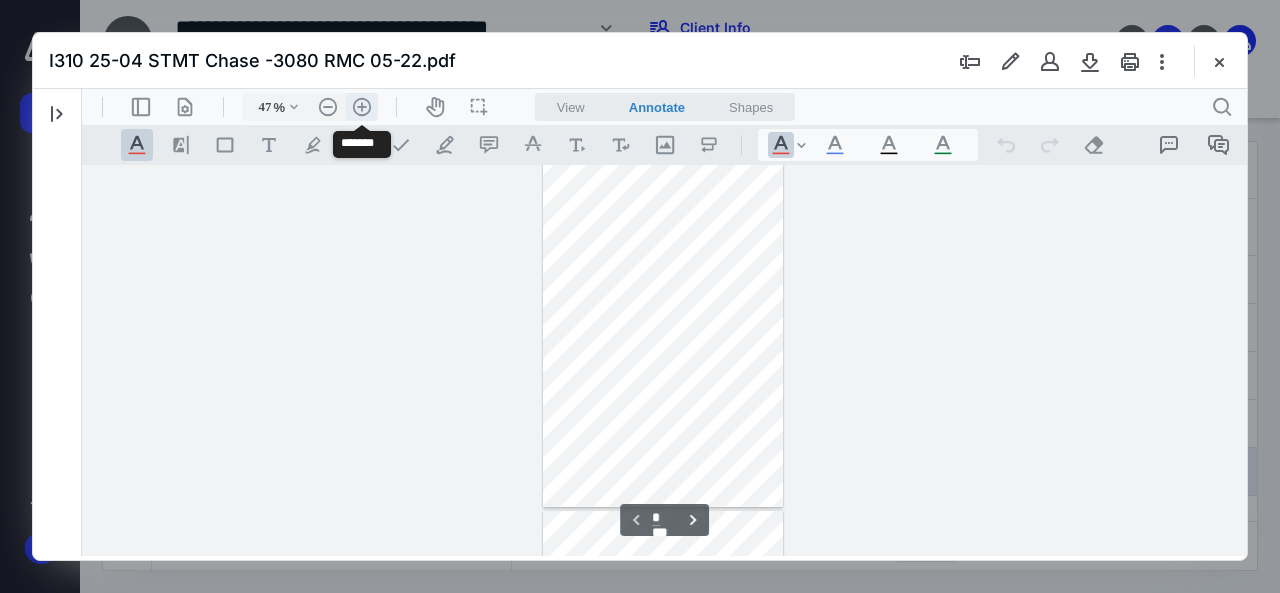 click on ".cls-1{fill:#abb0c4;} icon - header - zoom - in - line" at bounding box center [362, 107] 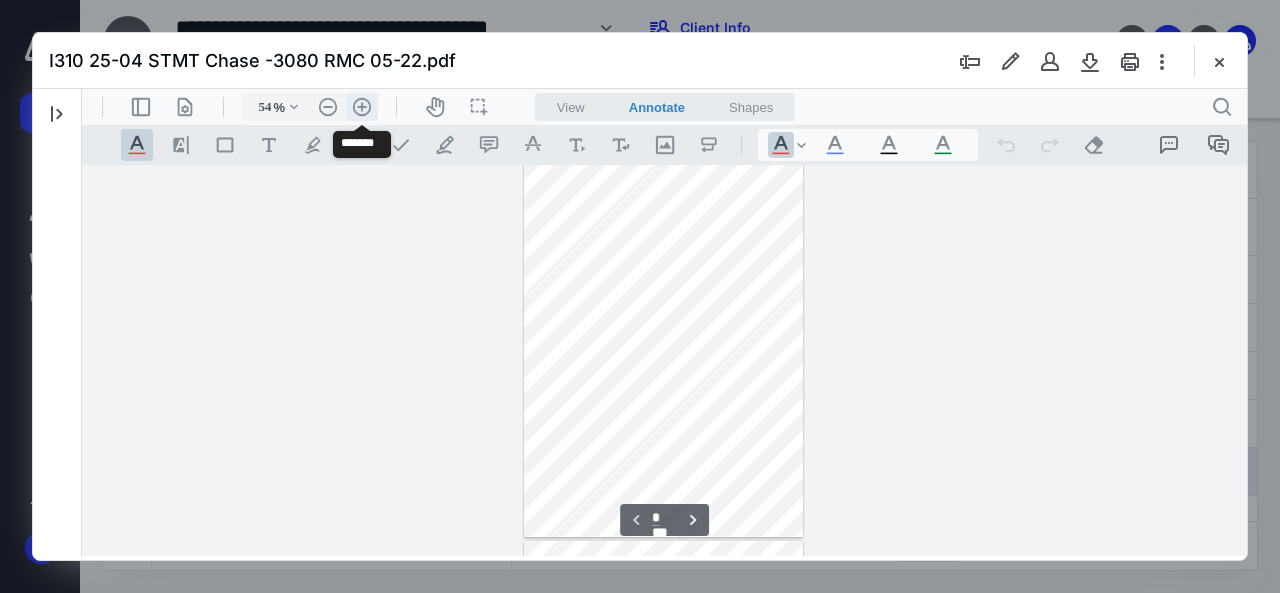 click on ".cls-1{fill:#abb0c4;} icon - header - zoom - in - line" at bounding box center [362, 107] 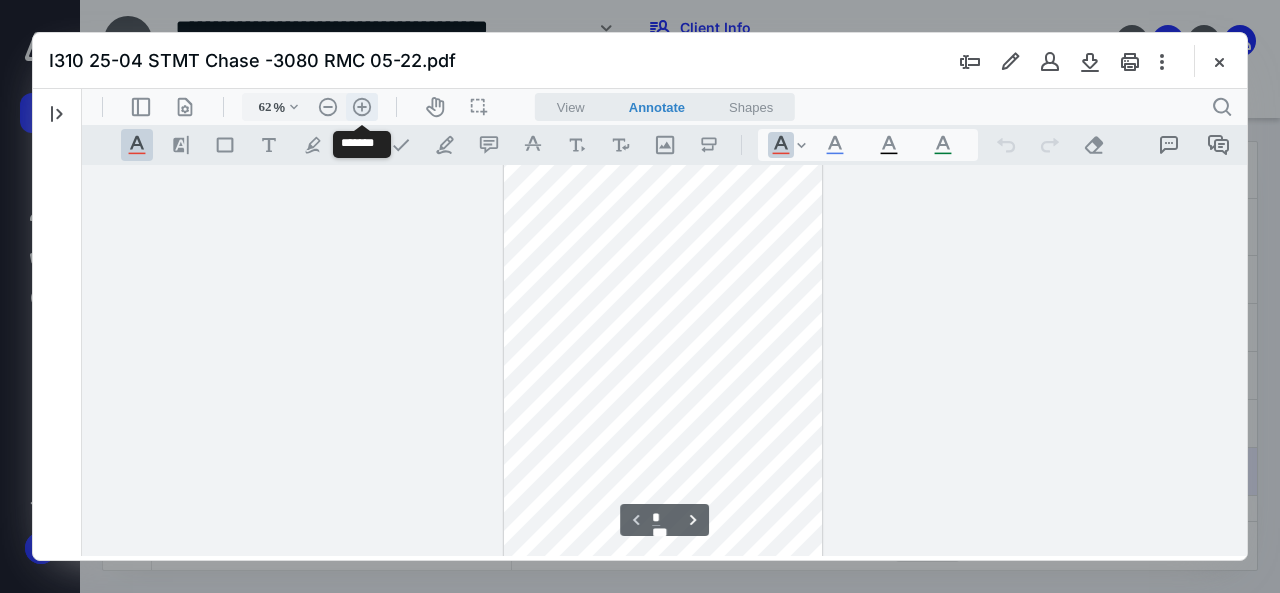 click on ".cls-1{fill:#abb0c4;} icon - header - zoom - in - line" at bounding box center [362, 107] 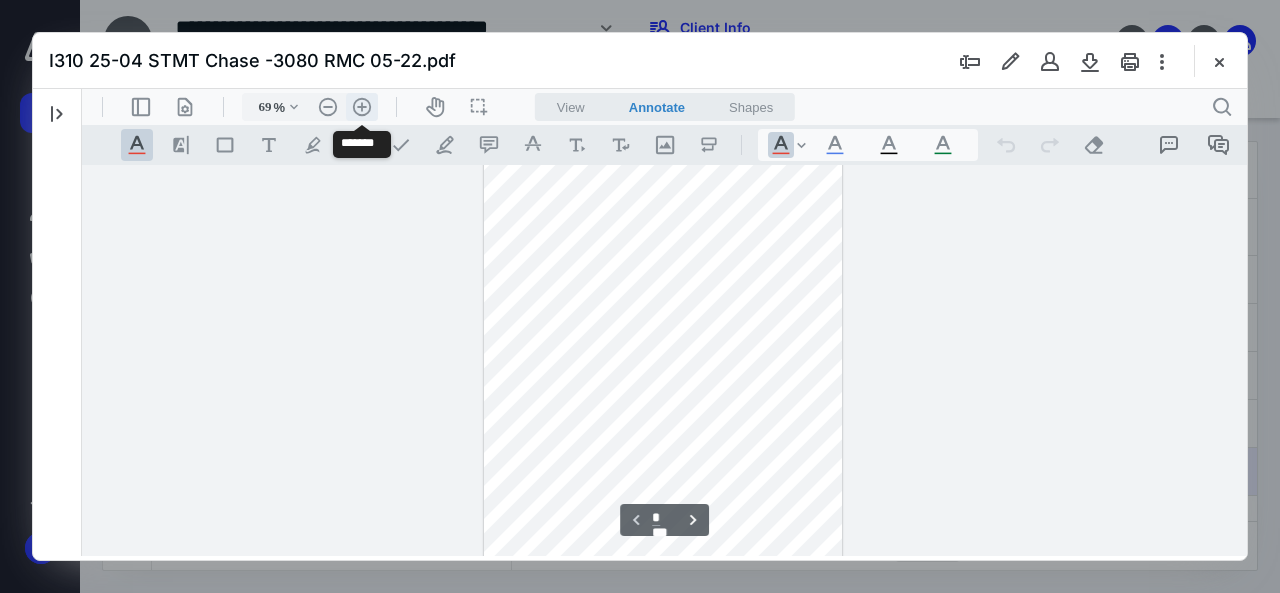 click on ".cls-1{fill:#abb0c4;} icon - header - zoom - in - line" at bounding box center [362, 107] 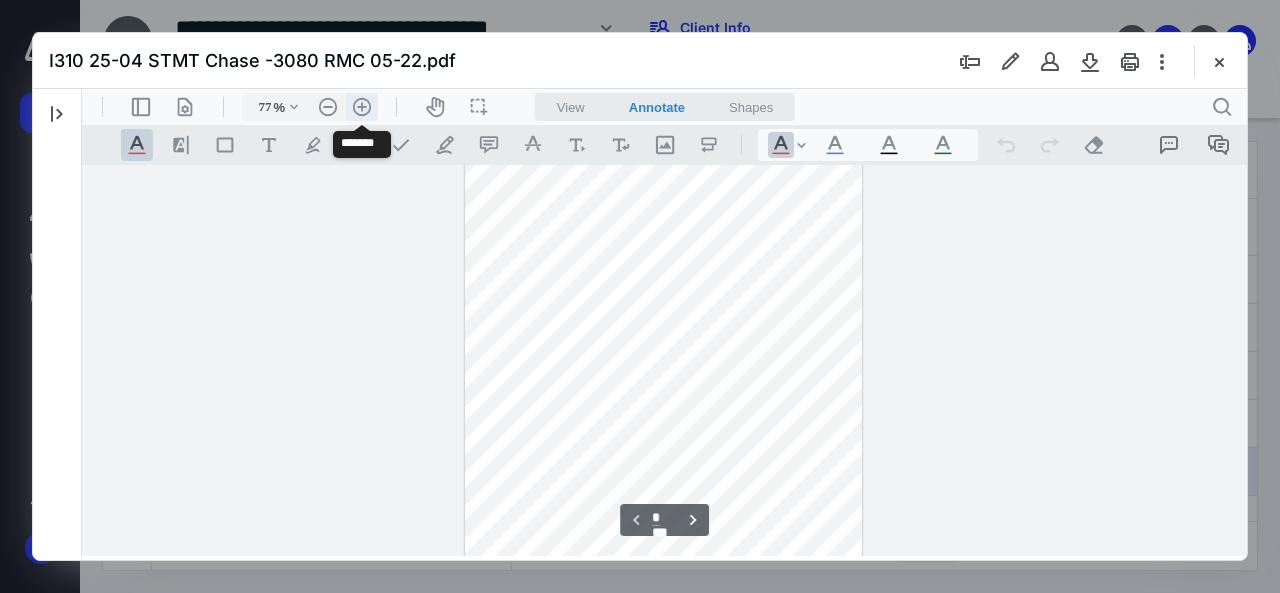 click on ".cls-1{fill:#abb0c4;} icon - header - zoom - in - line" at bounding box center [362, 107] 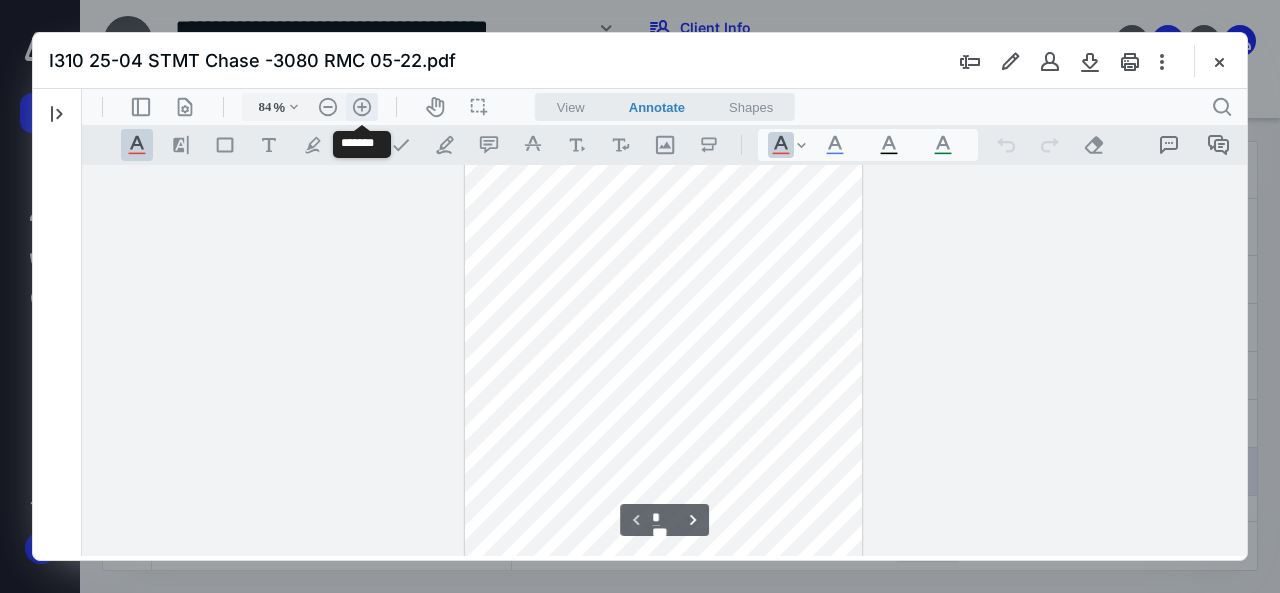 click on ".cls-1{fill:#abb0c4;} icon - header - zoom - in - line" at bounding box center (362, 107) 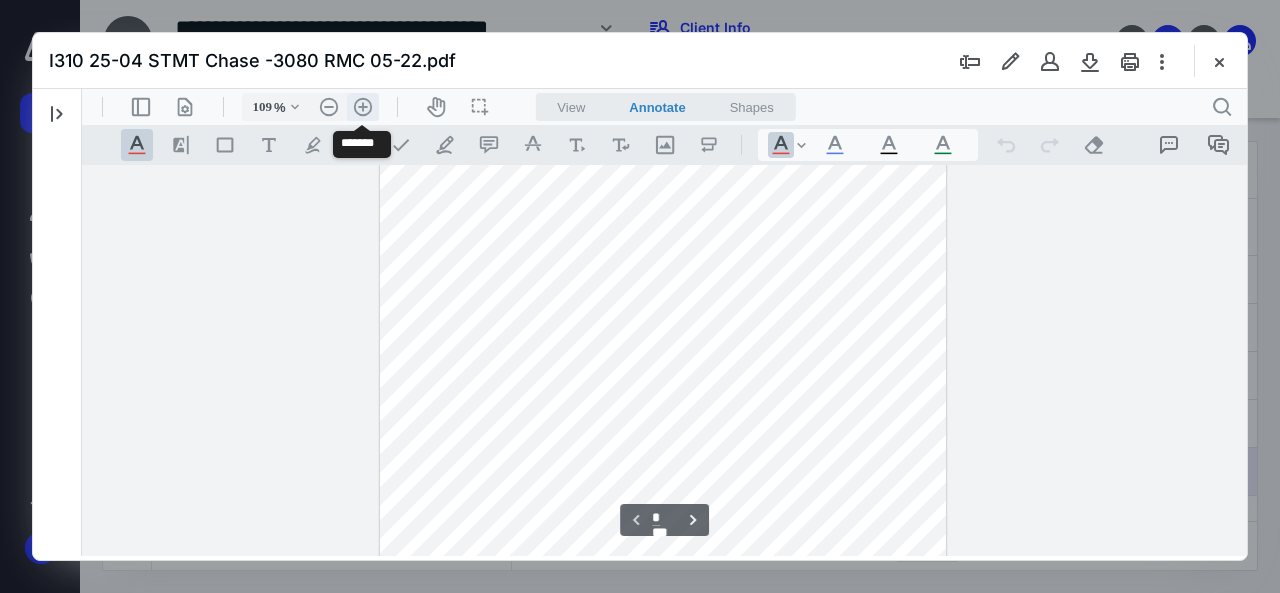 click on ".cls-1{fill:#abb0c4;} icon - header - zoom - in - line" at bounding box center (363, 107) 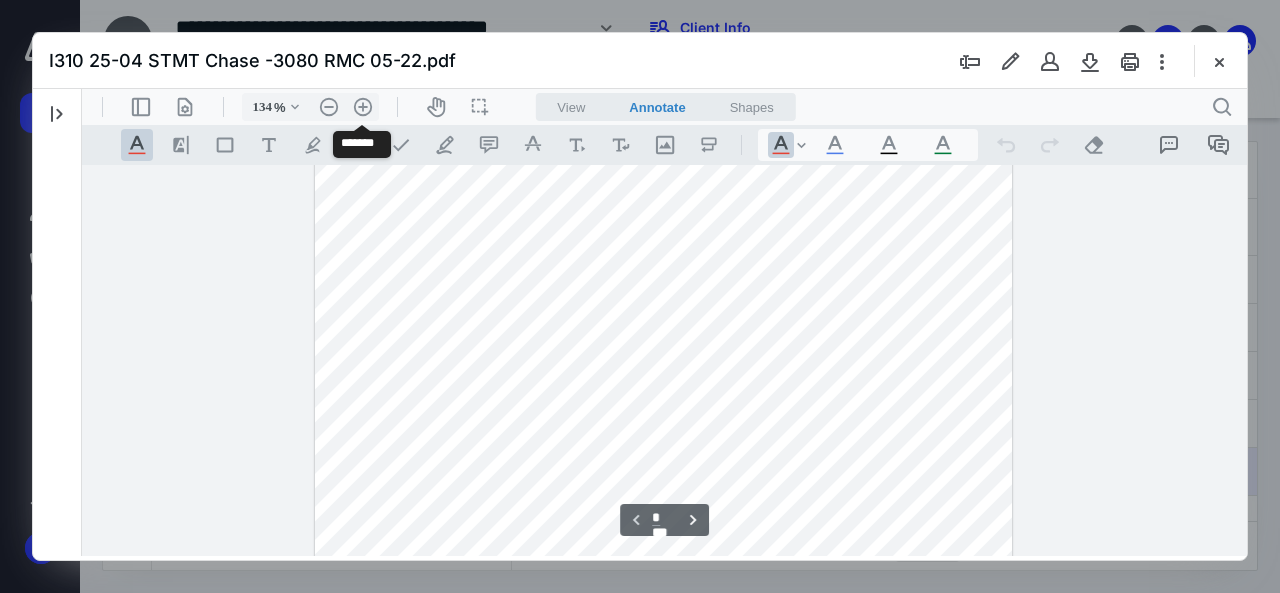 scroll, scrollTop: 660, scrollLeft: 0, axis: vertical 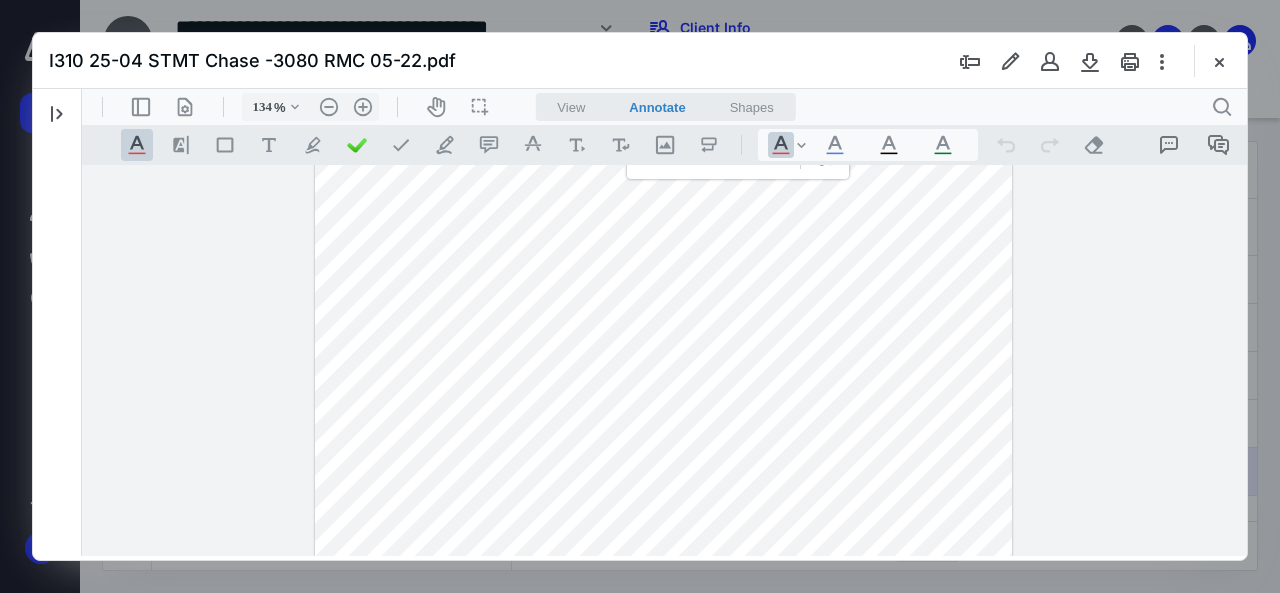 click at bounding box center [663, 503] 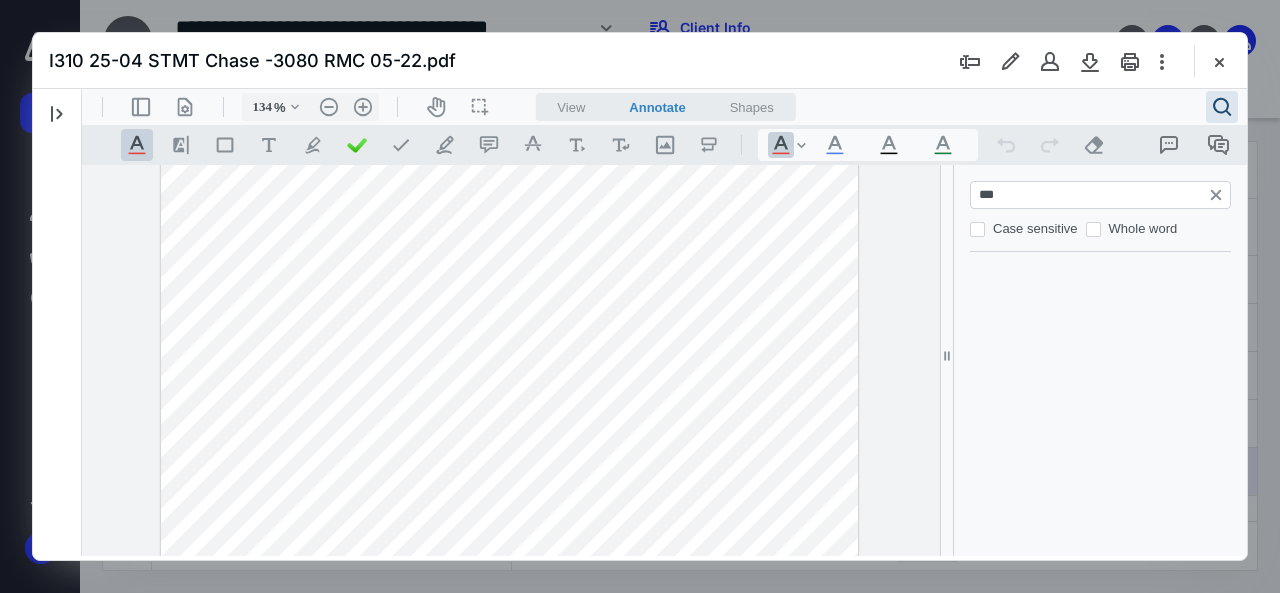 type on "****" 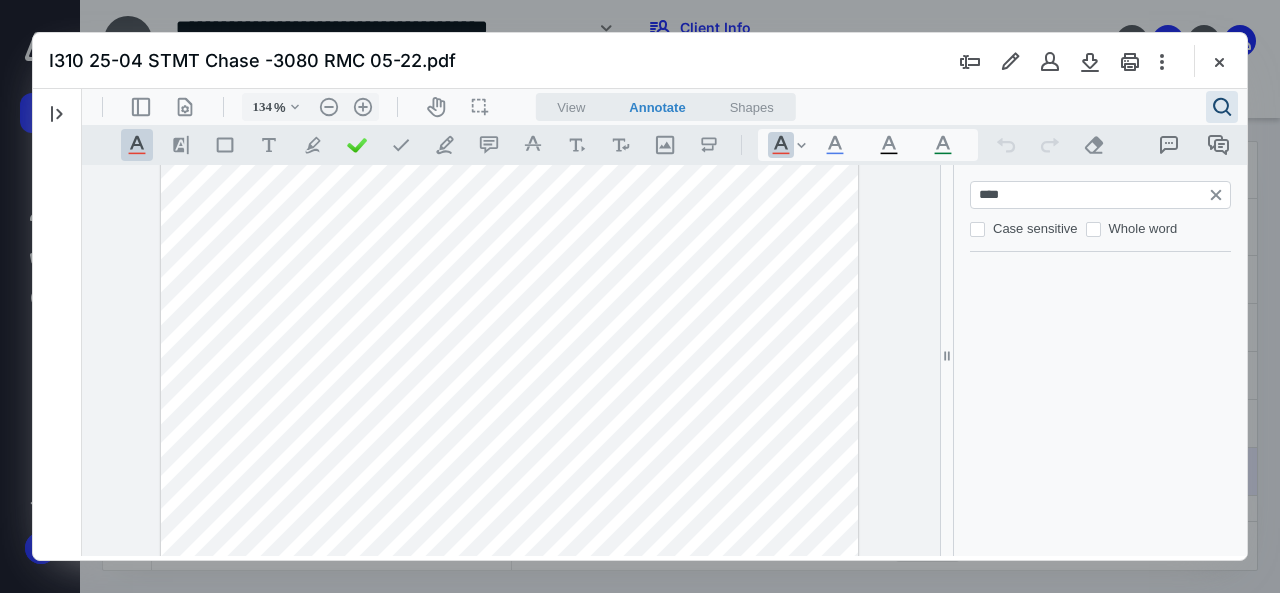 type on "*" 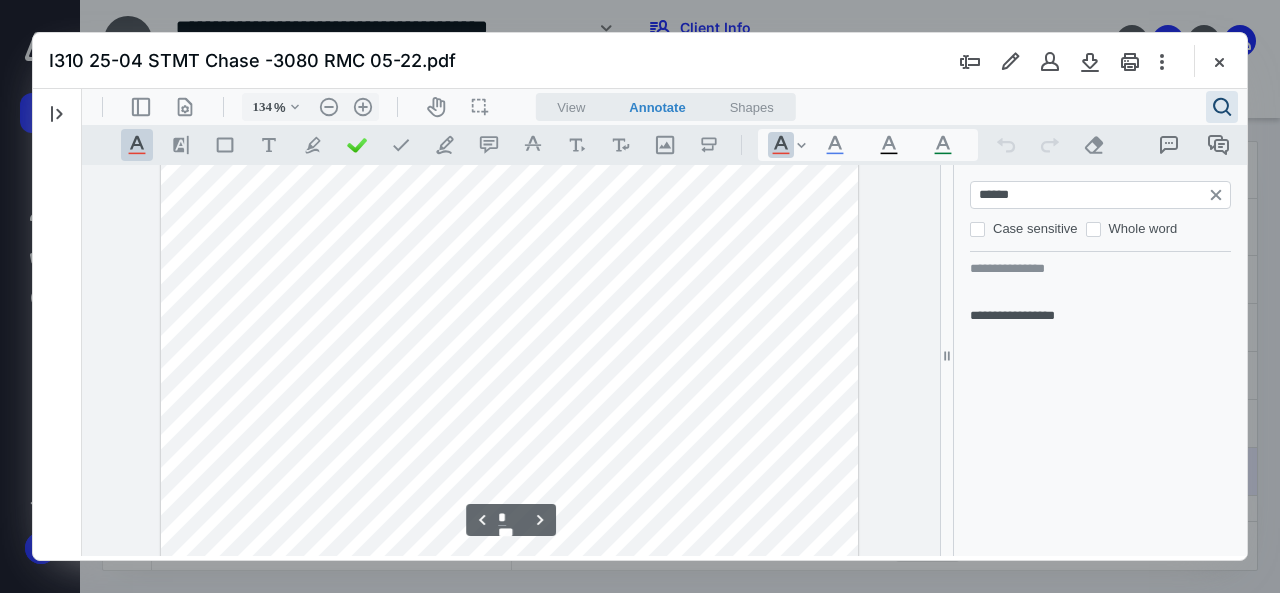 type on "******" 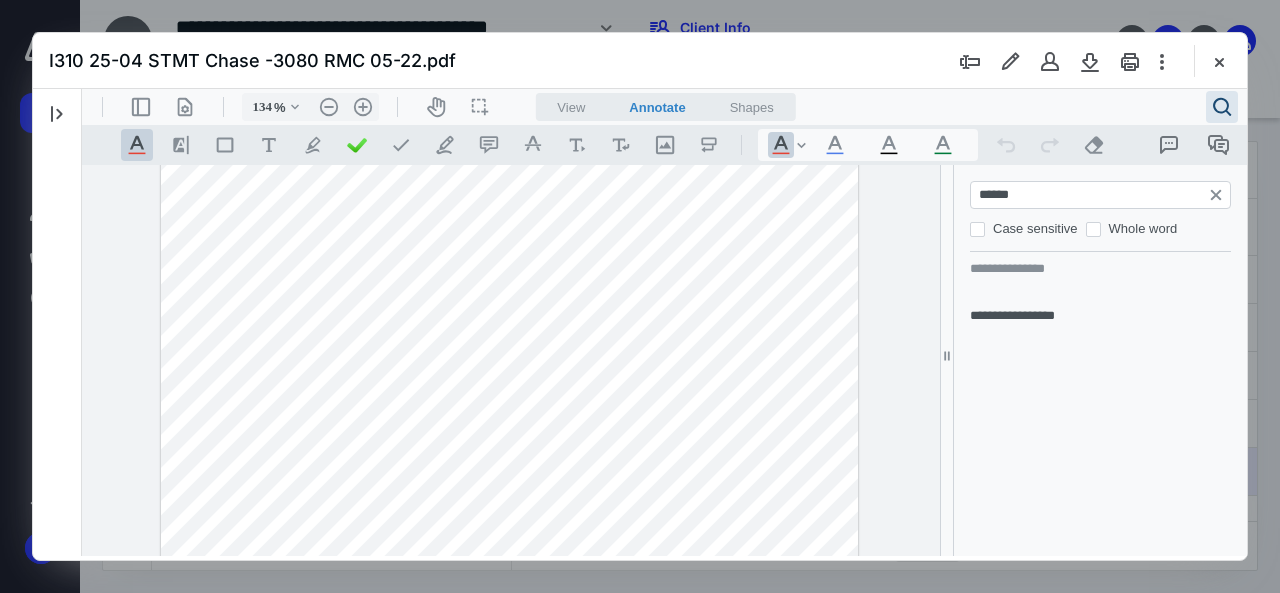 click on "I310 25-04 STMT Chase -3080 RMC 05-22.pdf" at bounding box center [640, 61] 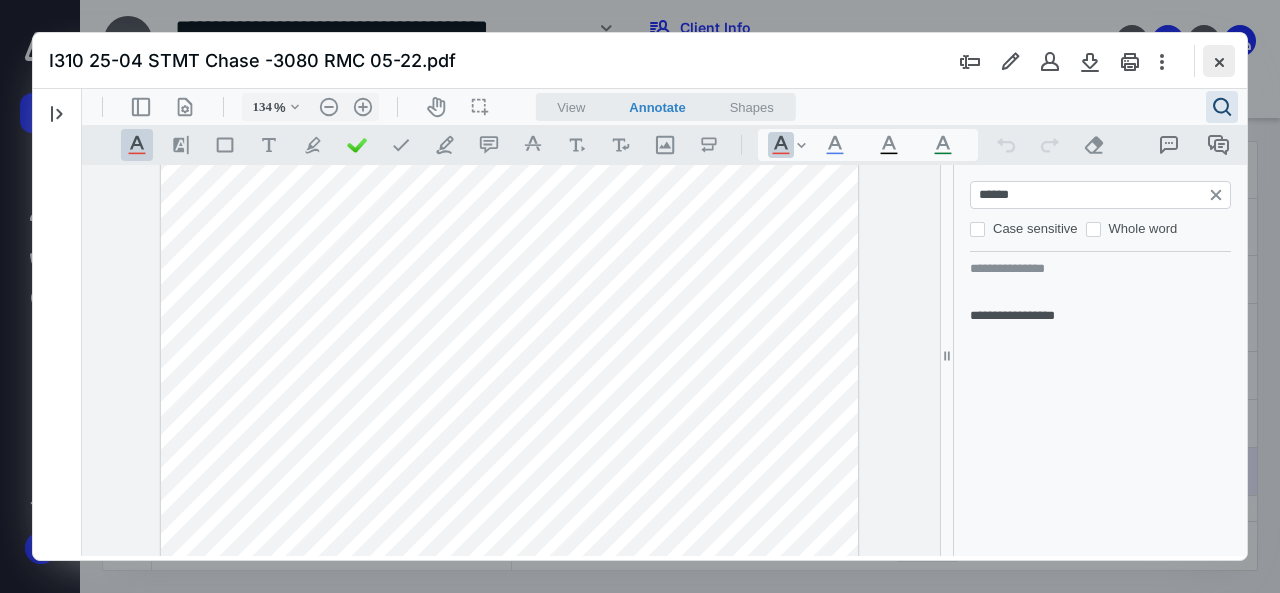 click at bounding box center (1219, 61) 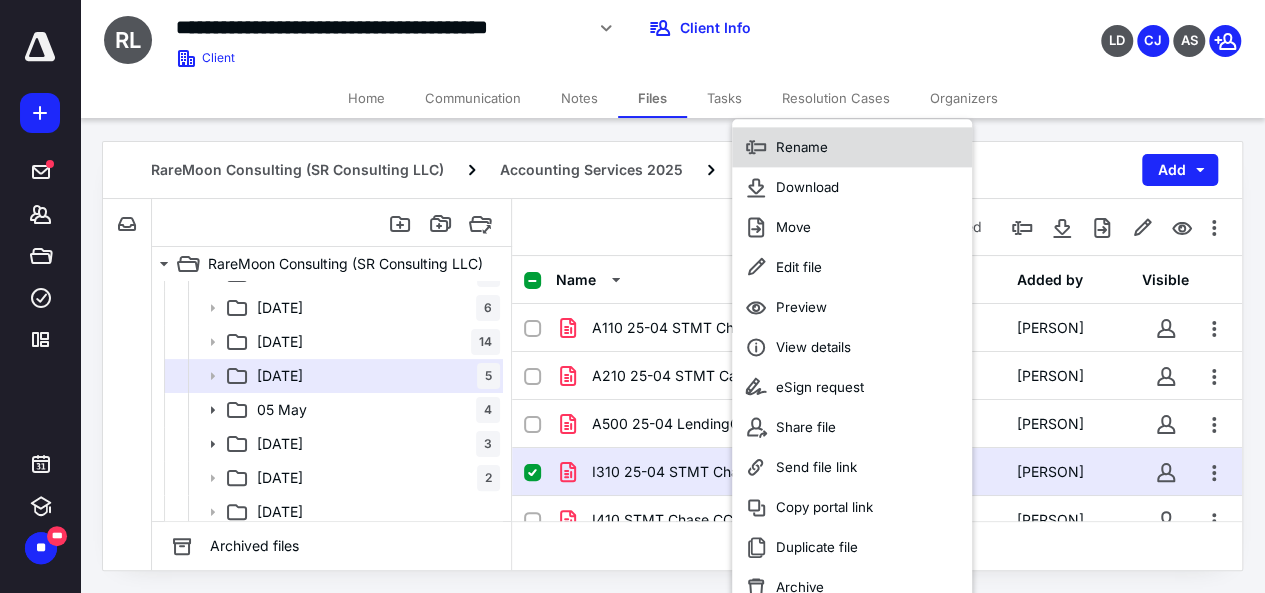 click on "Rename" at bounding box center [852, 147] 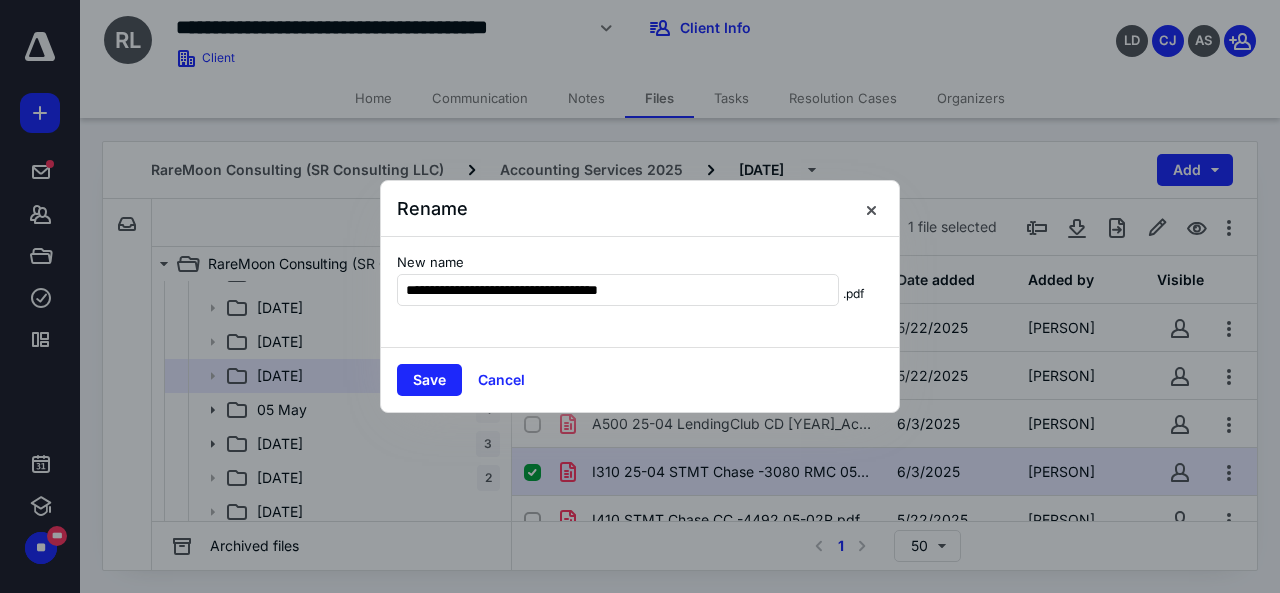 type on "**********" 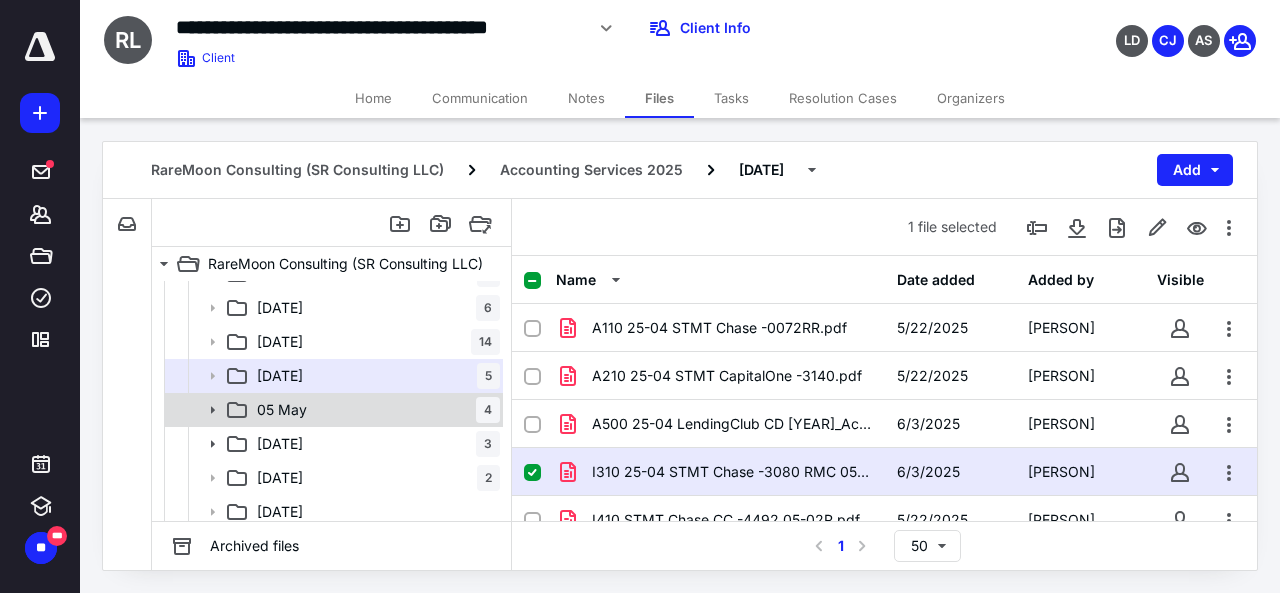 click on "05 May" at bounding box center (282, 410) 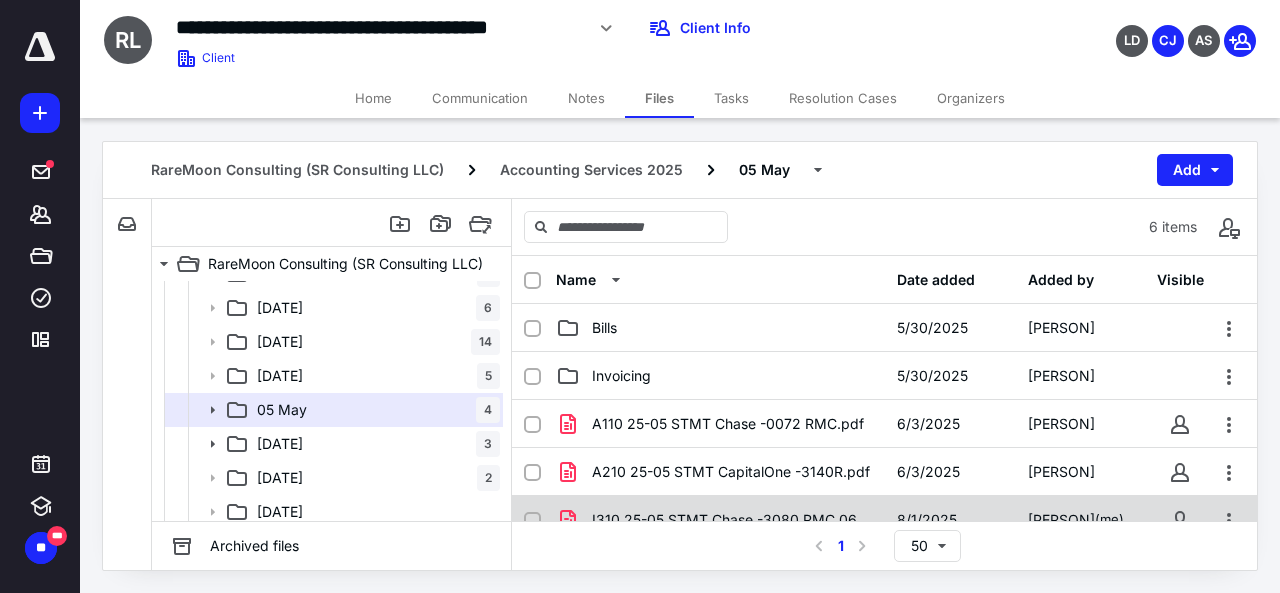 click on "I310 25-05 STMT Chase -3080 RMC 06-22.pdf [DATE] [PERSON] (me)" at bounding box center [884, 520] 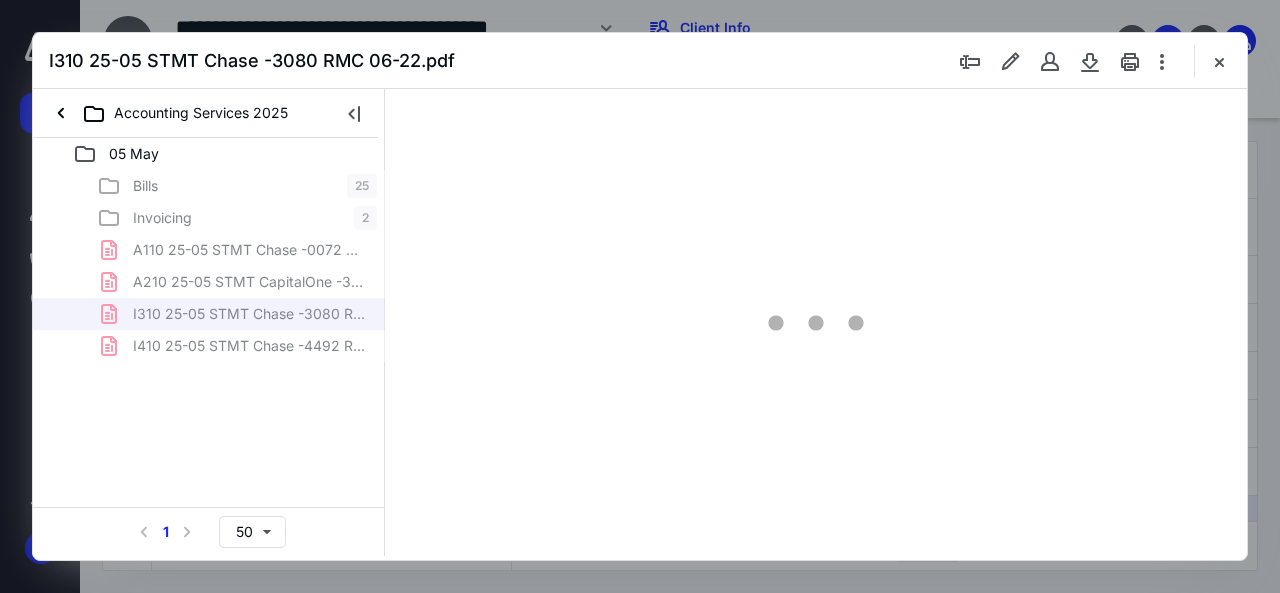 scroll, scrollTop: 0, scrollLeft: 0, axis: both 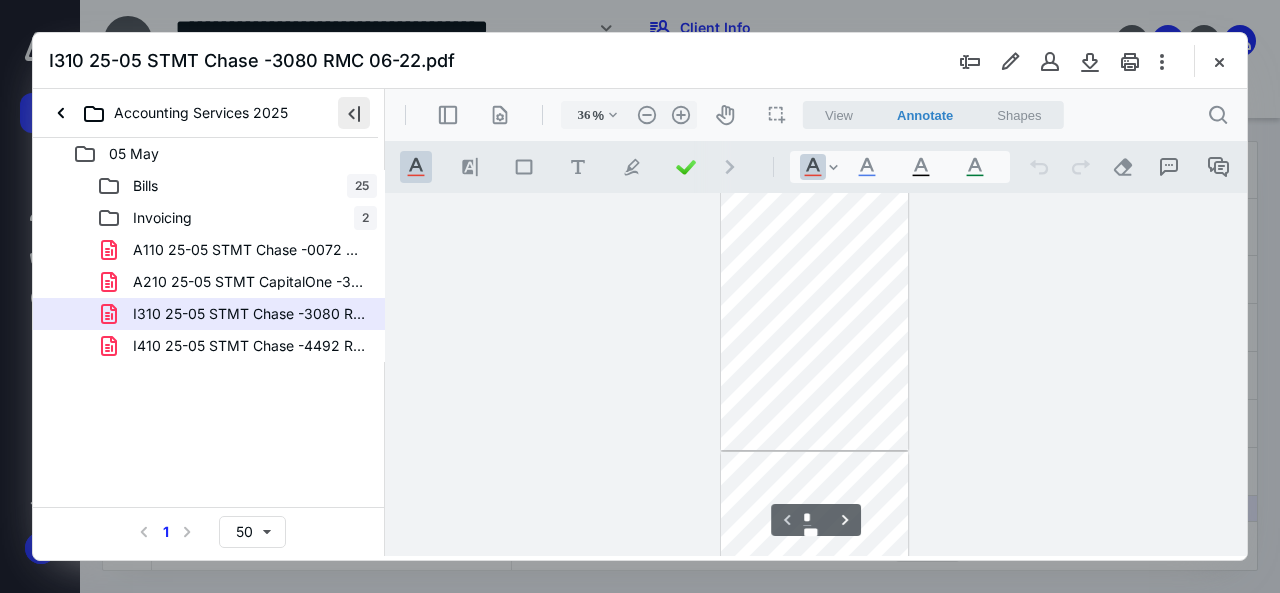 click at bounding box center (354, 113) 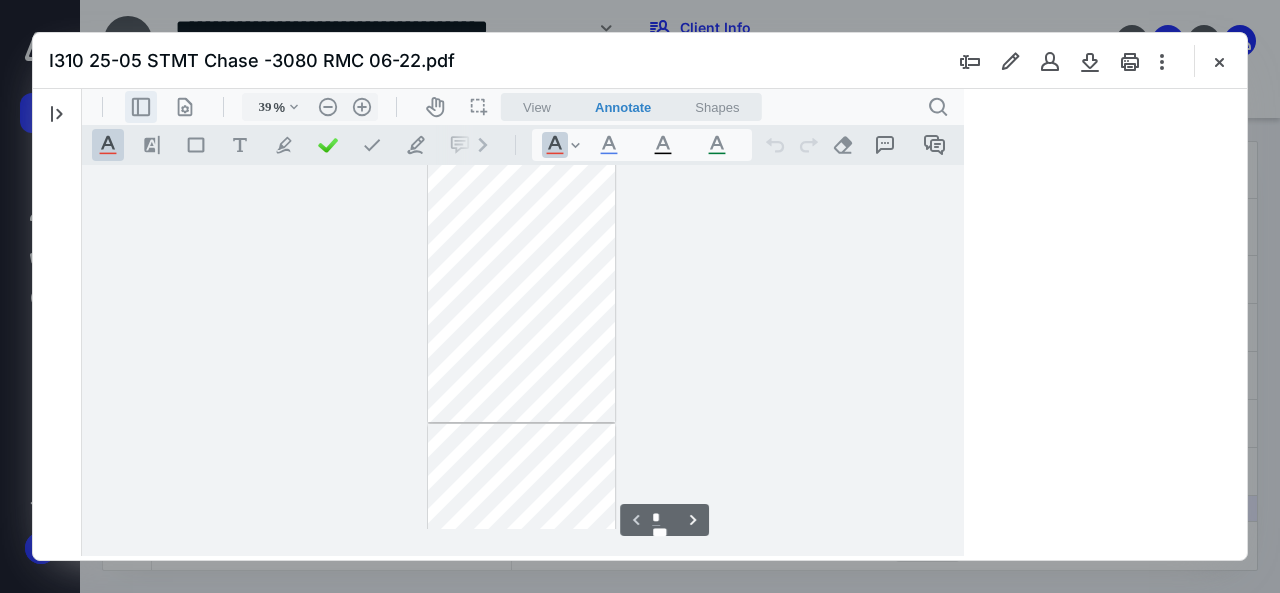 scroll, scrollTop: 78, scrollLeft: 0, axis: vertical 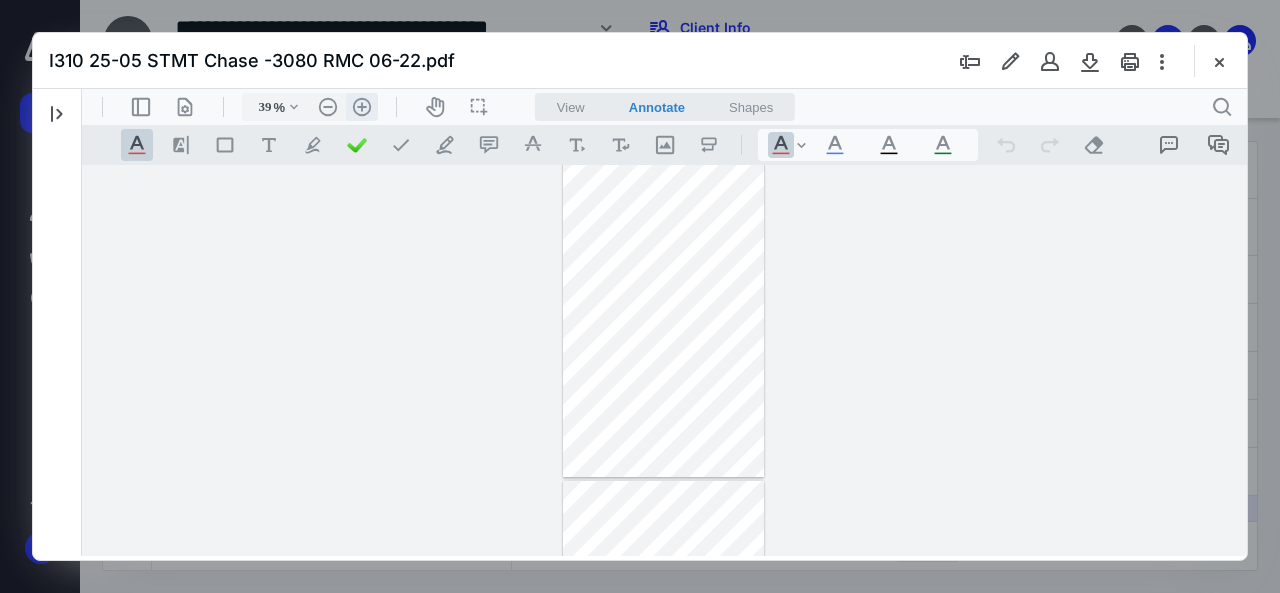 click on ".cls-1{fill:#abb0c4;} icon - header - zoom - in - line" at bounding box center (362, 107) 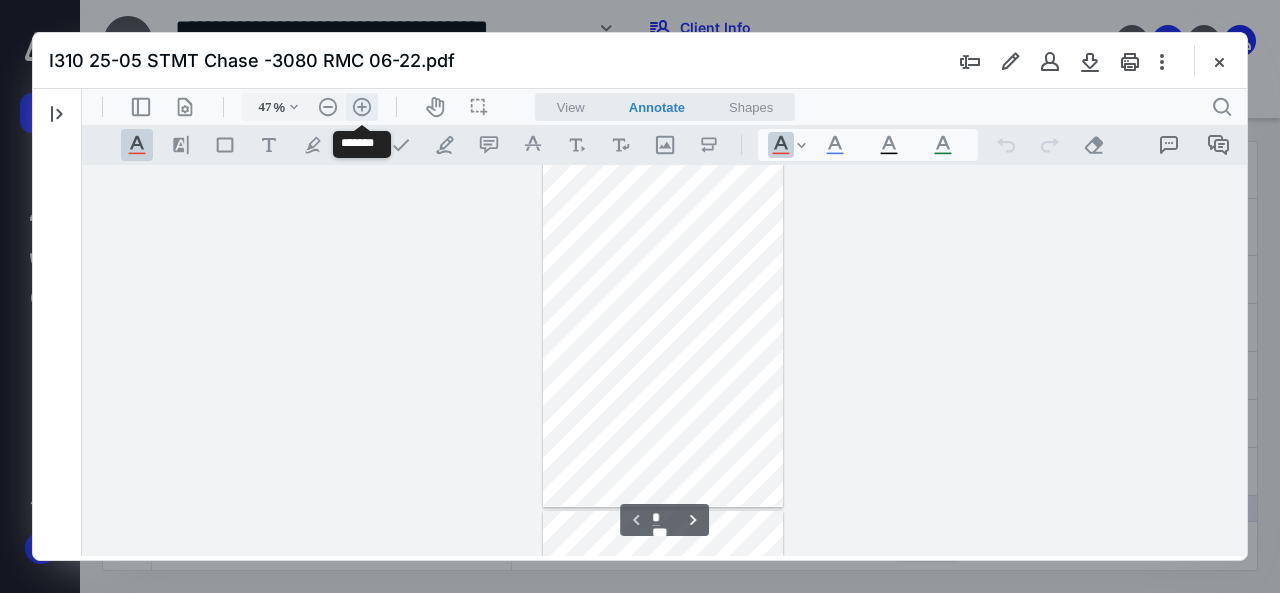 click on ".cls-1{fill:#abb0c4;} icon - header - zoom - in - line" at bounding box center (362, 107) 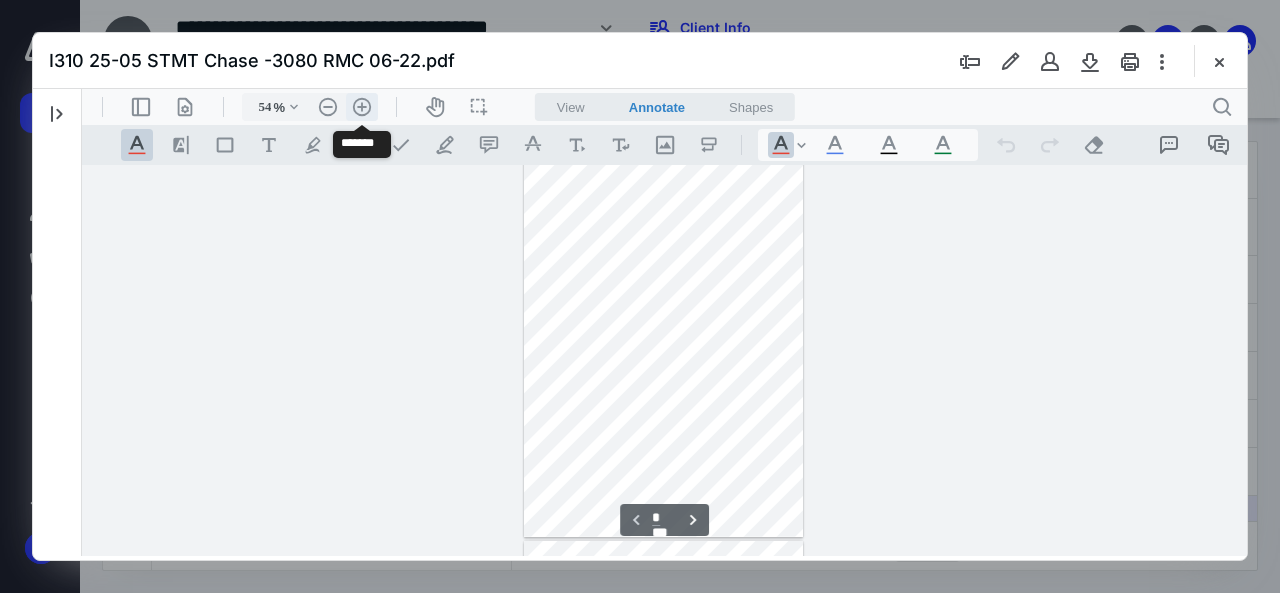 click on ".cls-1{fill:#abb0c4;} icon - header - zoom - in - line" at bounding box center (362, 107) 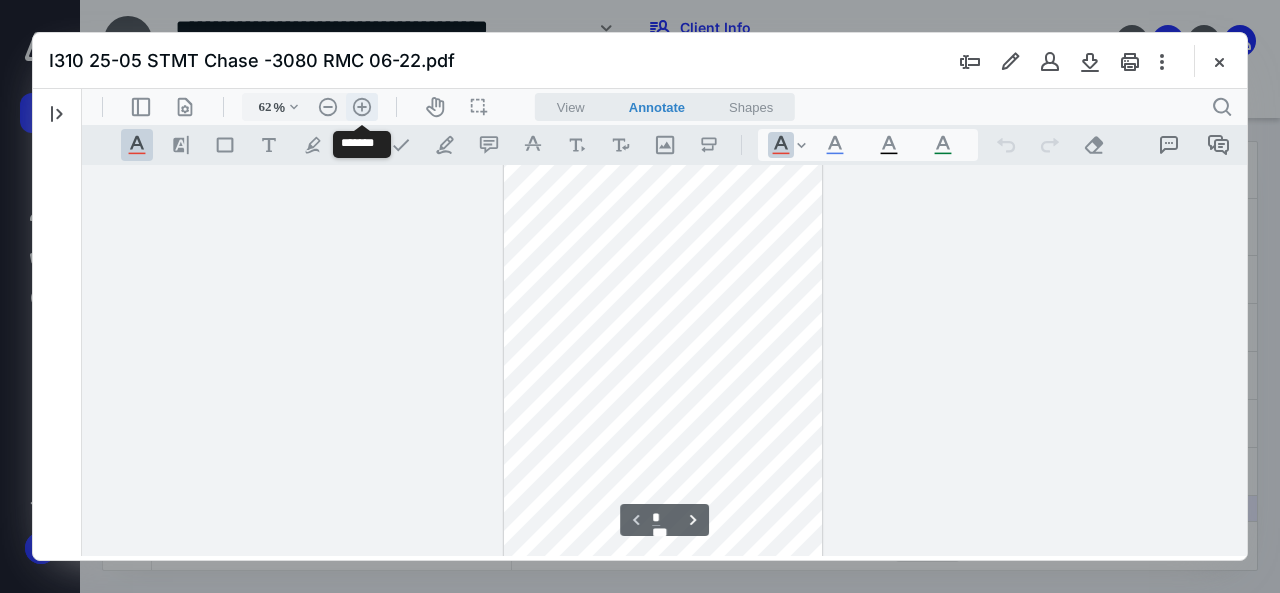 click on ".cls-1{fill:#abb0c4;} icon - header - zoom - in - line" at bounding box center (362, 107) 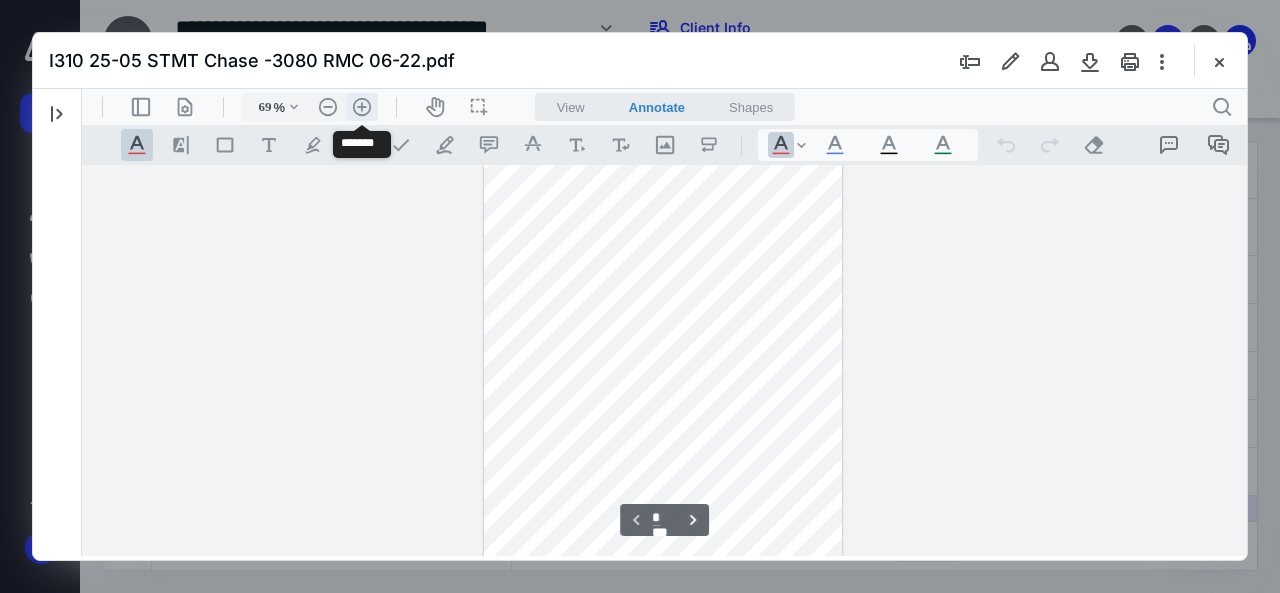 click on ".cls-1{fill:#abb0c4;} icon - header - zoom - in - line" at bounding box center (362, 107) 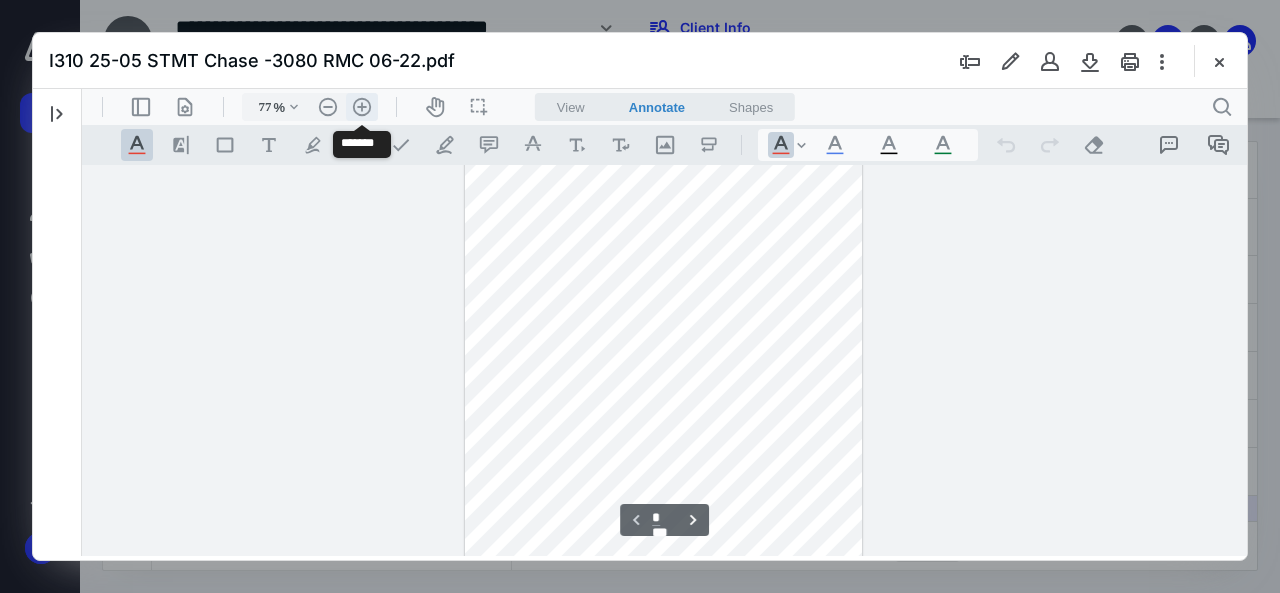 click on ".cls-1{fill:#abb0c4;} icon - header - zoom - in - line" at bounding box center (362, 107) 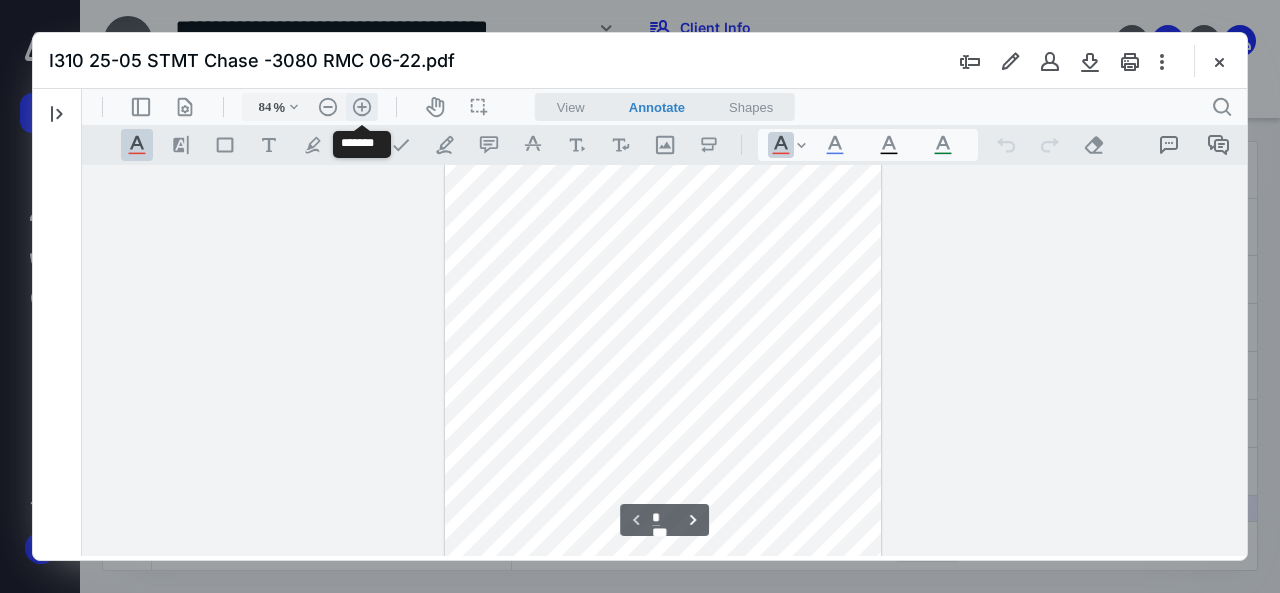 click on ".cls-1{fill:#abb0c4;} icon - header - zoom - in - line" at bounding box center (362, 107) 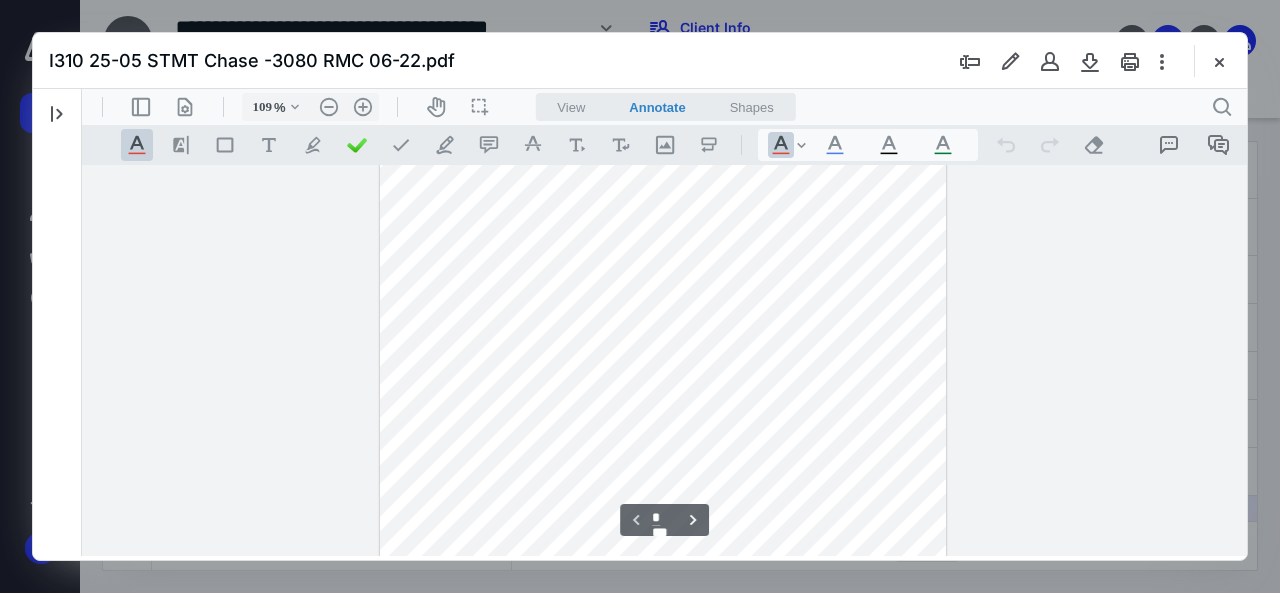 scroll, scrollTop: 202, scrollLeft: 0, axis: vertical 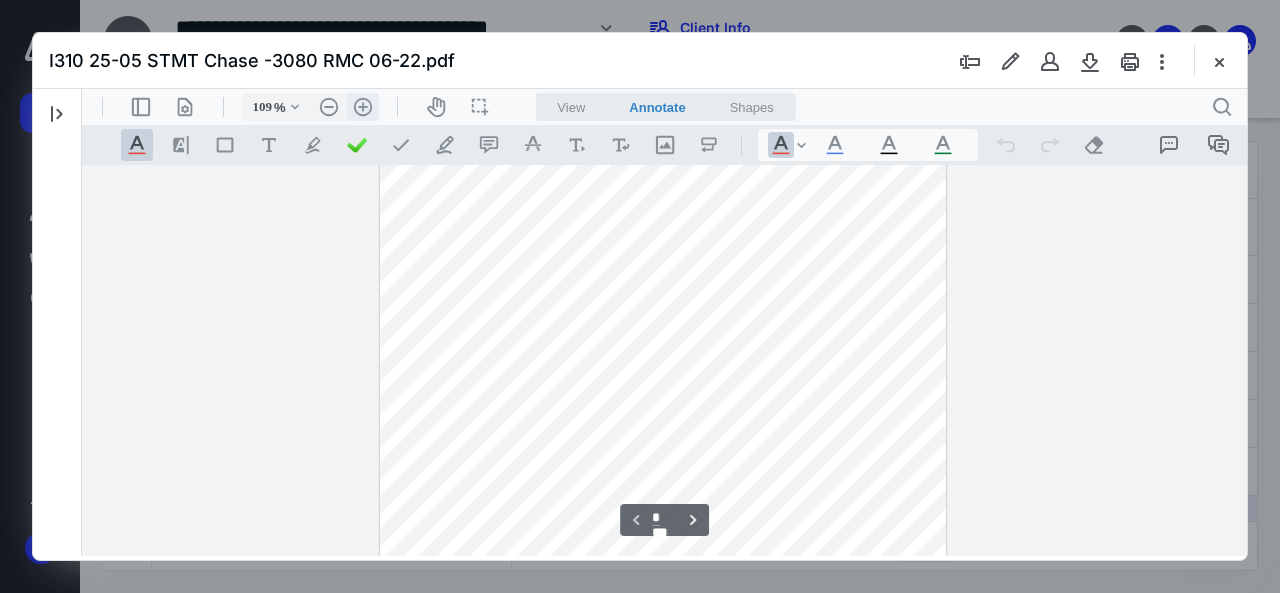 click on ".cls-1{fill:#abb0c4;} icon - header - zoom - in - line" at bounding box center [363, 107] 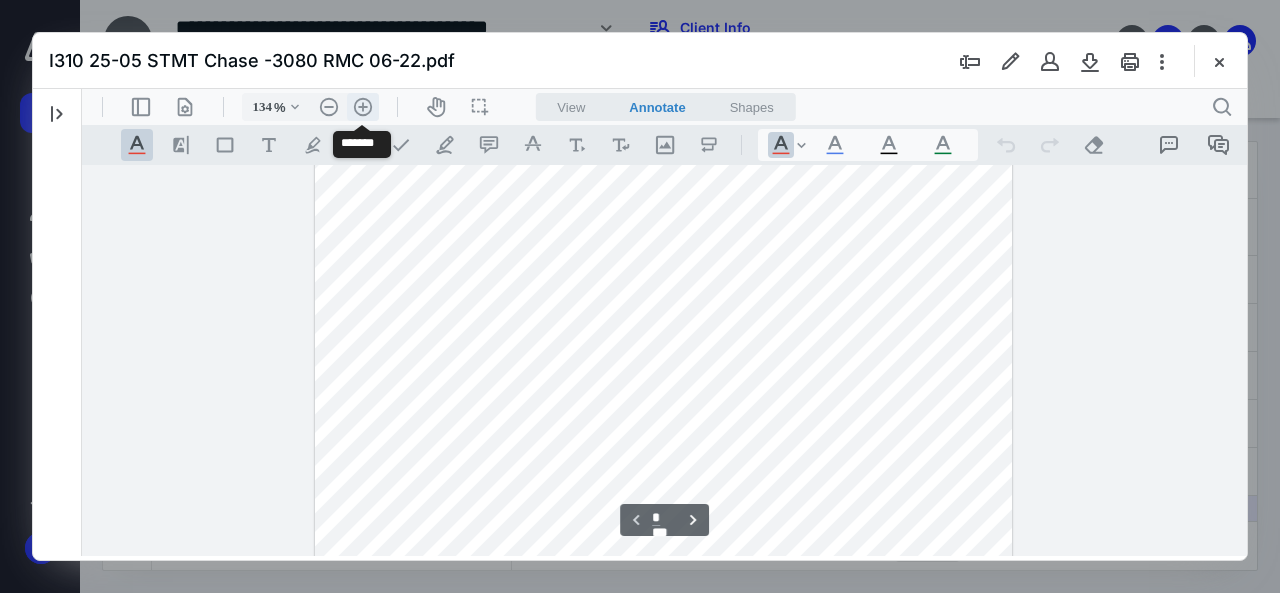 click on ".cls-1{fill:#abb0c4;} icon - header - zoom - in - line" at bounding box center (363, 107) 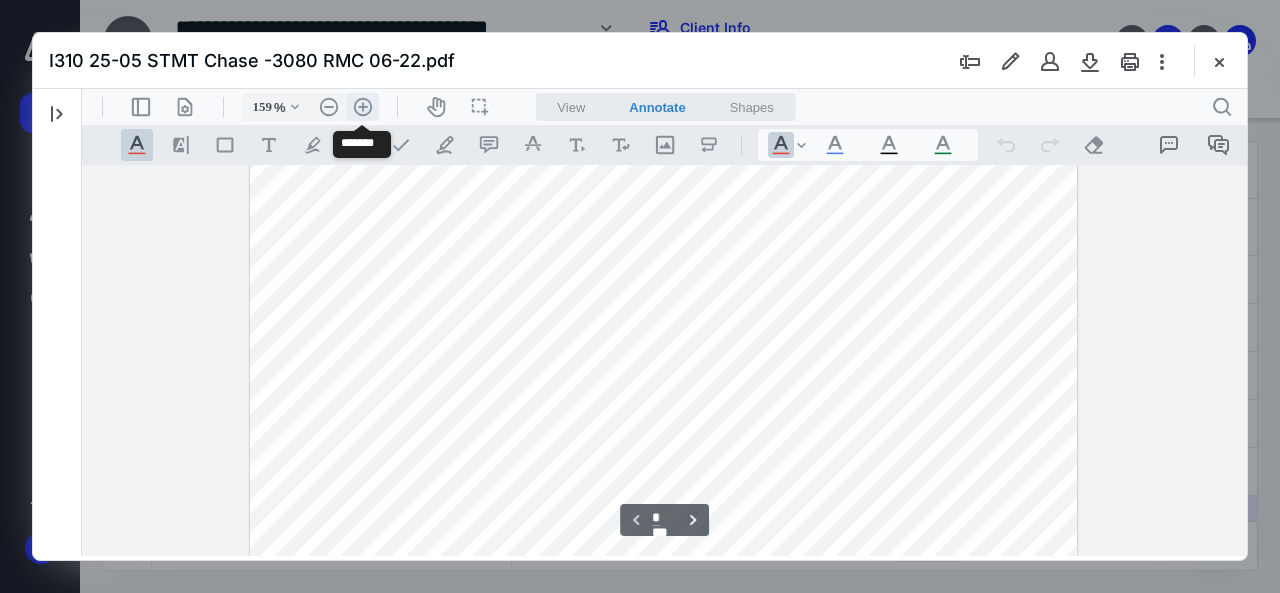 scroll, scrollTop: 367, scrollLeft: 0, axis: vertical 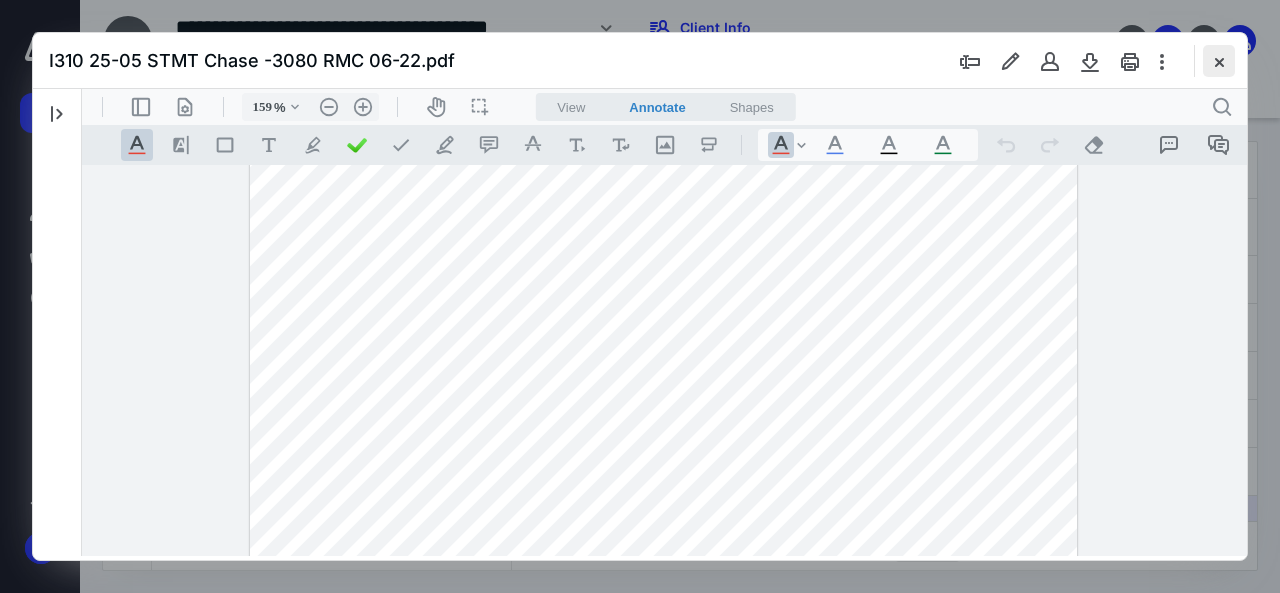 click at bounding box center (1219, 61) 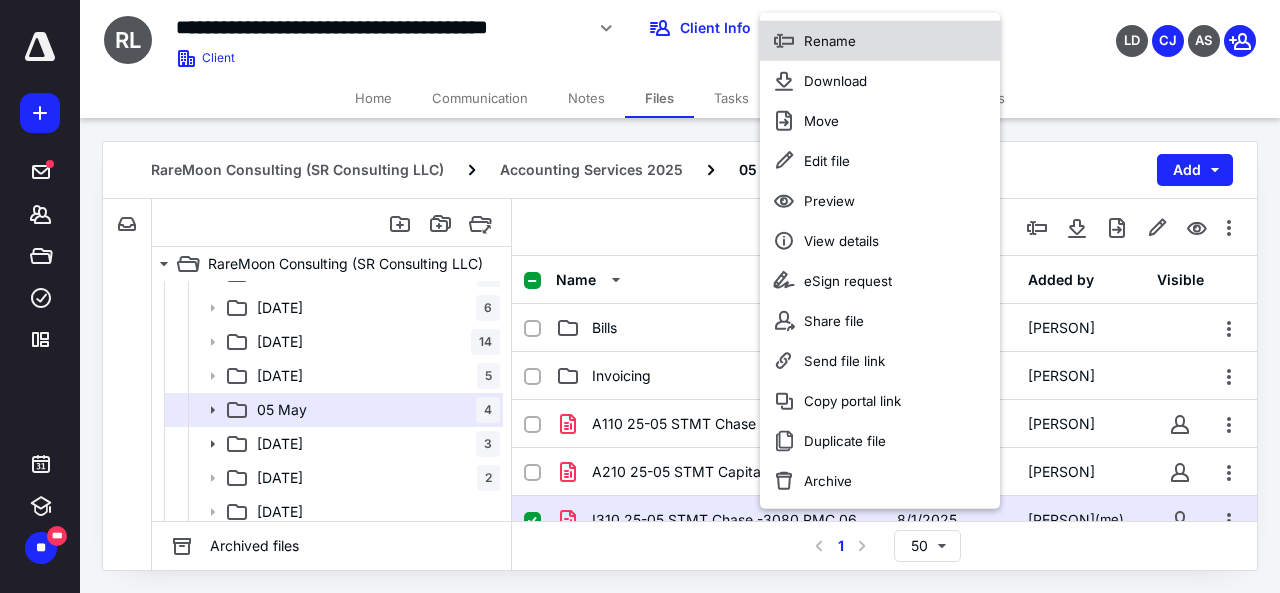 click on "Rename" at bounding box center [830, 41] 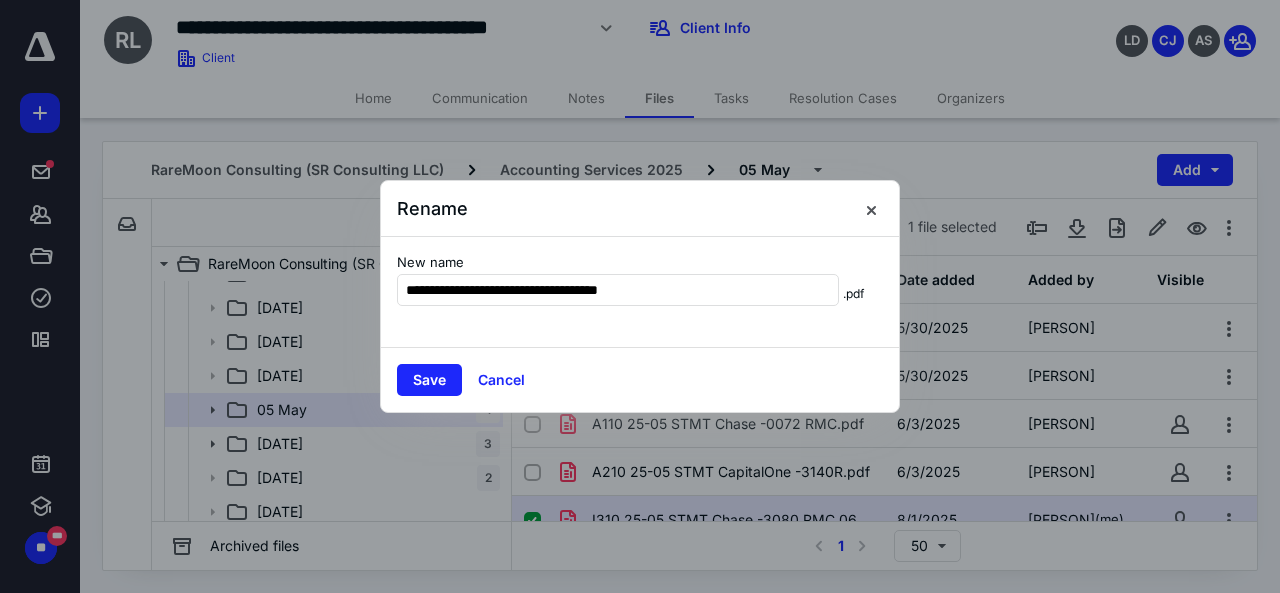 type on "**********" 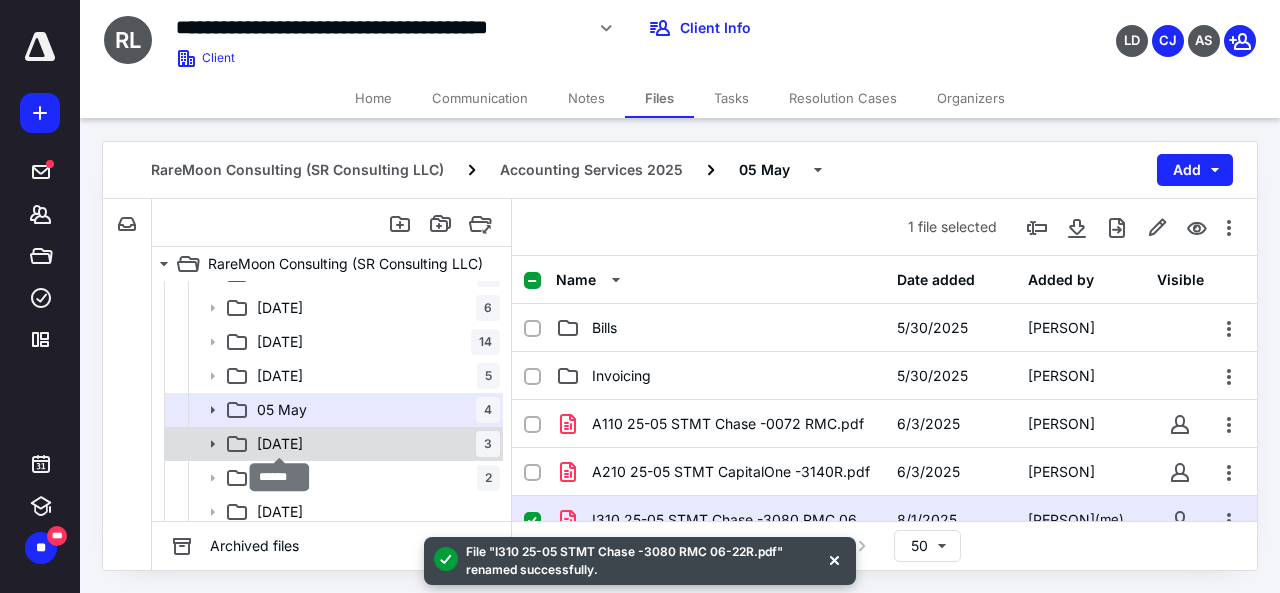 click on "[DATE]" at bounding box center (280, 444) 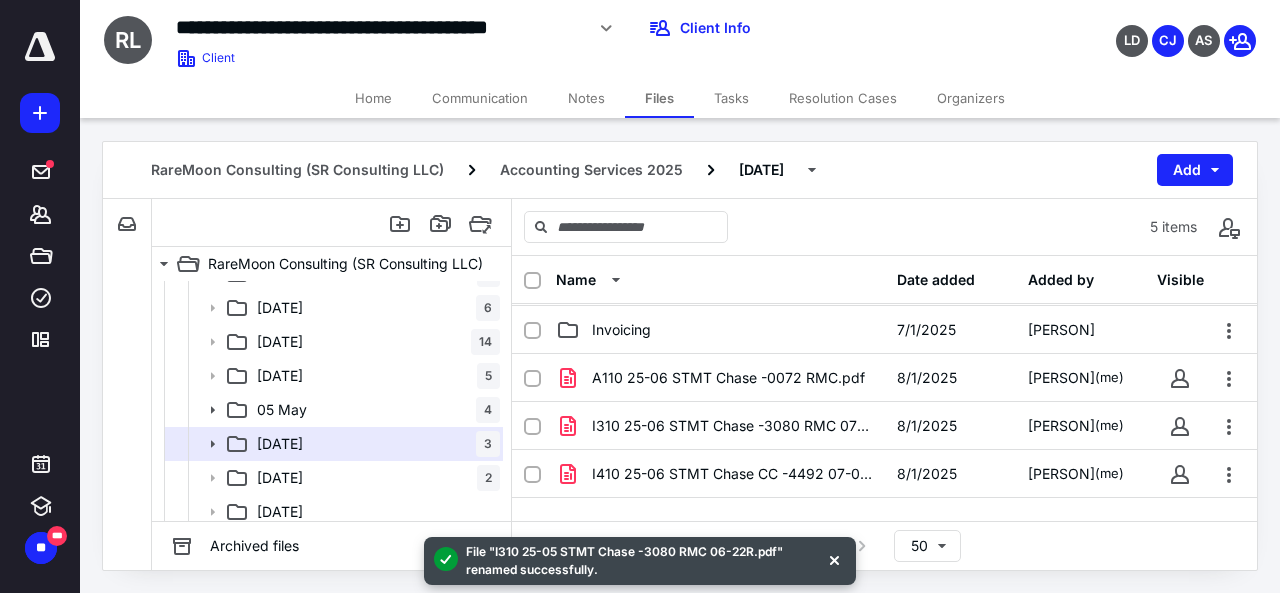 scroll, scrollTop: 82, scrollLeft: 0, axis: vertical 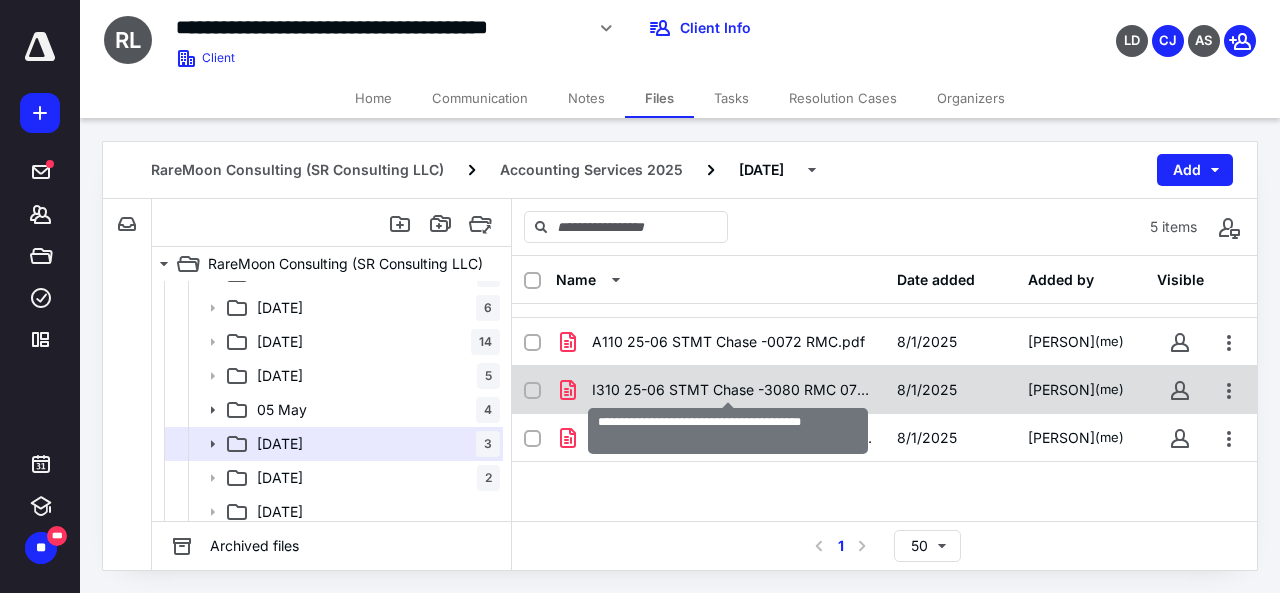 click on "I310 25-06 STMT Chase -3080 RMC 07-22.pdf" at bounding box center [732, 390] 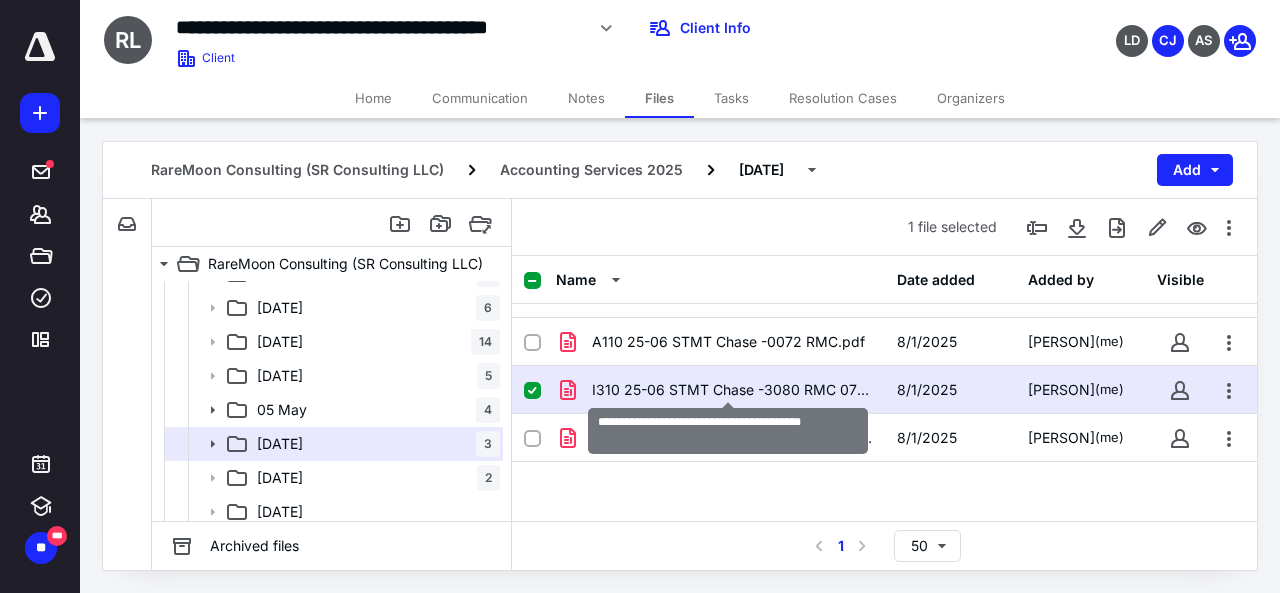 click on "I310 25-06 STMT Chase -3080 RMC 07-22.pdf" at bounding box center (732, 390) 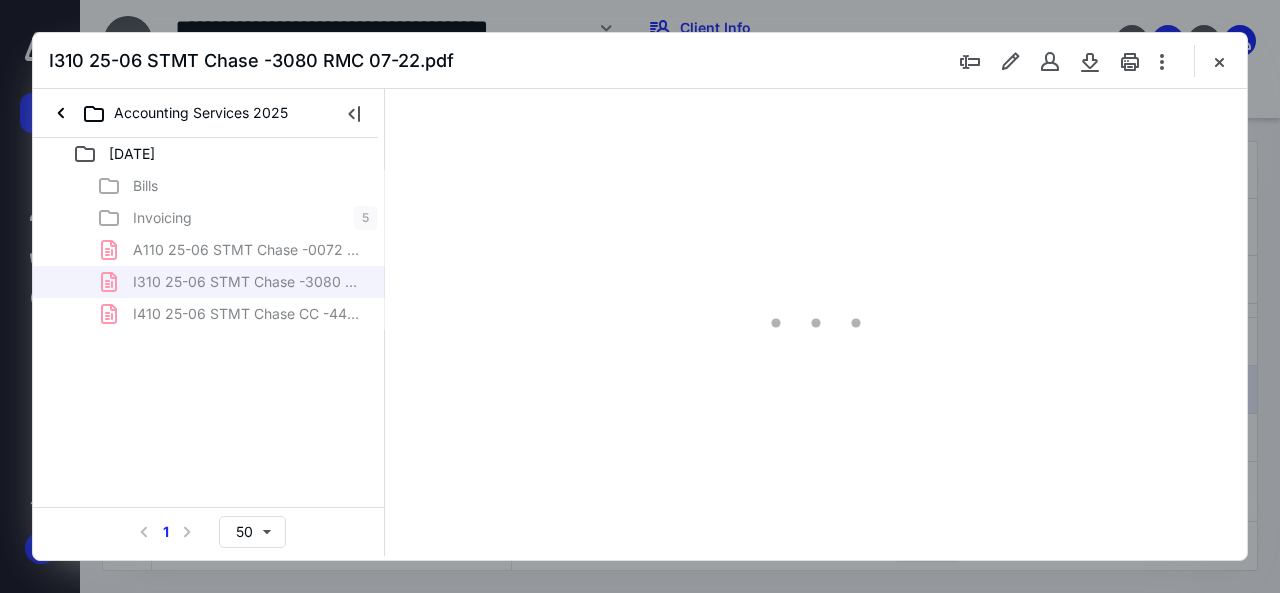 scroll, scrollTop: 0, scrollLeft: 0, axis: both 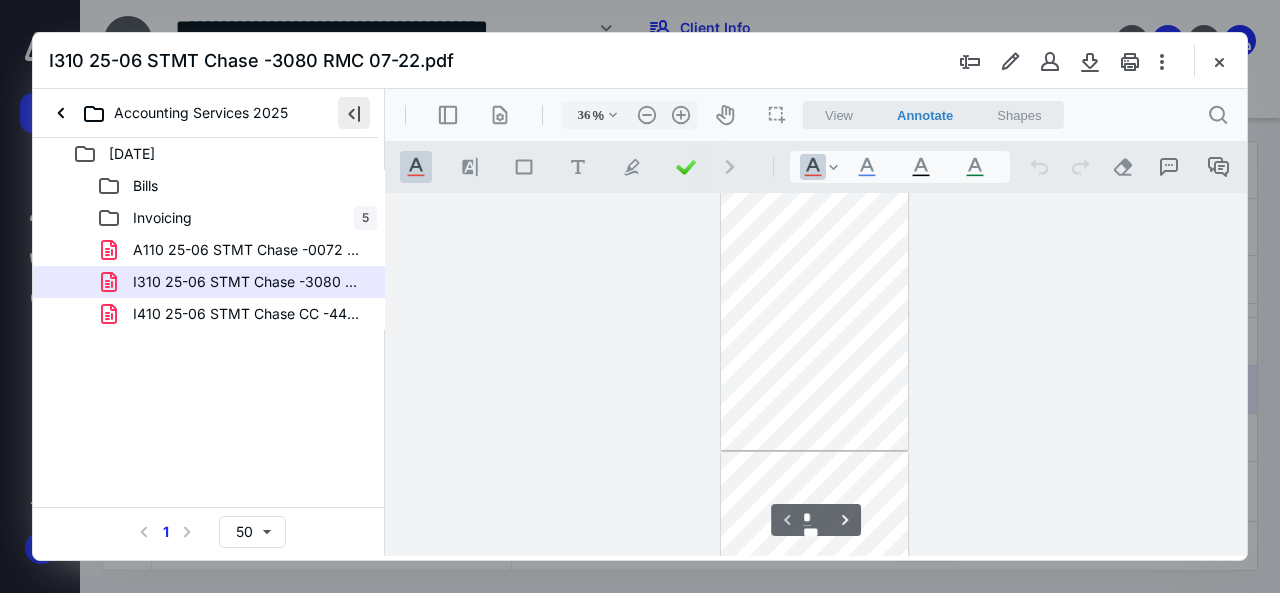 click at bounding box center [354, 113] 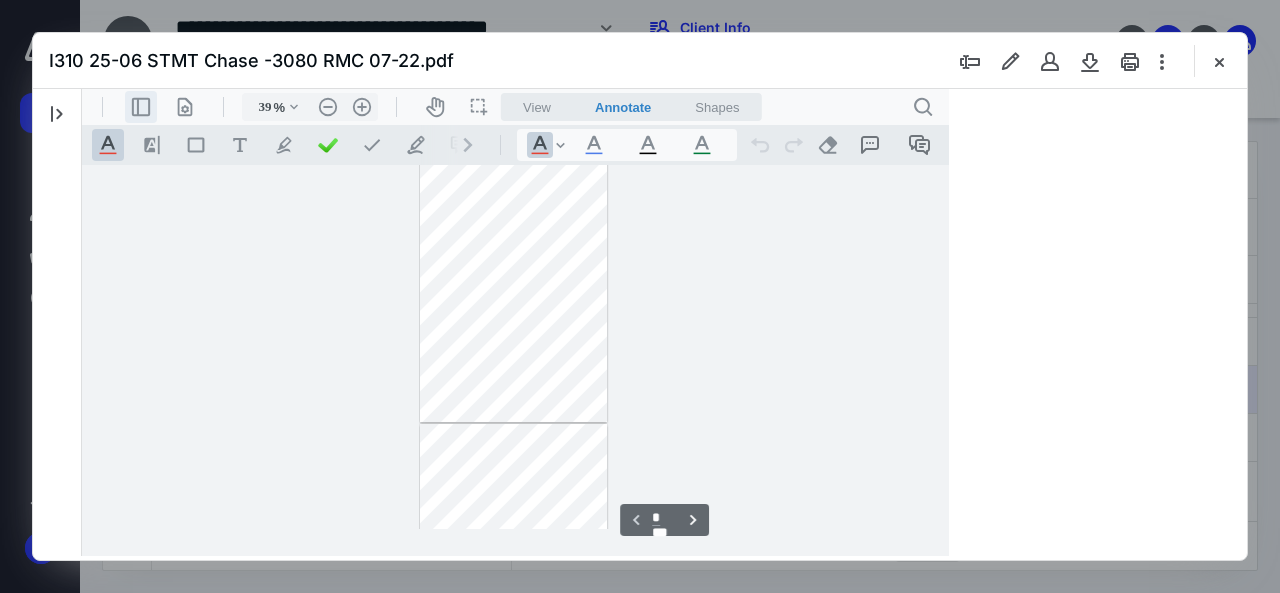 scroll, scrollTop: 78, scrollLeft: 0, axis: vertical 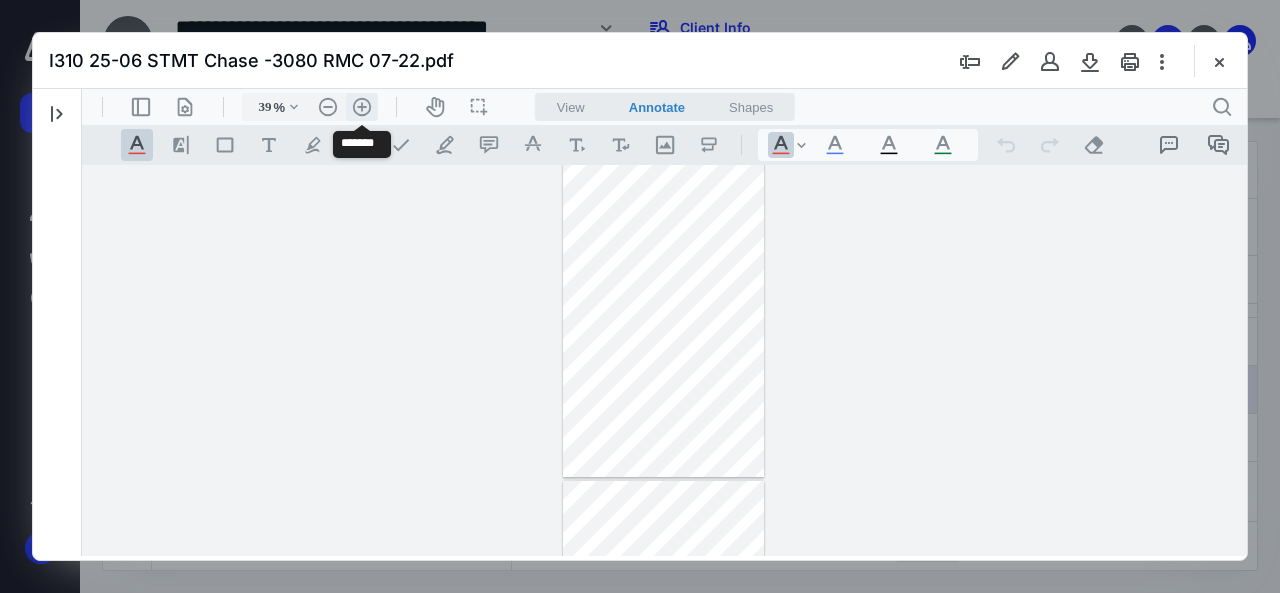 click on ".cls-1{fill:#abb0c4;} icon - header - zoom - in - line" at bounding box center (362, 107) 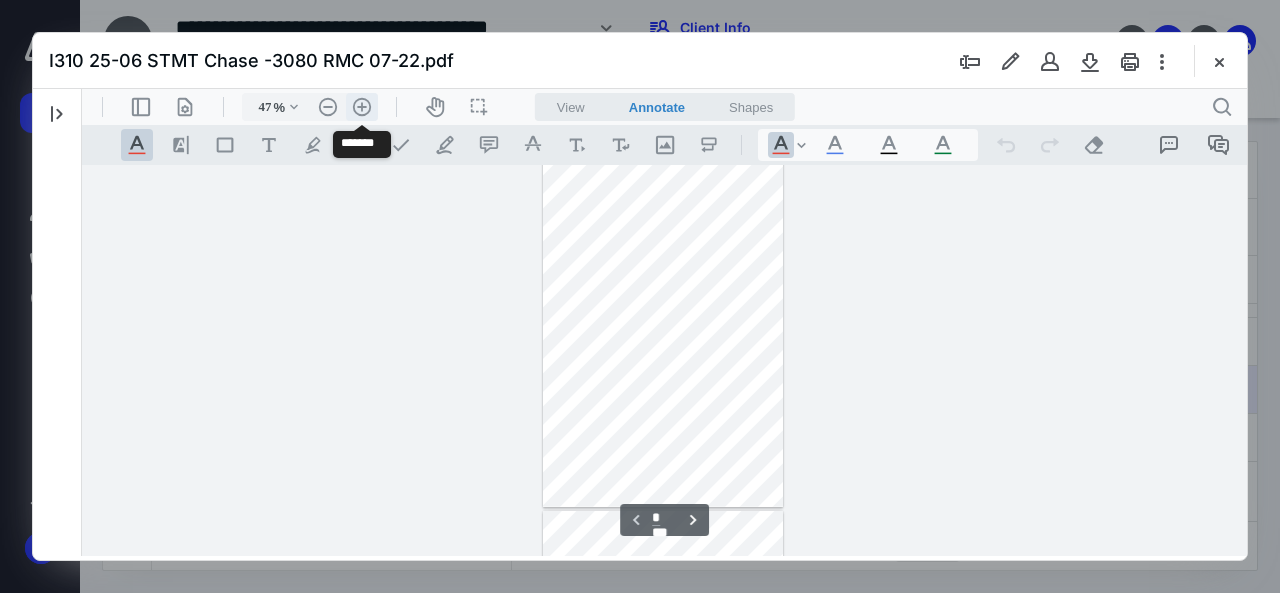 click on ".cls-1{fill:#abb0c4;} icon - header - zoom - in - line" at bounding box center [362, 107] 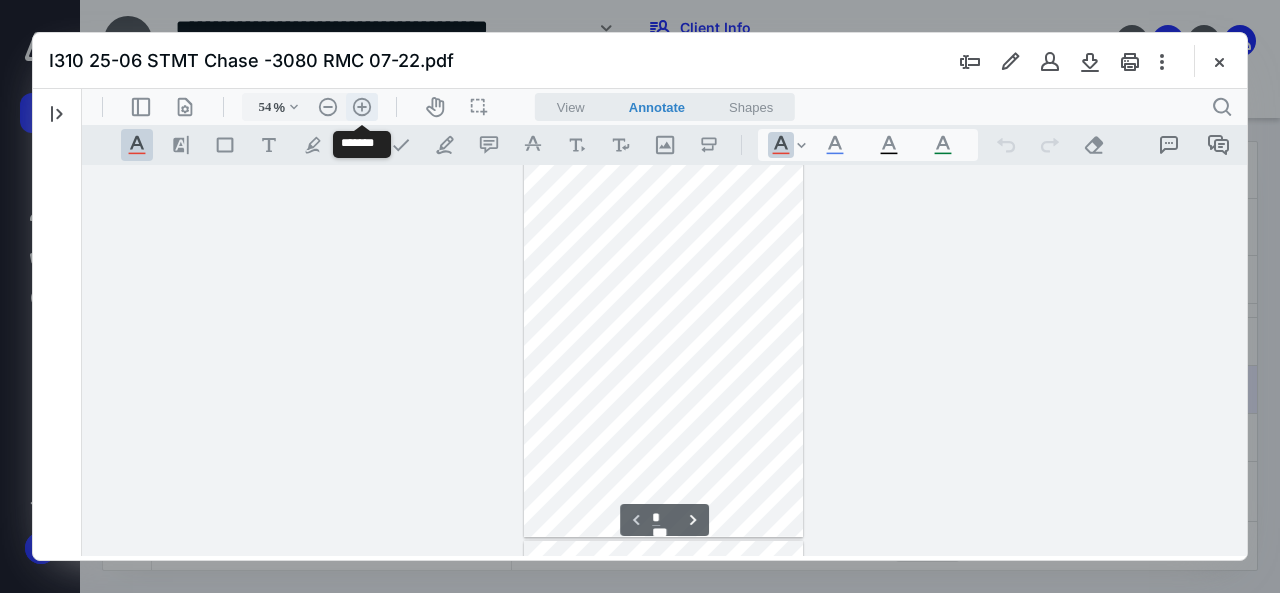 click on ".cls-1{fill:#abb0c4;} icon - header - zoom - in - line" at bounding box center (362, 107) 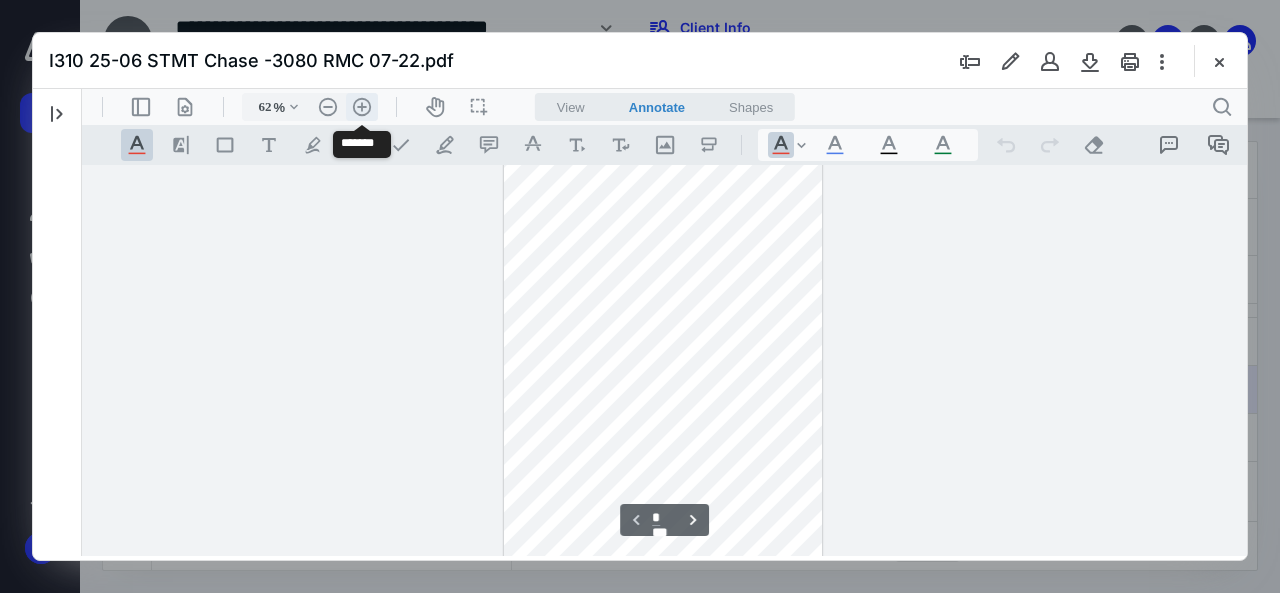 click on ".cls-1{fill:#abb0c4;} icon - header - zoom - in - line" at bounding box center [362, 107] 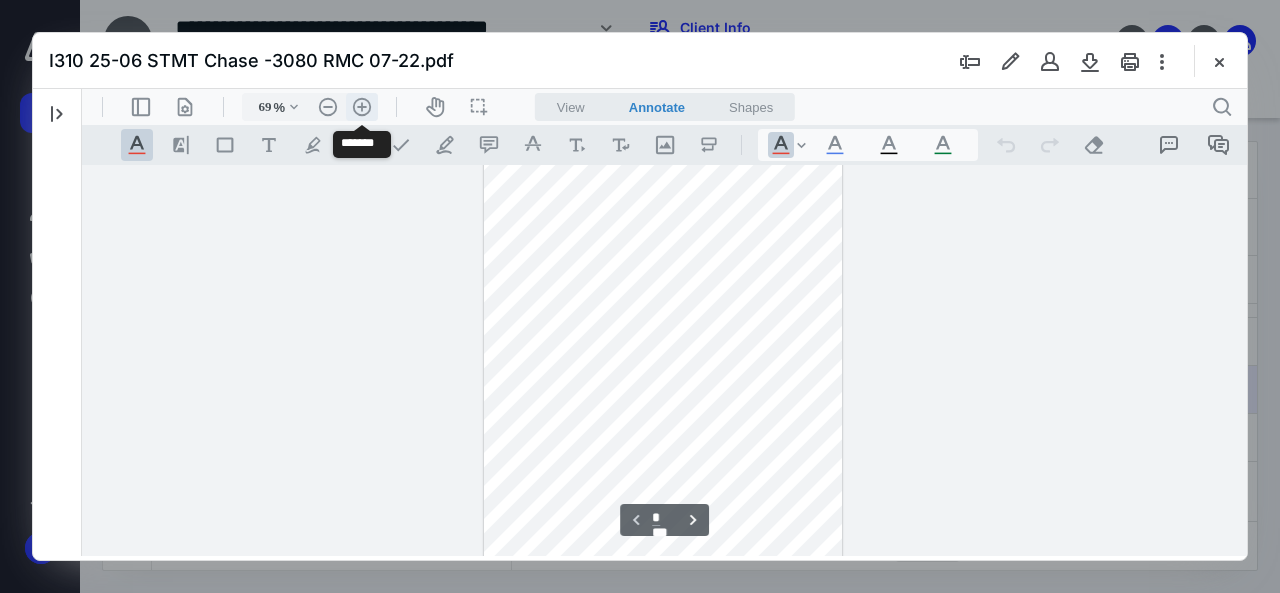 click on ".cls-1{fill:#abb0c4;} icon - header - zoom - in - line" at bounding box center [362, 107] 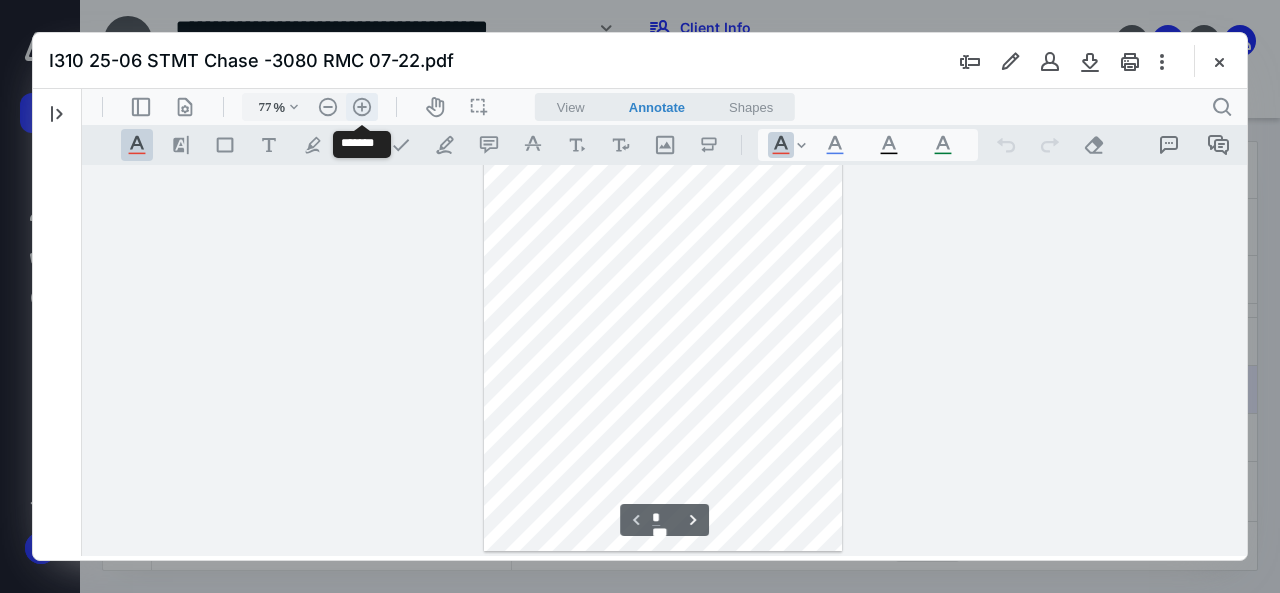 click on ".cls-1{fill:#abb0c4;} icon - header - zoom - in - line" at bounding box center (362, 107) 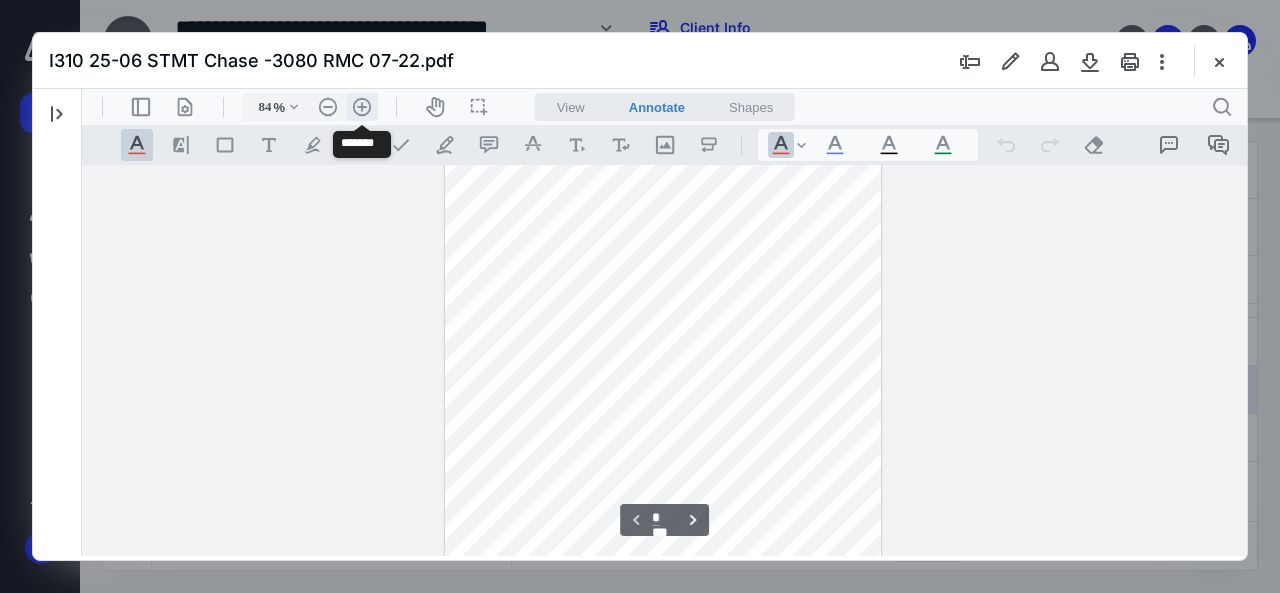 click on ".cls-1{fill:#abb0c4;} icon - header - zoom - in - line" at bounding box center [362, 107] 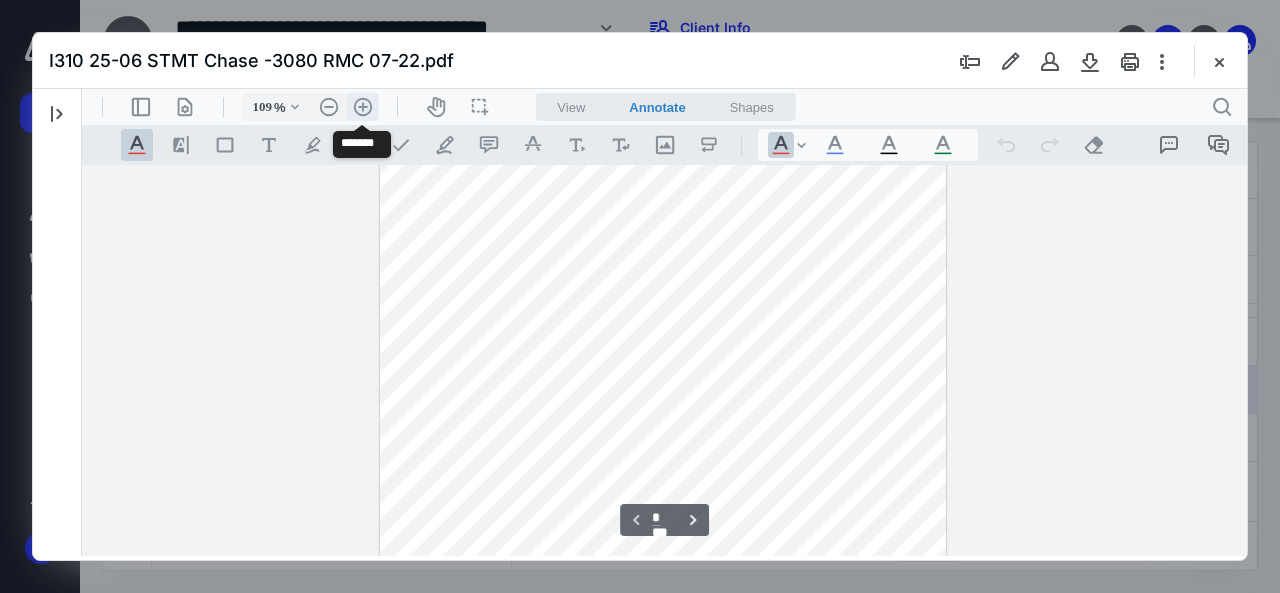 click on ".cls-1{fill:#abb0c4;} icon - header - zoom - in - line" at bounding box center [363, 107] 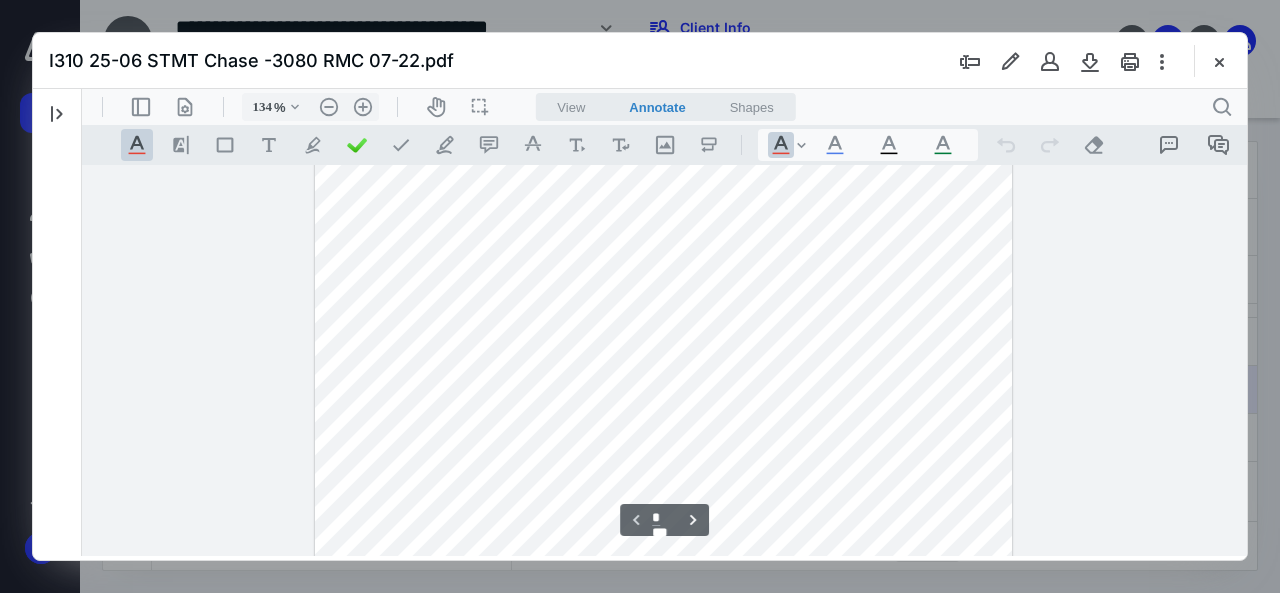 scroll, scrollTop: 359, scrollLeft: 0, axis: vertical 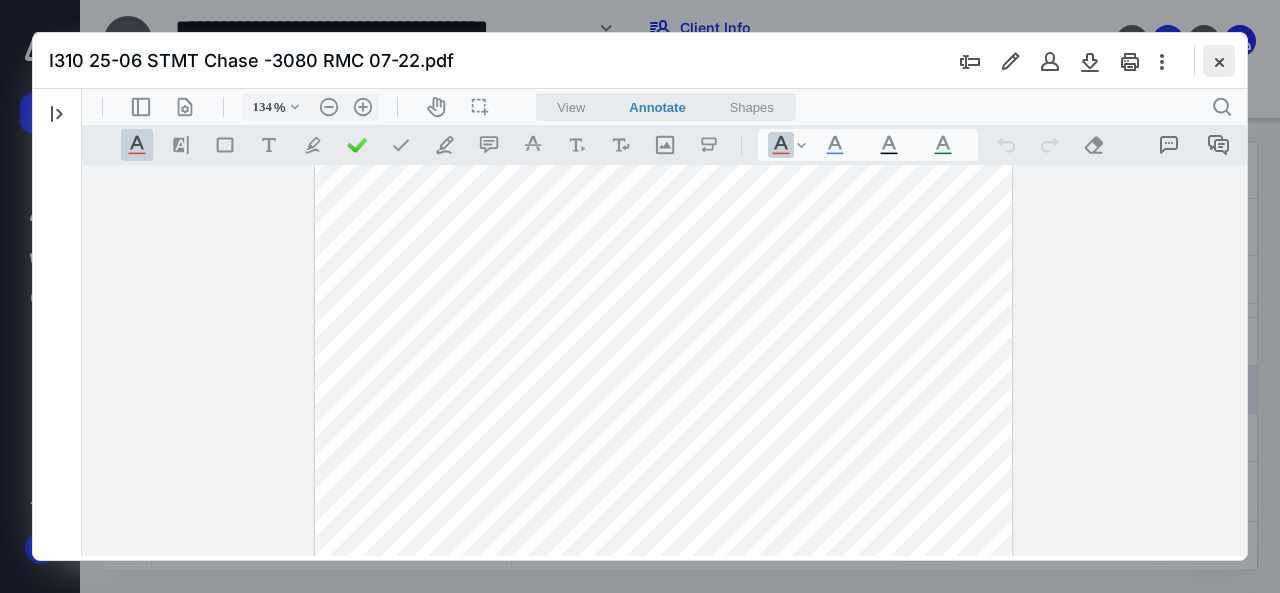 click at bounding box center (1219, 61) 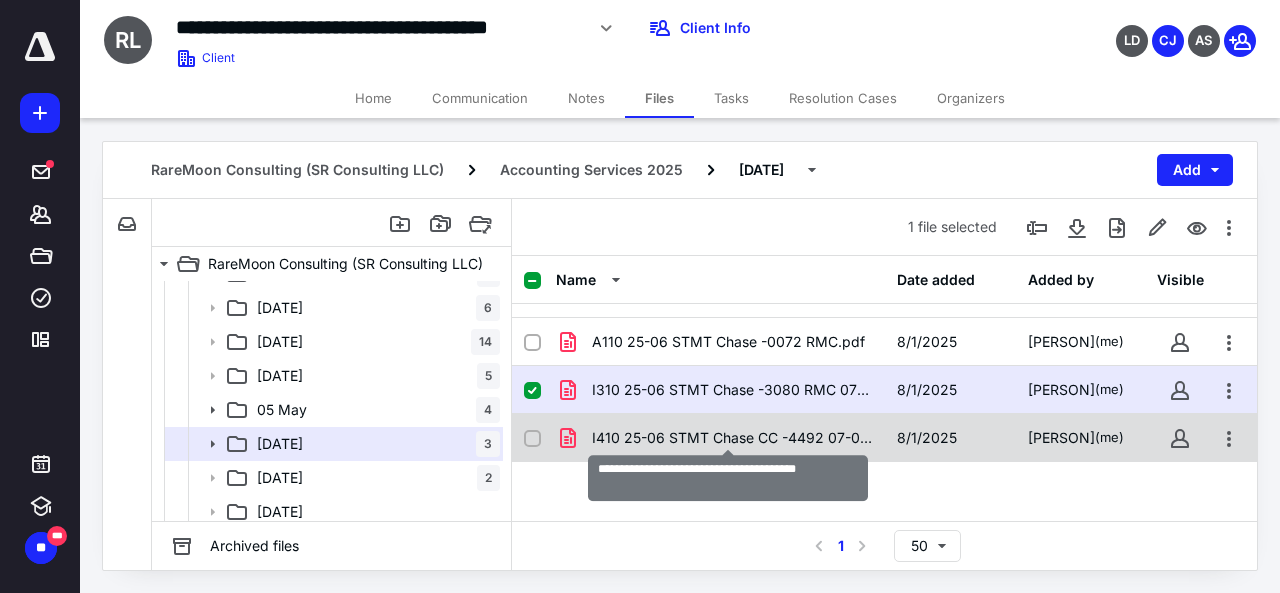 click on "I410 25-06 STMT Chase CC -4492 07-02.pdf" at bounding box center (732, 438) 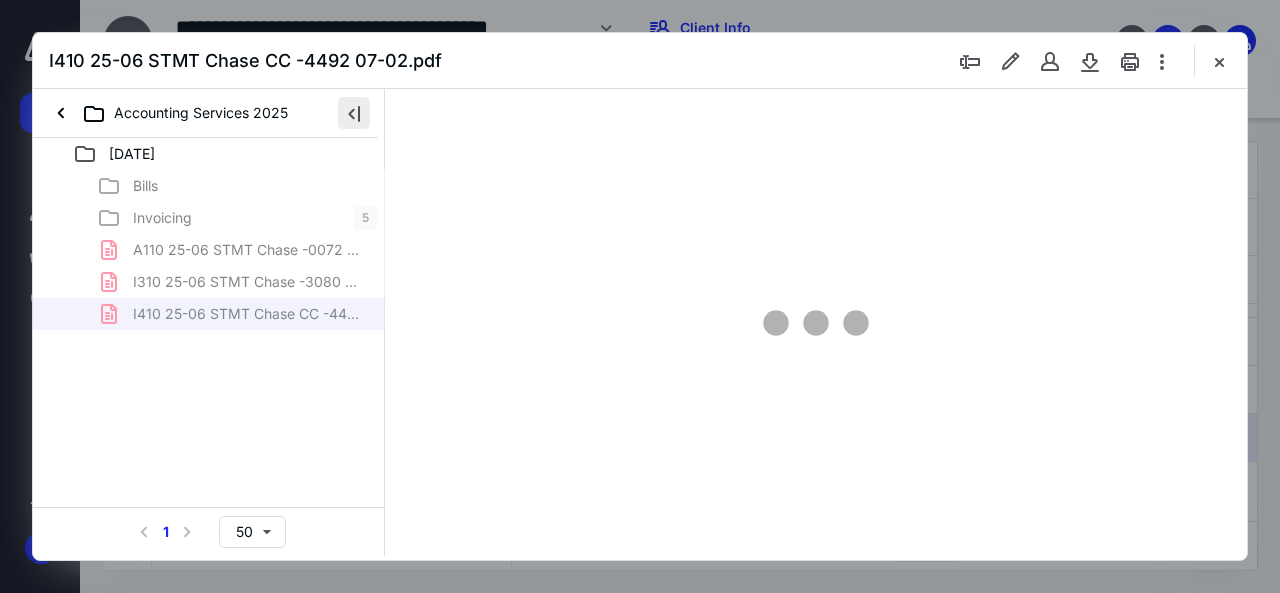 scroll, scrollTop: 0, scrollLeft: 0, axis: both 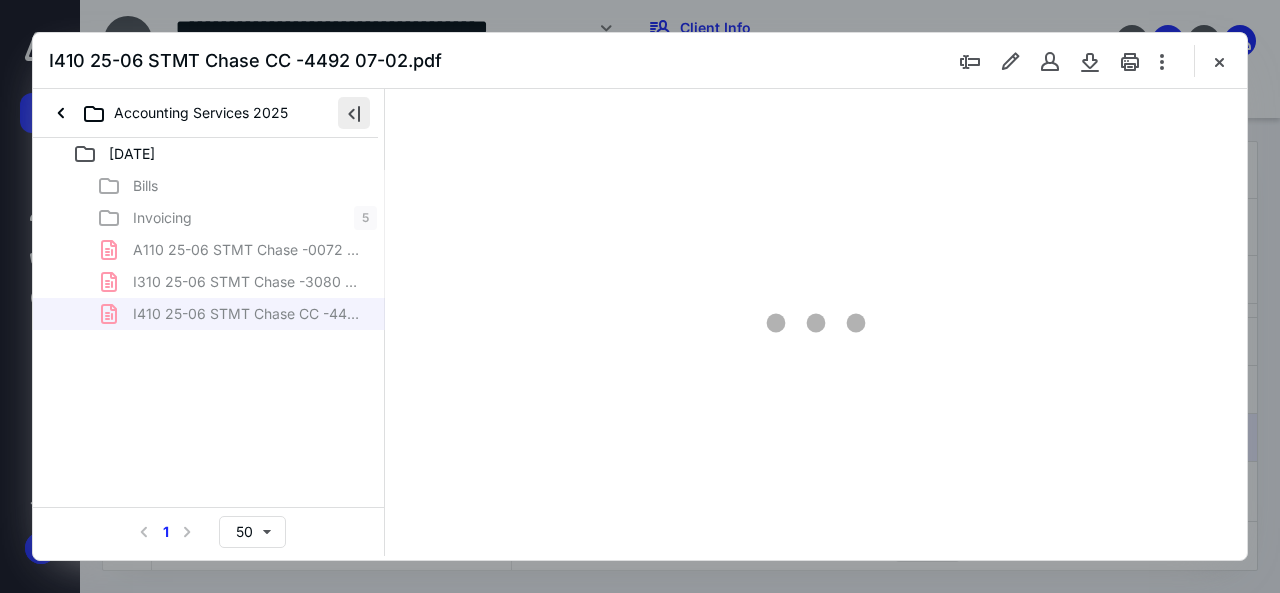 click at bounding box center [354, 113] 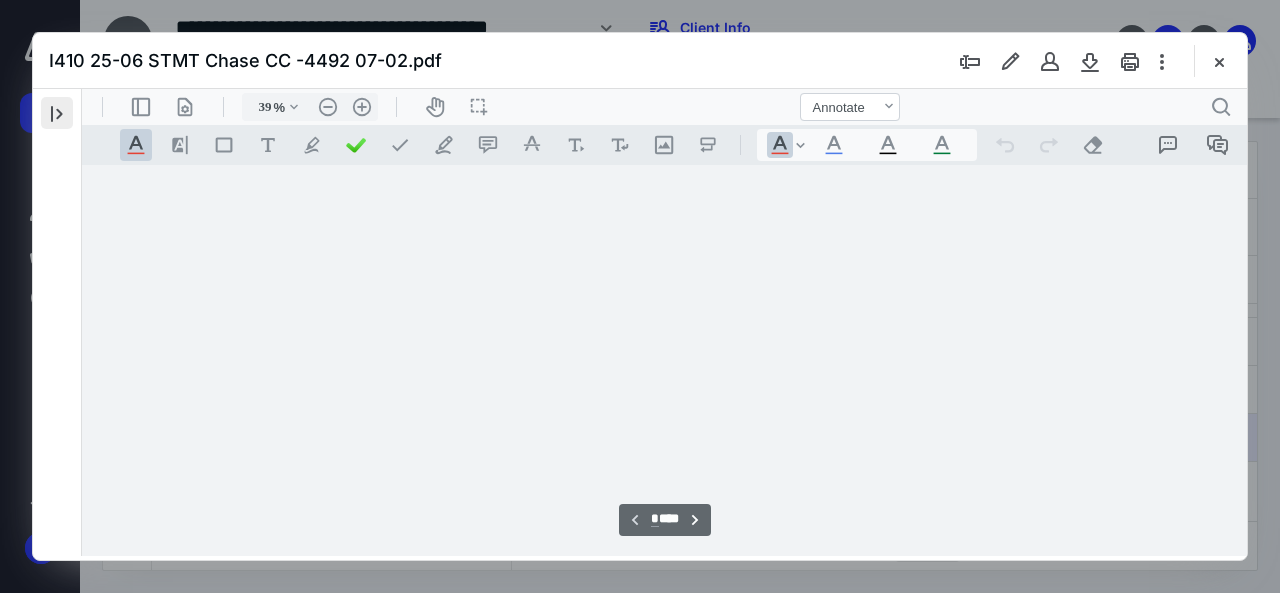 scroll, scrollTop: 78, scrollLeft: 0, axis: vertical 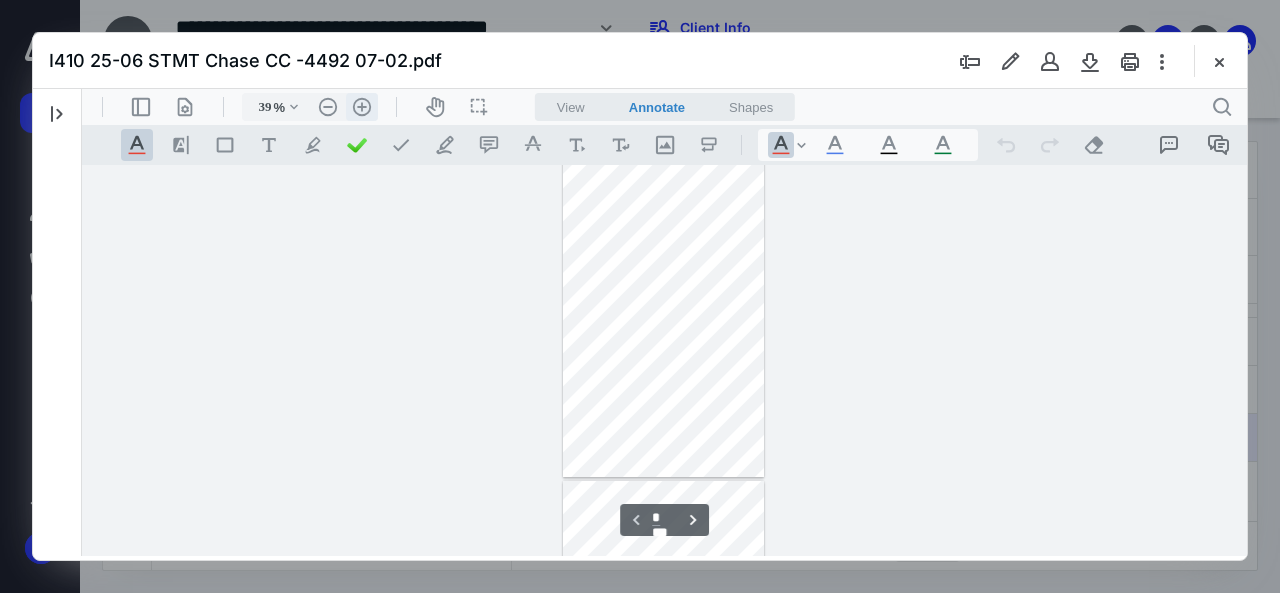 click on ".cls-1{fill:#abb0c4;} icon - header - zoom - in - line" at bounding box center [362, 107] 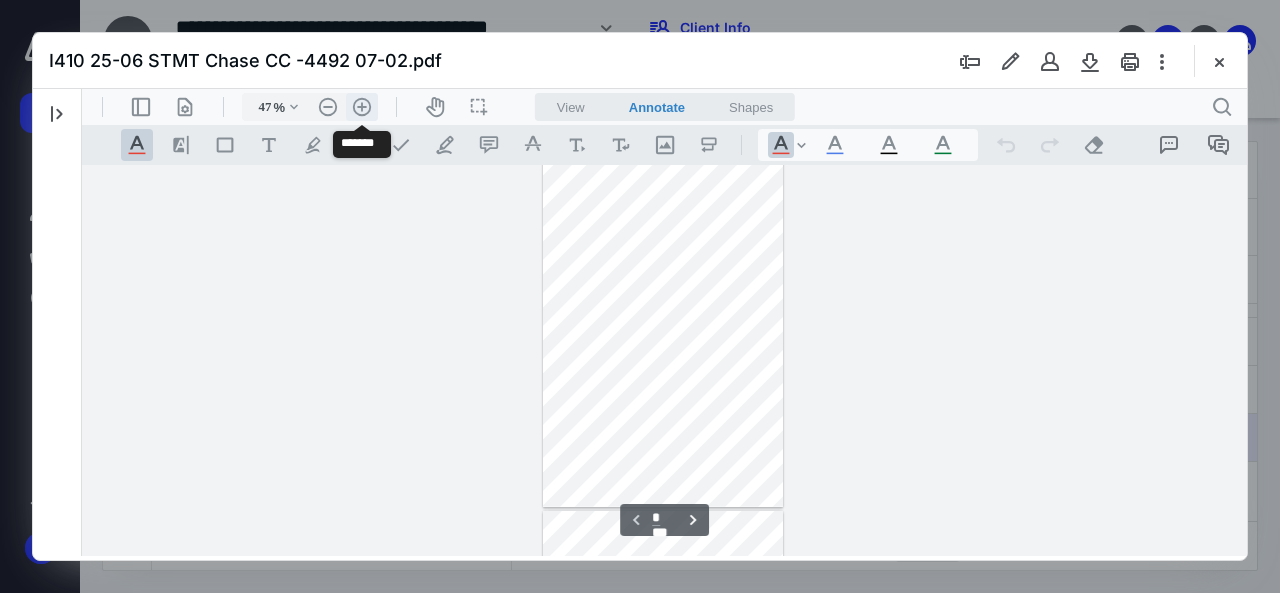 click on ".cls-1{fill:#abb0c4;} icon - header - zoom - in - line" at bounding box center [362, 107] 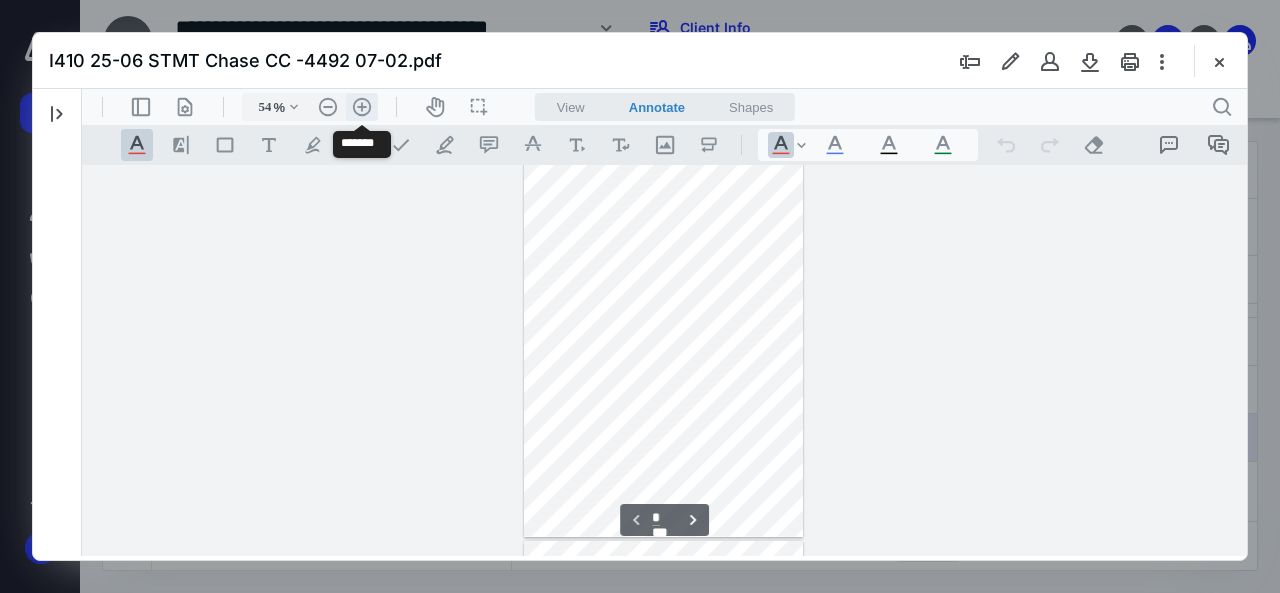 click on ".cls-1{fill:#abb0c4;} icon - header - zoom - in - line" at bounding box center (362, 107) 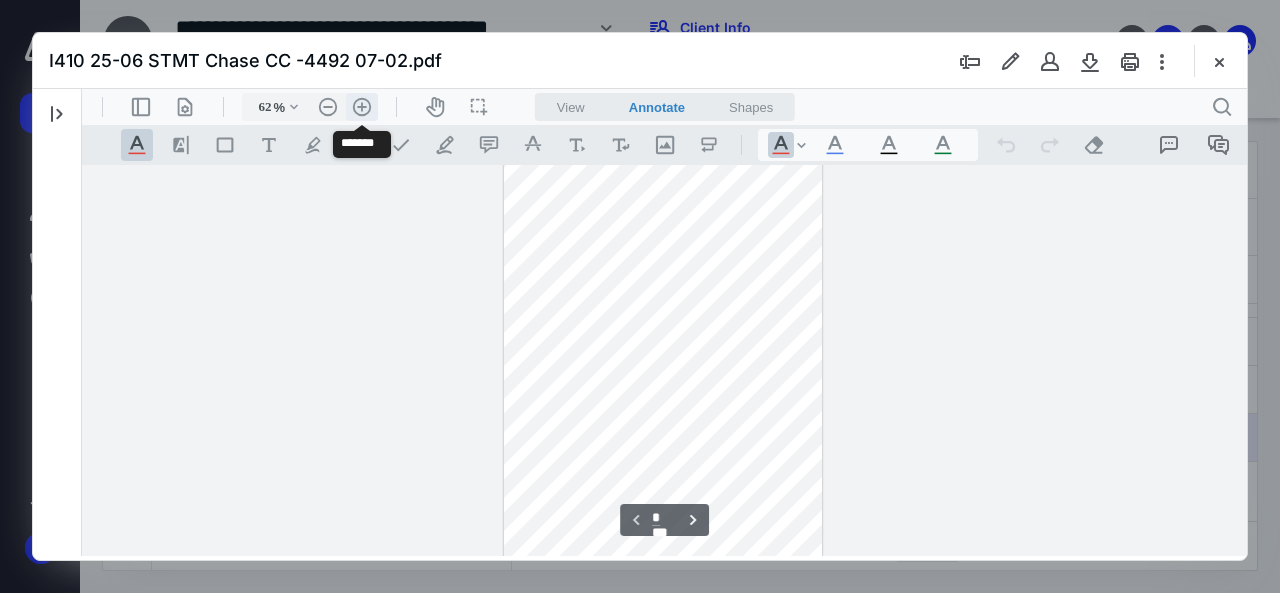 click on ".cls-1{fill:#abb0c4;} icon - header - zoom - in - line" at bounding box center (362, 107) 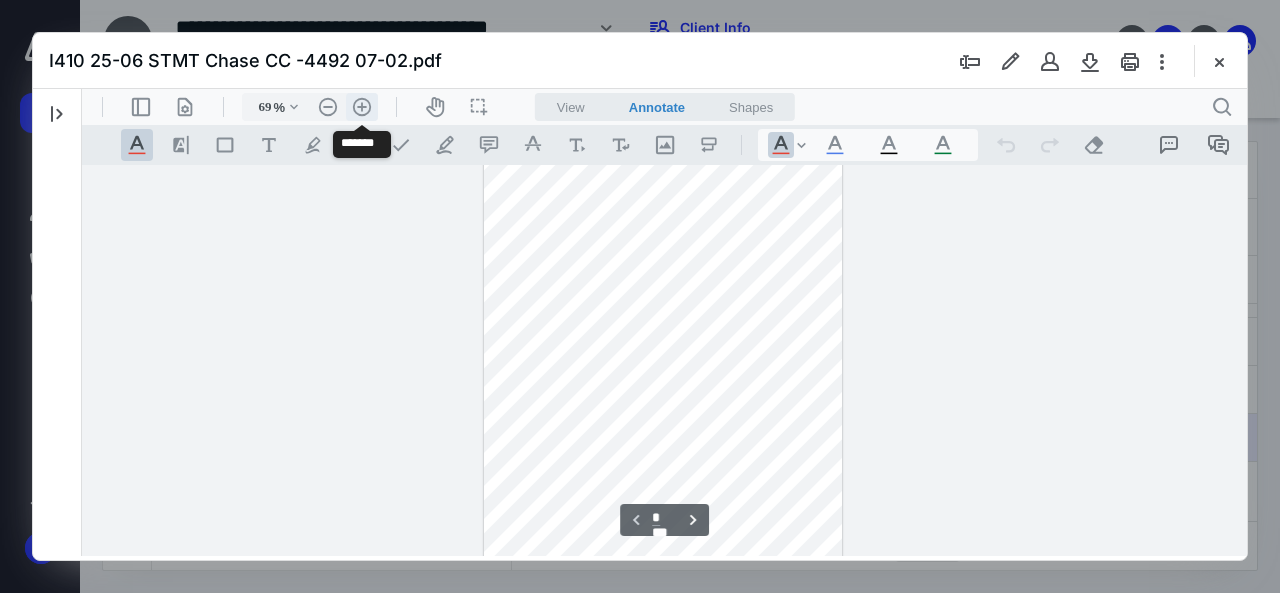 click on ".cls-1{fill:#abb0c4;} icon - header - zoom - in - line" at bounding box center (362, 107) 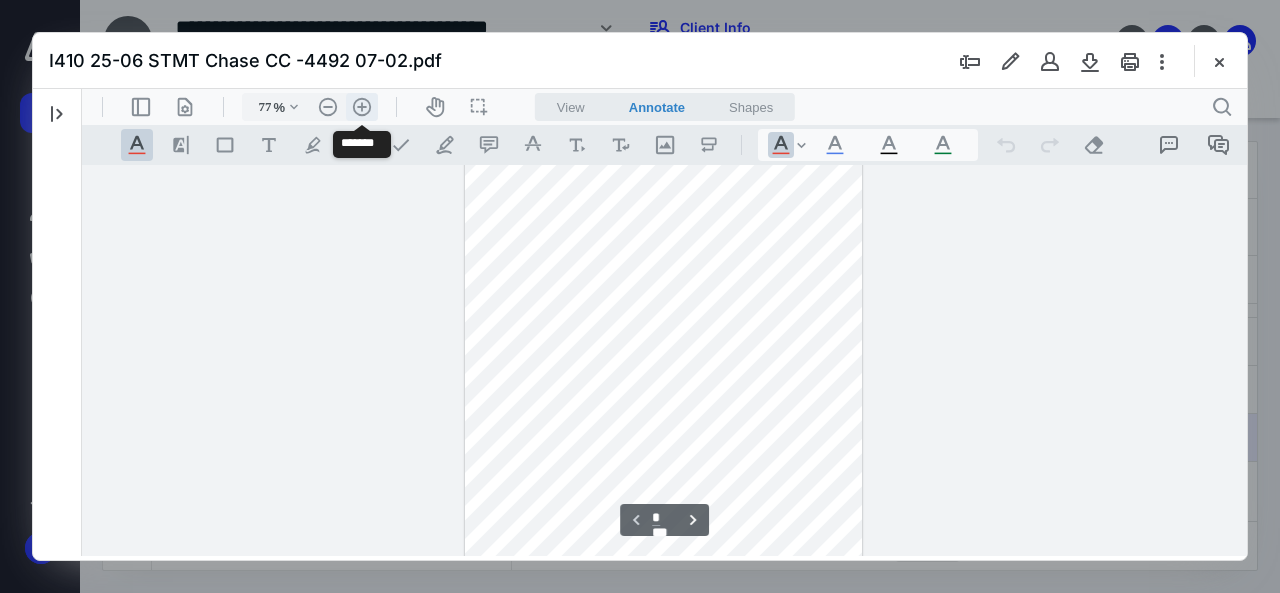 click on ".cls-1{fill:#abb0c4;} icon - header - zoom - in - line" at bounding box center (362, 107) 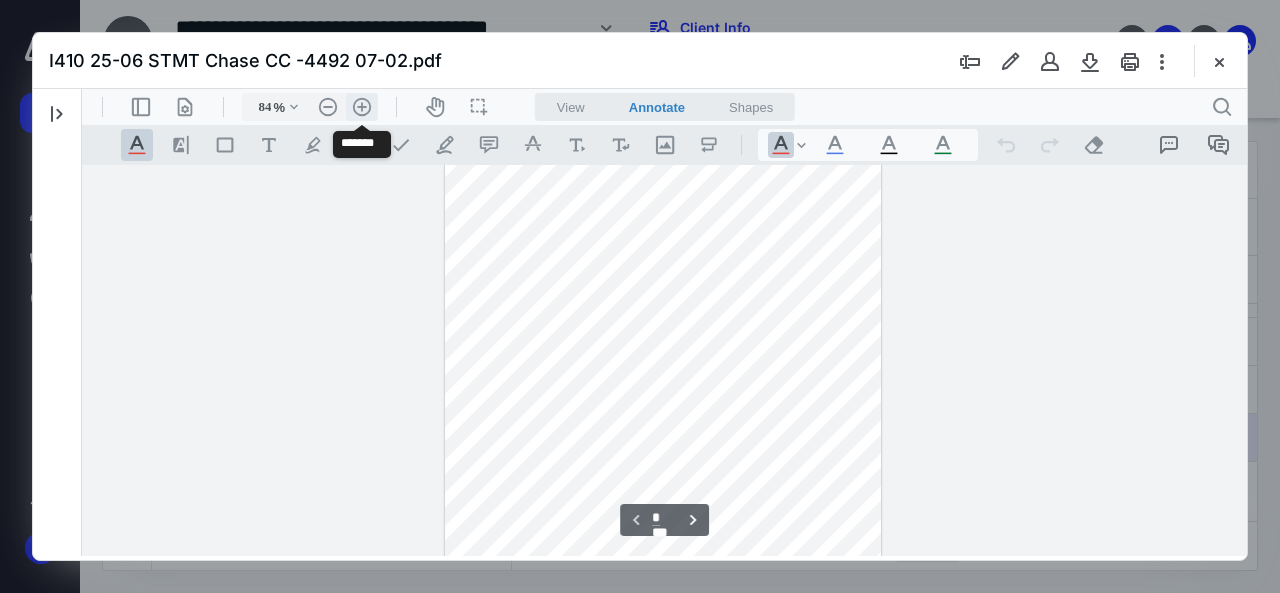 click on ".cls-1{fill:#abb0c4;} icon - header - zoom - in - line" at bounding box center [362, 107] 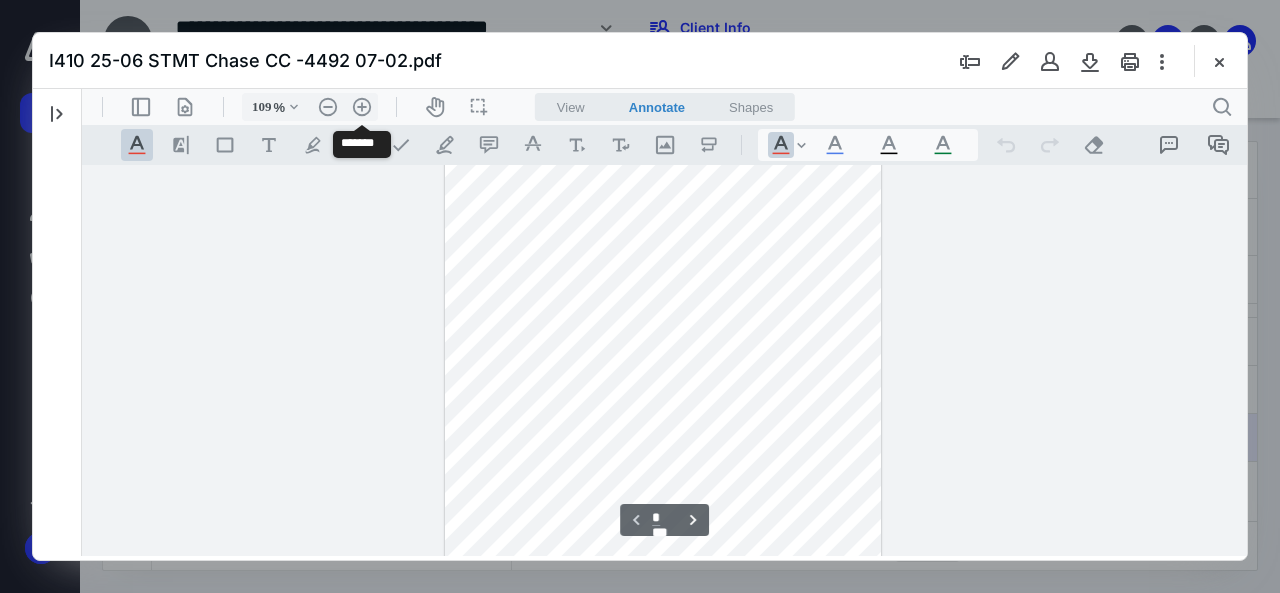 scroll, scrollTop: 507, scrollLeft: 0, axis: vertical 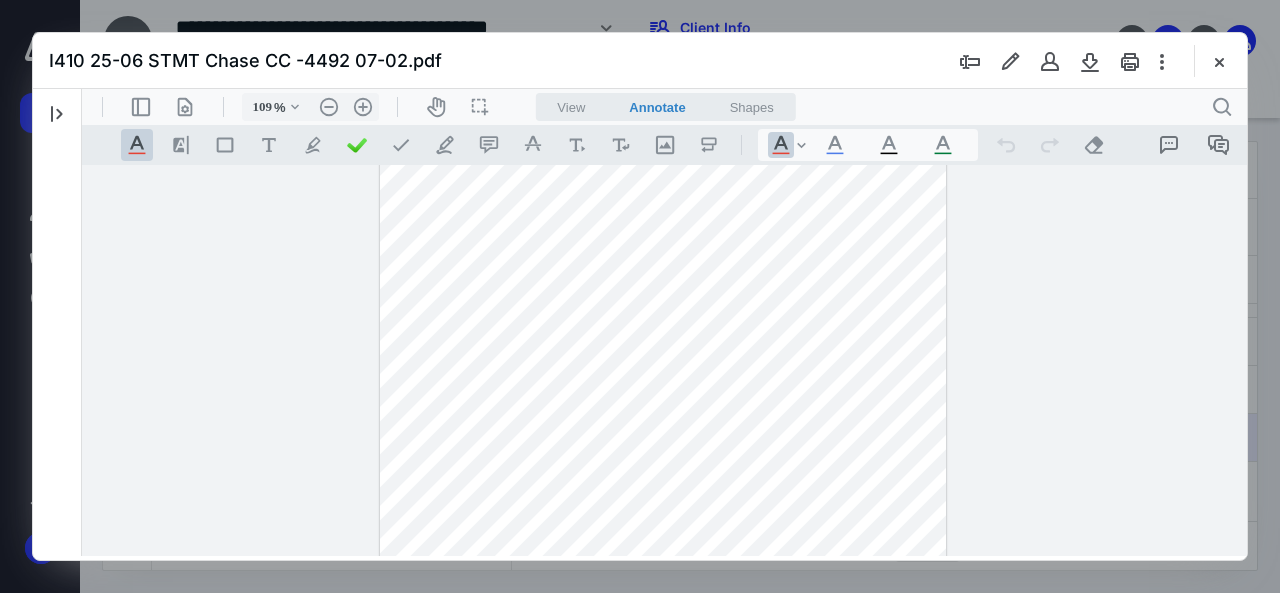 drag, startPoint x: 1237, startPoint y: 228, endPoint x: 1242, endPoint y: 199, distance: 29.427877 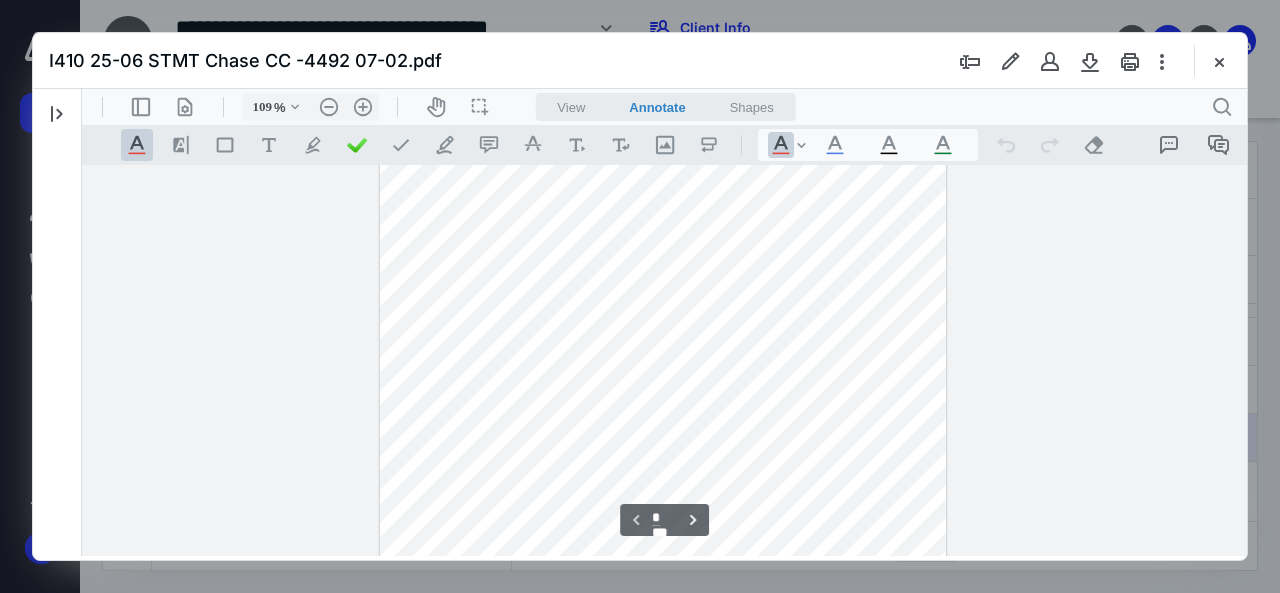 scroll, scrollTop: 7, scrollLeft: 0, axis: vertical 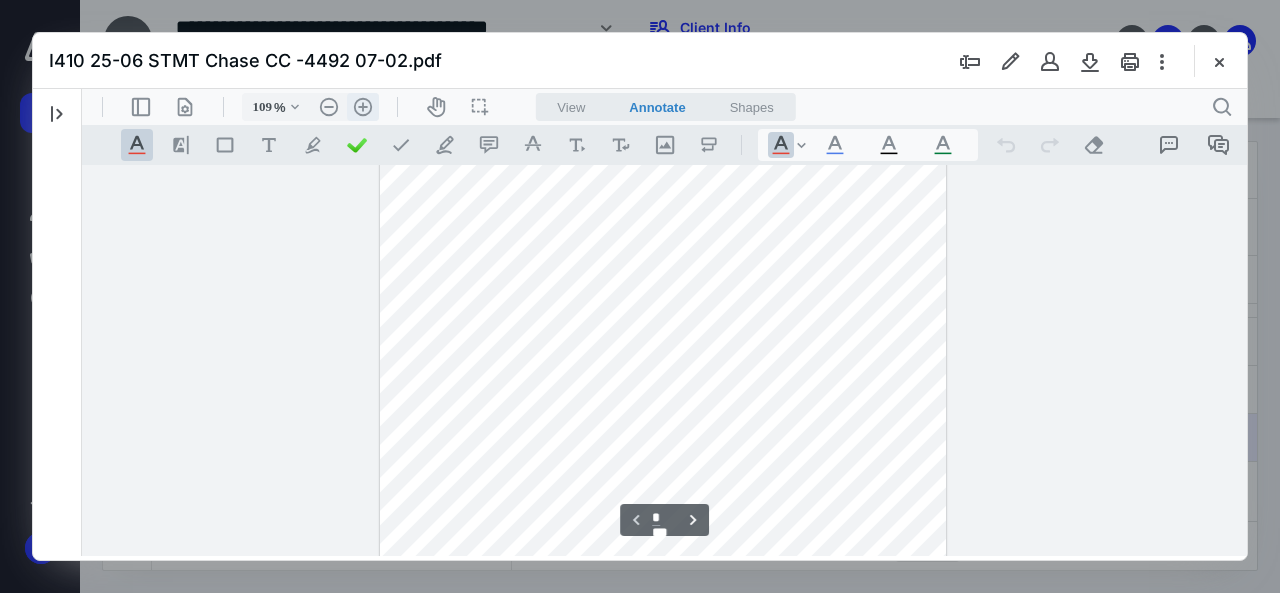 click on ".cls-1{fill:#abb0c4;} icon - header - zoom - in - line" at bounding box center (363, 107) 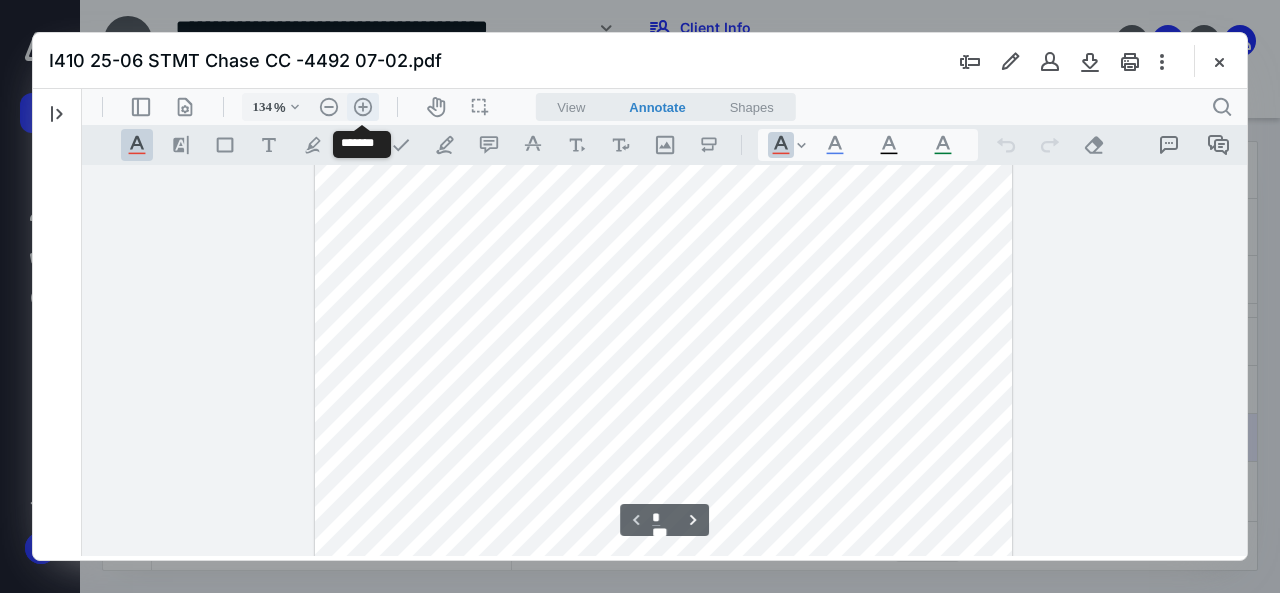 click on ".cls-1{fill:#abb0c4;} icon - header - zoom - in - line" at bounding box center (363, 107) 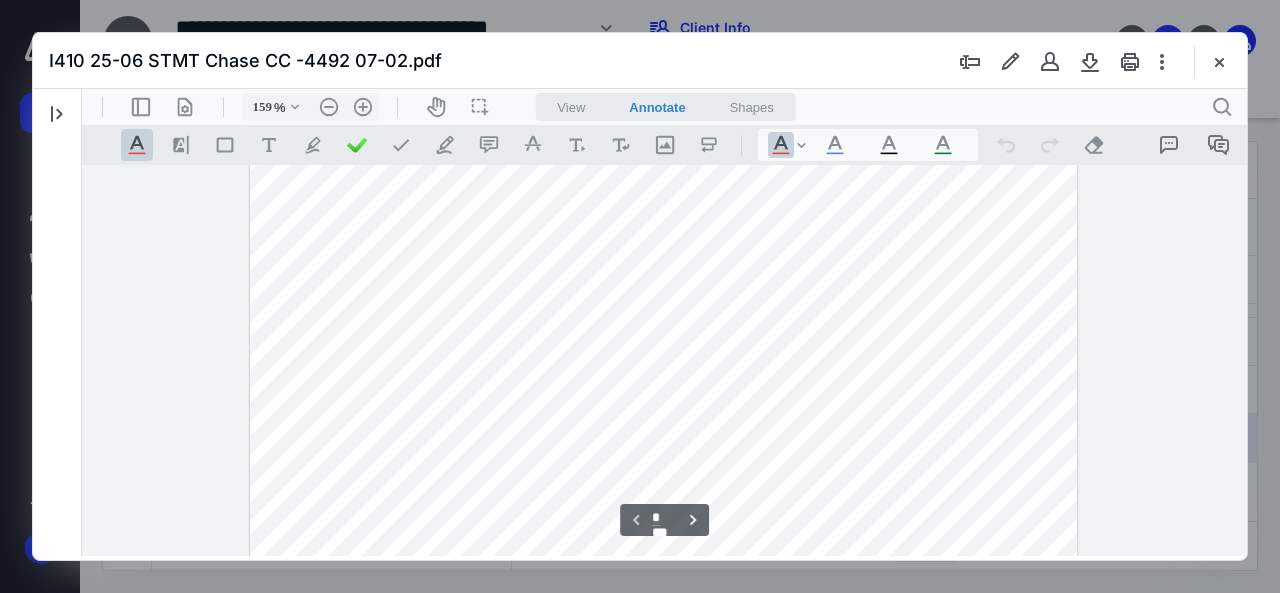 scroll, scrollTop: 372, scrollLeft: 0, axis: vertical 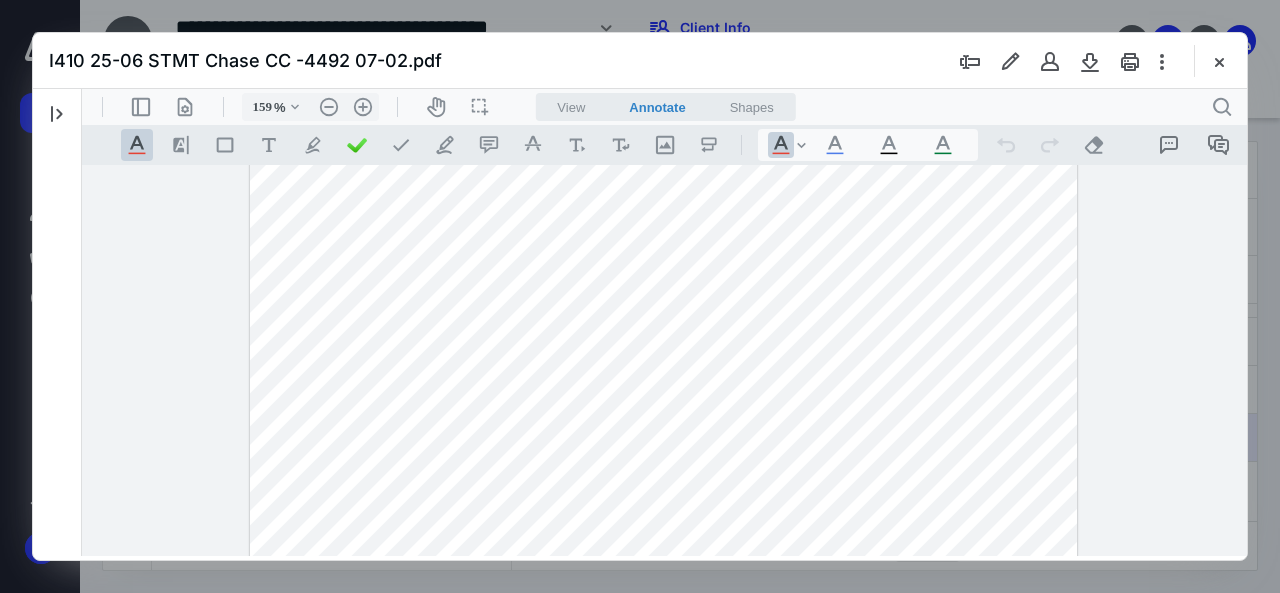 drag, startPoint x: 1214, startPoint y: 59, endPoint x: 885, endPoint y: 114, distance: 333.56558 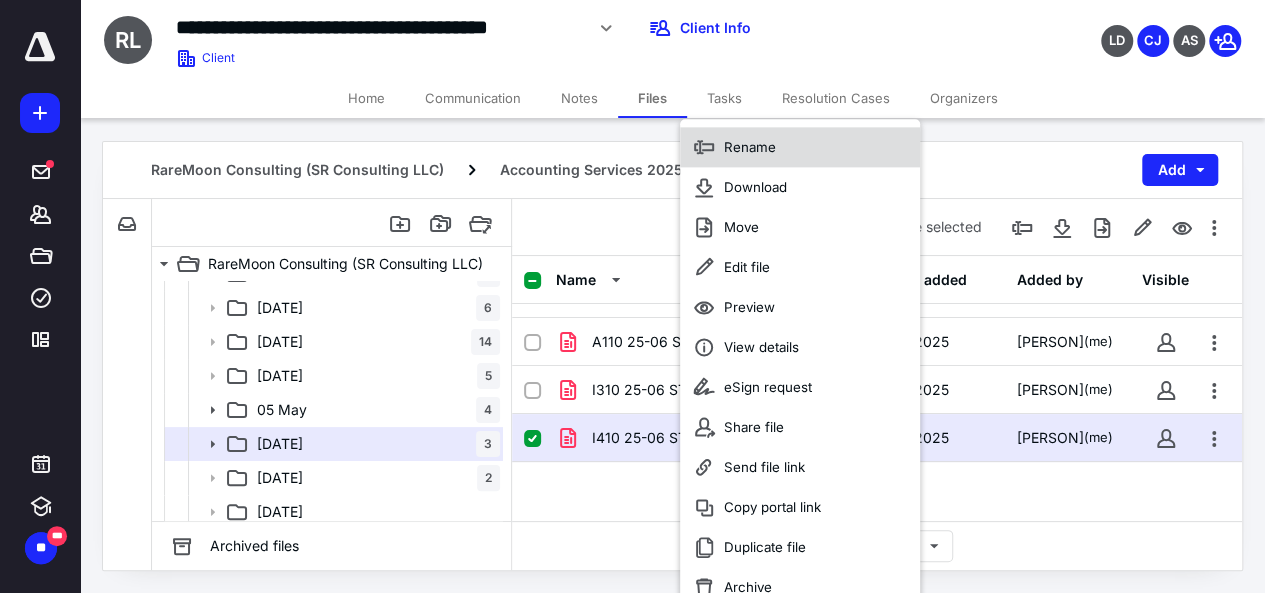 click on "Rename" at bounding box center (750, 147) 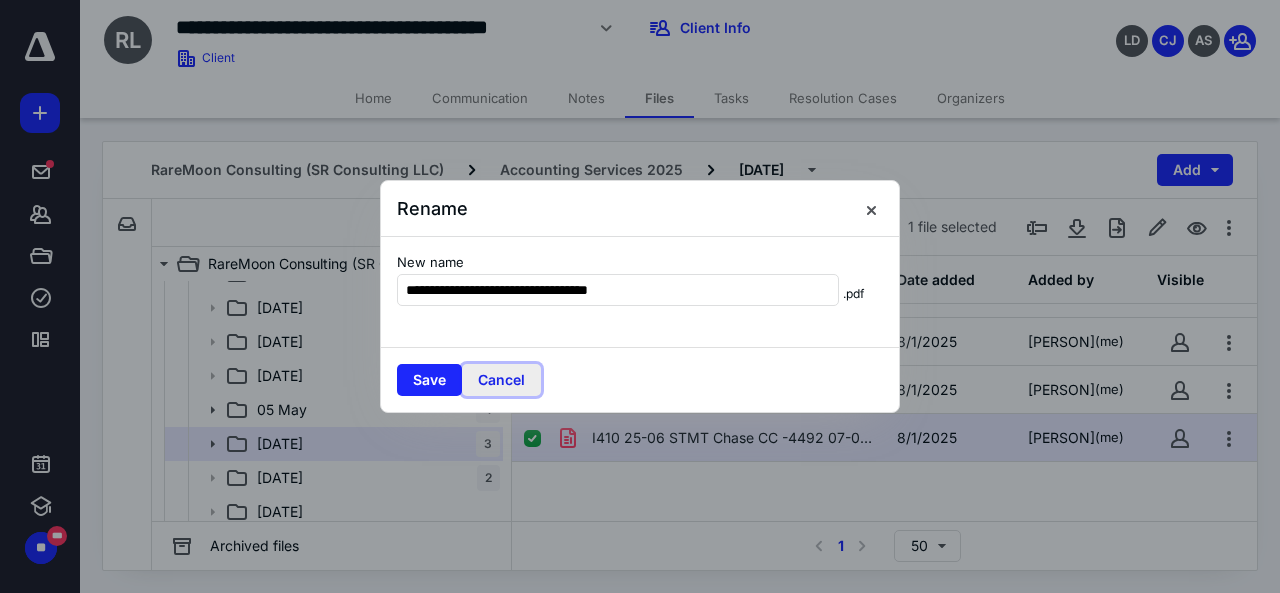 click on "Cancel" at bounding box center (501, 380) 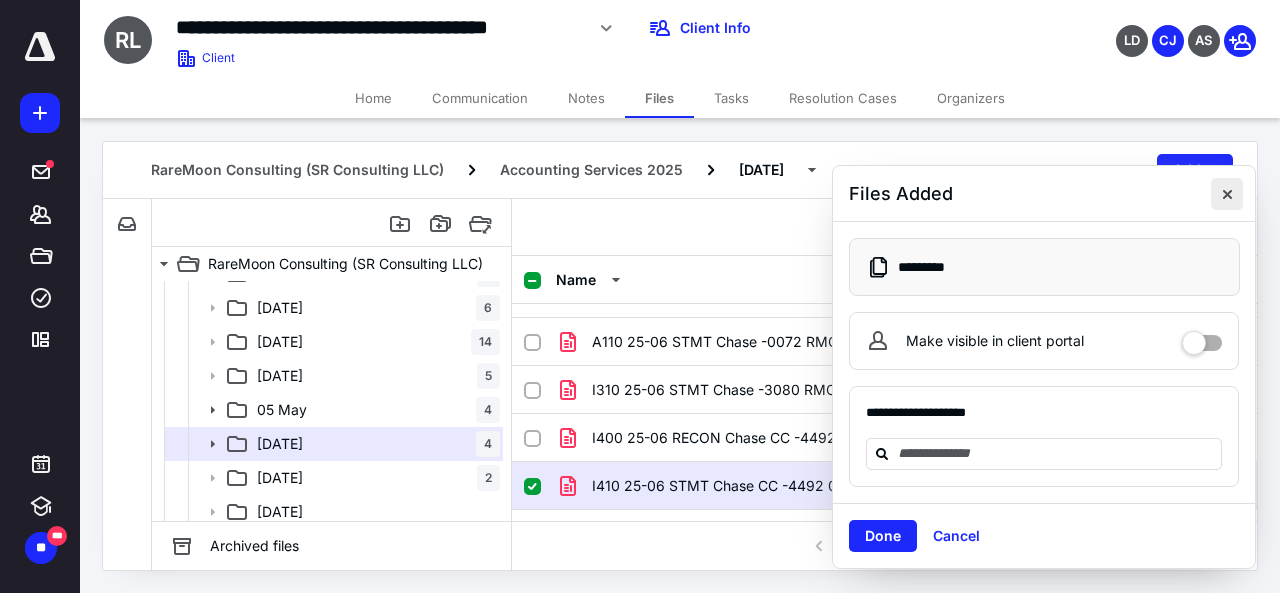 click at bounding box center (1227, 194) 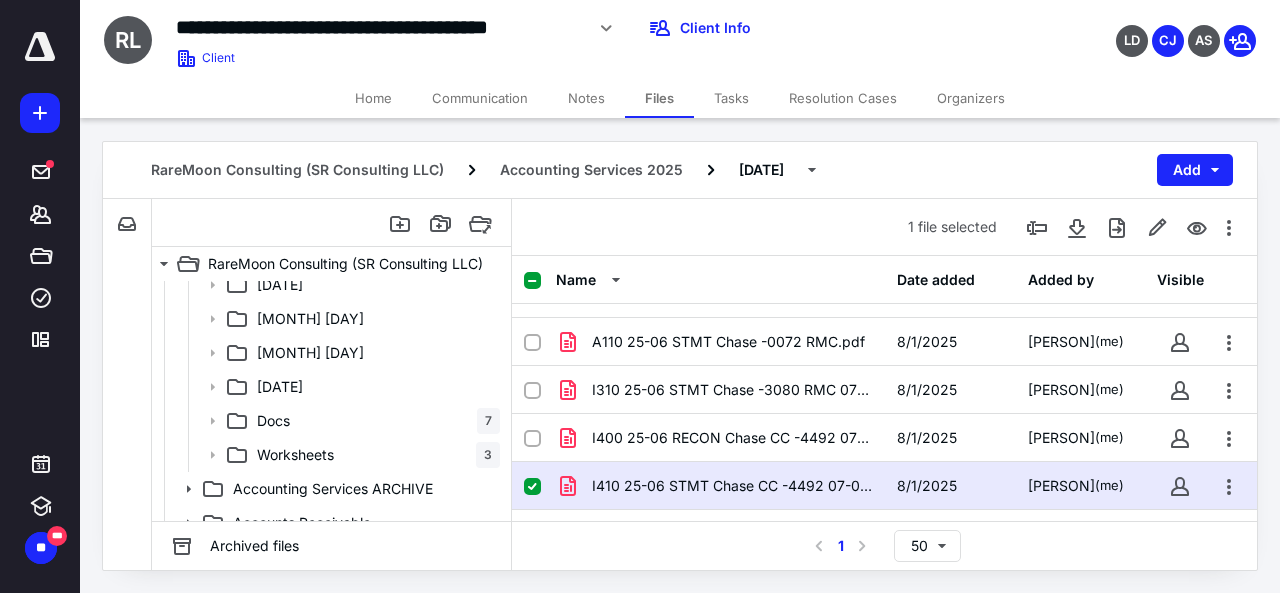 scroll, scrollTop: 512, scrollLeft: 0, axis: vertical 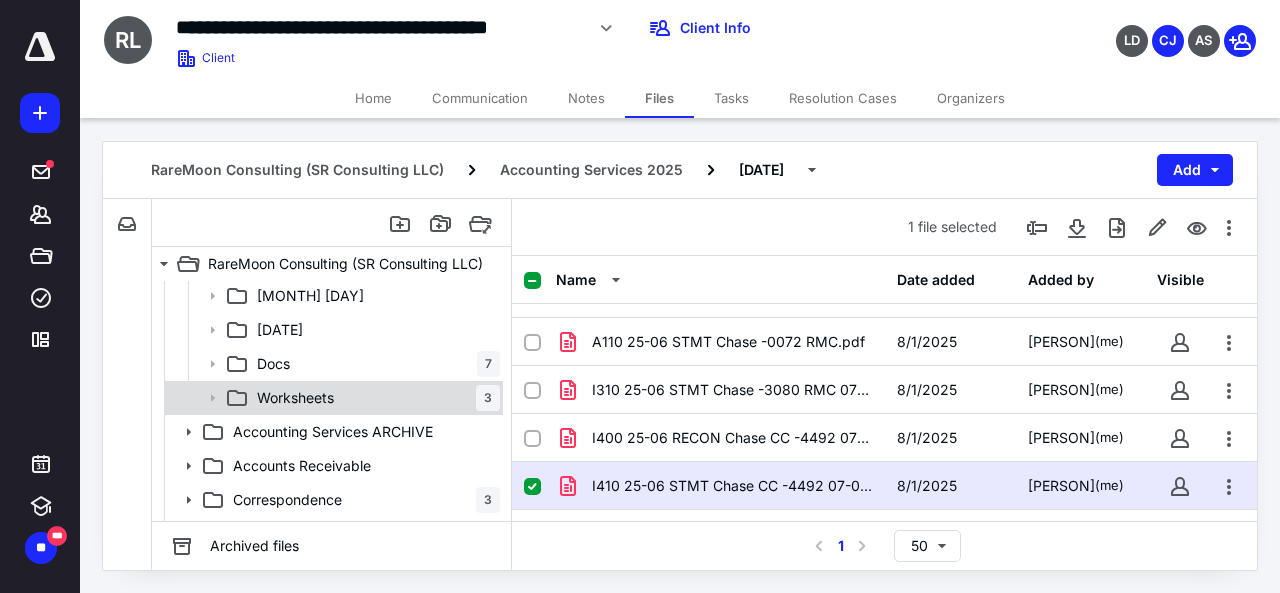 click on "Worksheets" at bounding box center (295, 398) 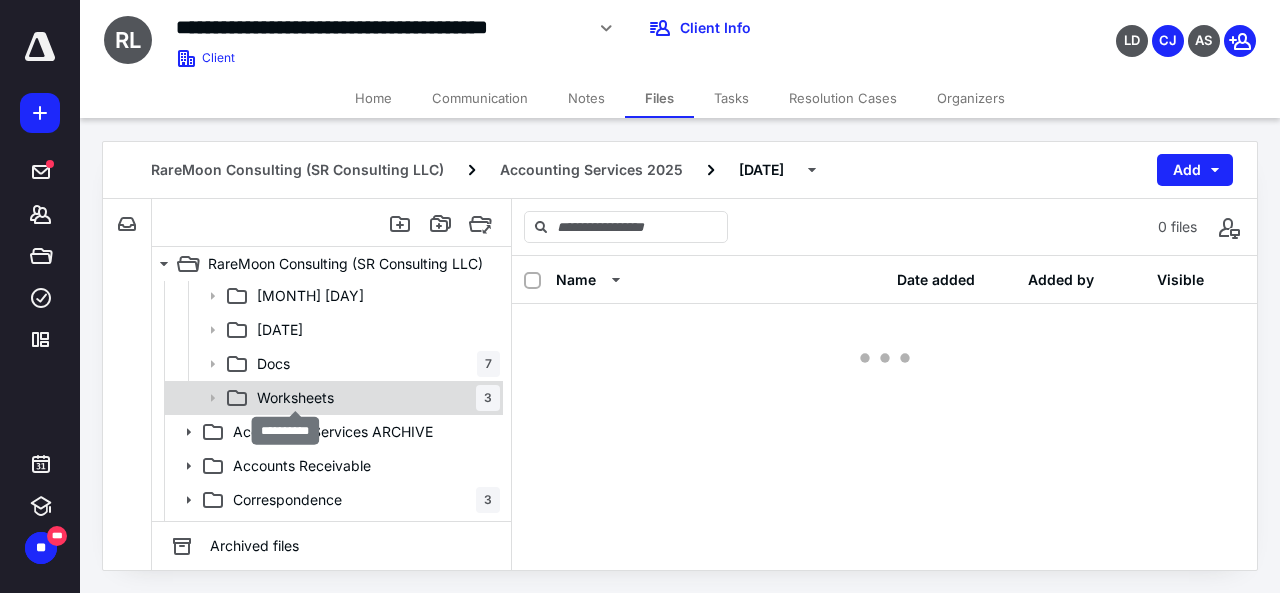 scroll, scrollTop: 0, scrollLeft: 0, axis: both 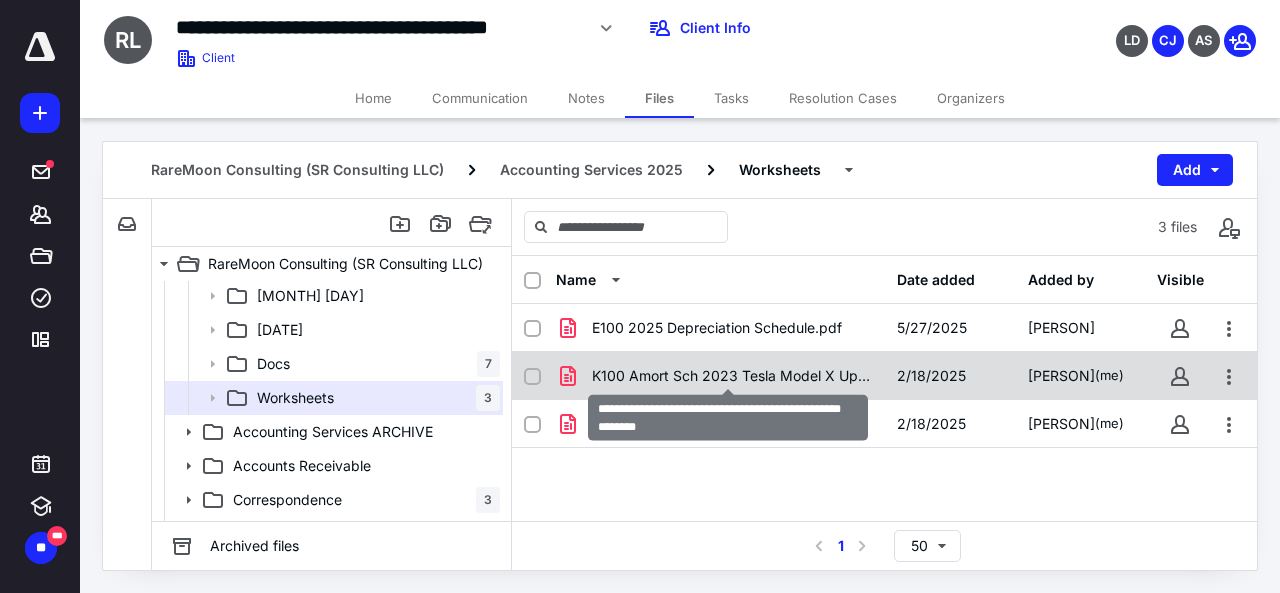 click on "K100 Amort Sch 2023 Tesla Model X Updated [DATE] (2).pdf" at bounding box center (732, 376) 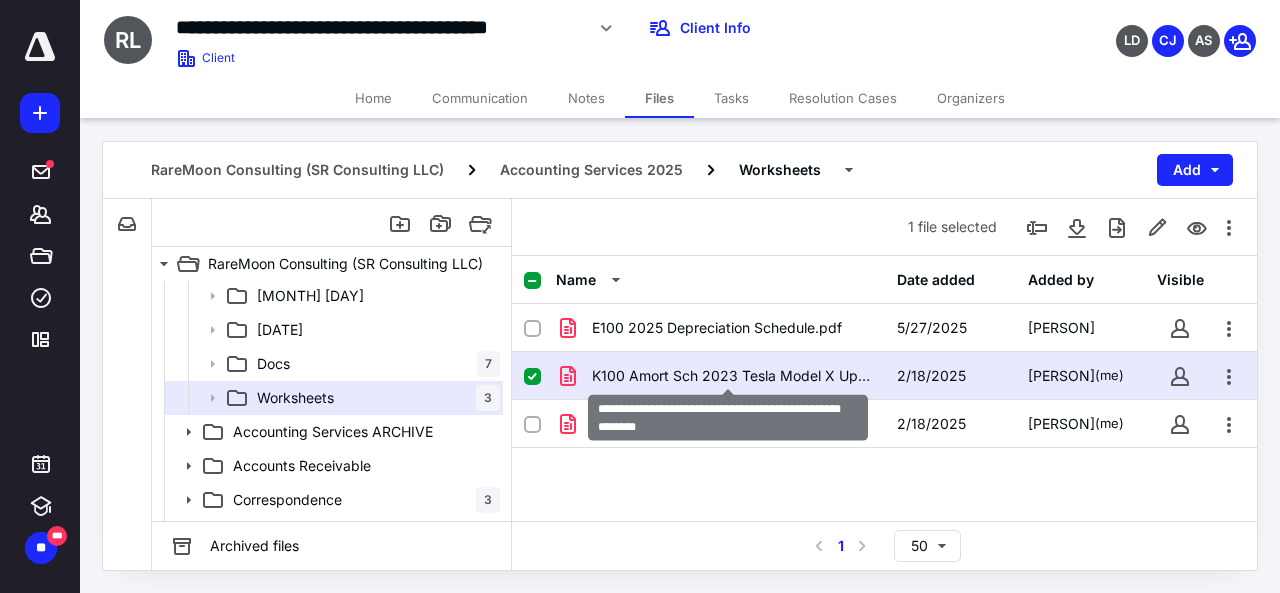 click on "K100 Amort Sch 2023 Tesla Model X Updated [DATE] (2).pdf" at bounding box center [732, 376] 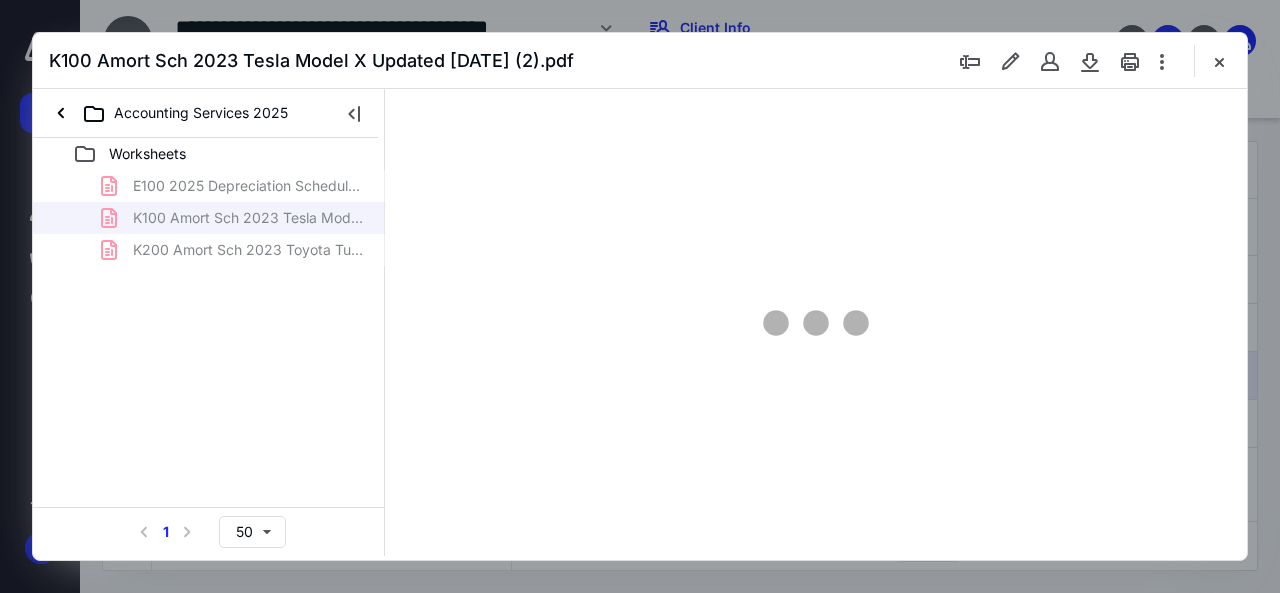 scroll, scrollTop: 0, scrollLeft: 0, axis: both 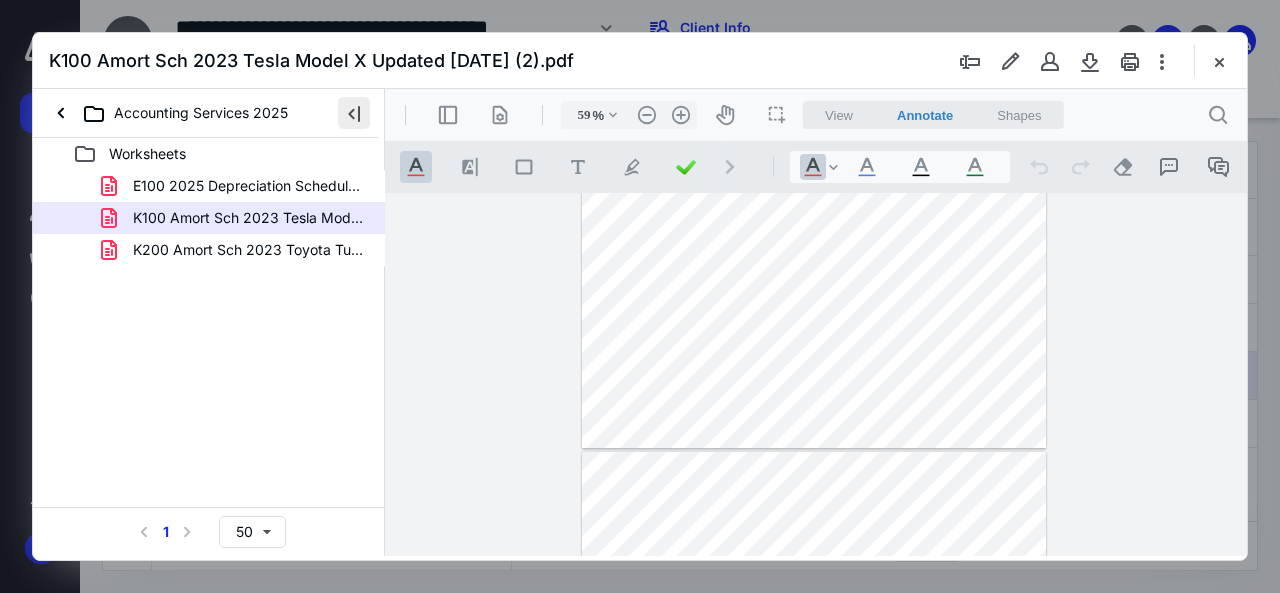 click at bounding box center (354, 113) 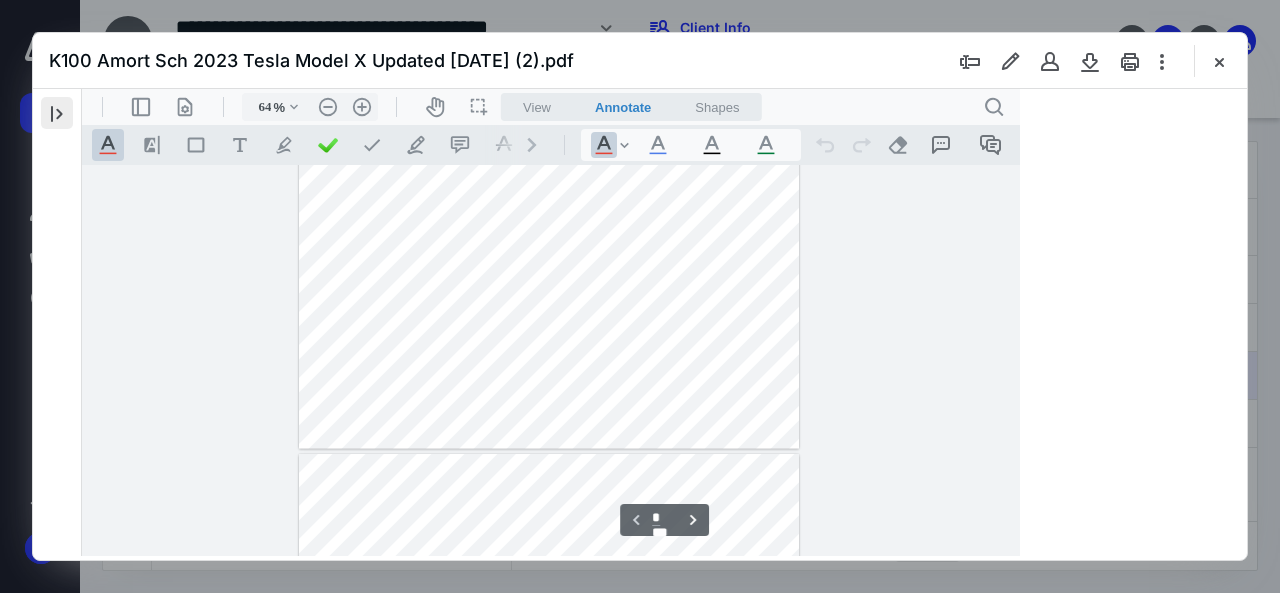 scroll, scrollTop: 79, scrollLeft: 0, axis: vertical 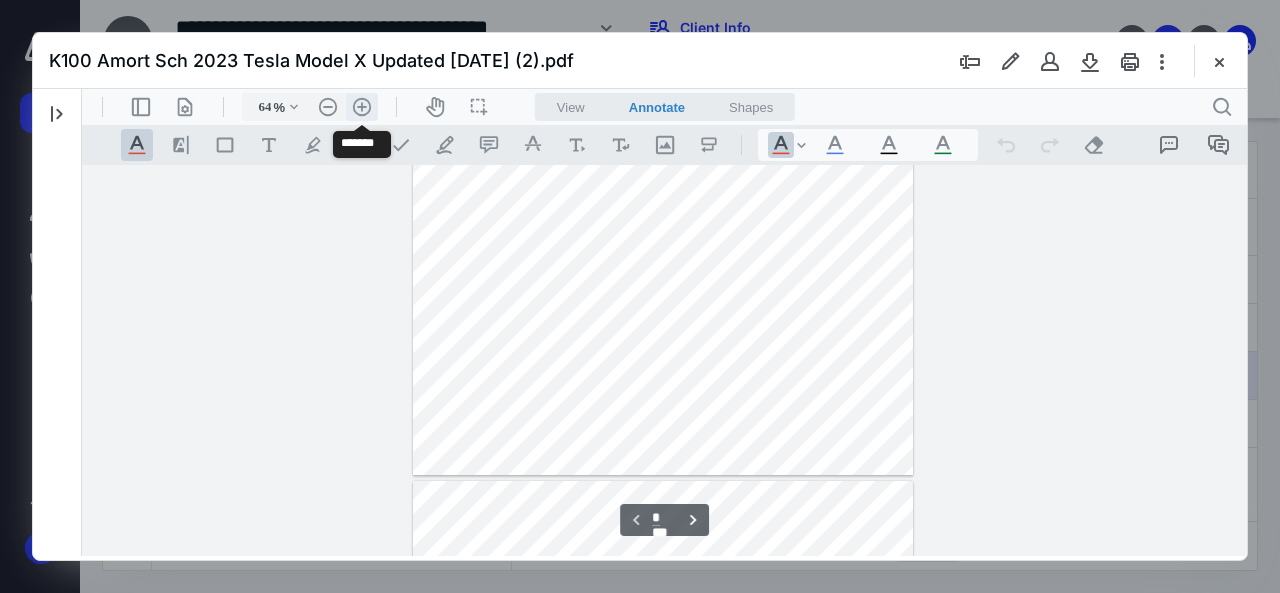 click on ".cls-1{fill:#abb0c4;} icon - header - zoom - in - line" at bounding box center (362, 107) 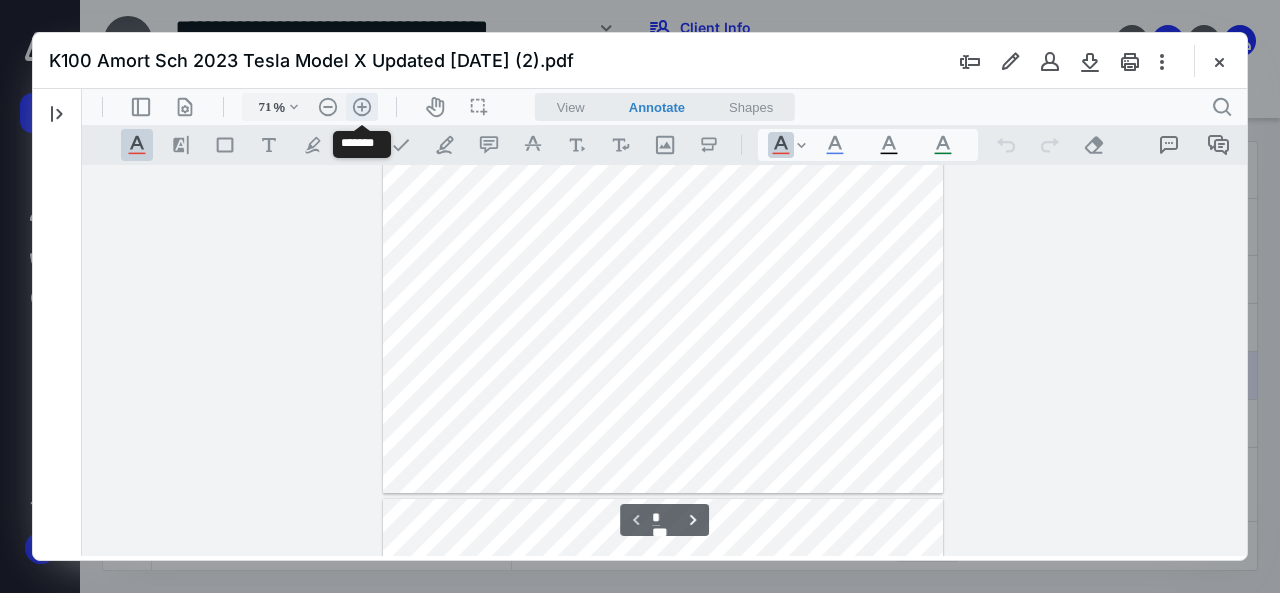 click on ".cls-1{fill:#abb0c4;} icon - header - zoom - in - line" at bounding box center [362, 107] 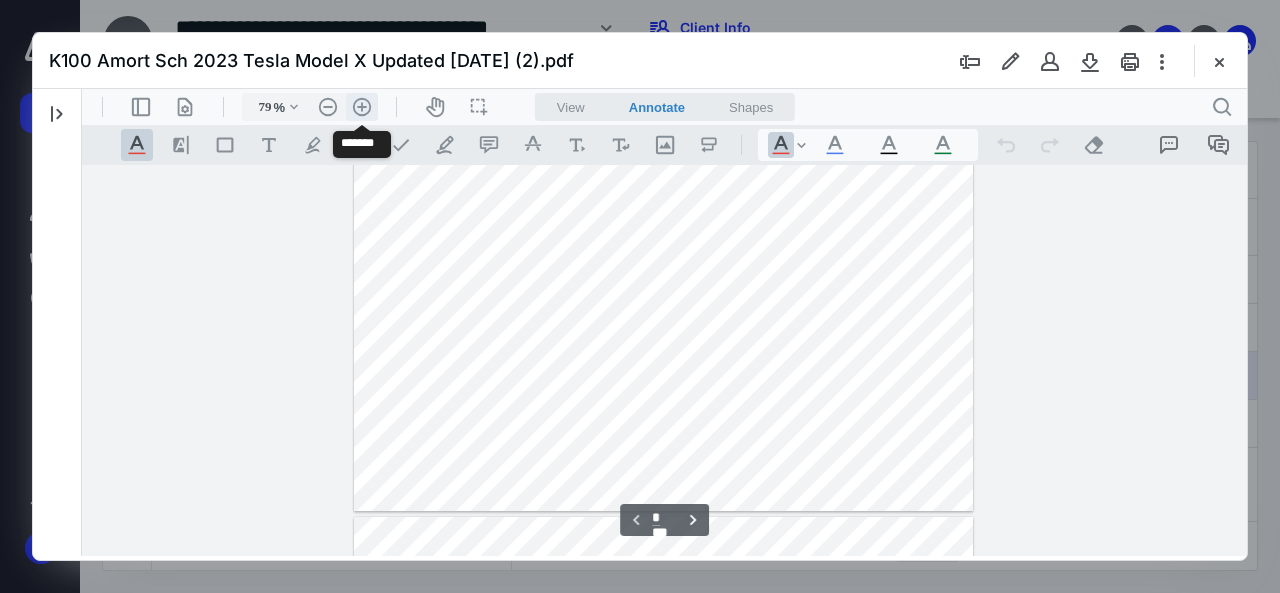 click on ".cls-1{fill:#abb0c4;} icon - header - zoom - in - line" at bounding box center [362, 107] 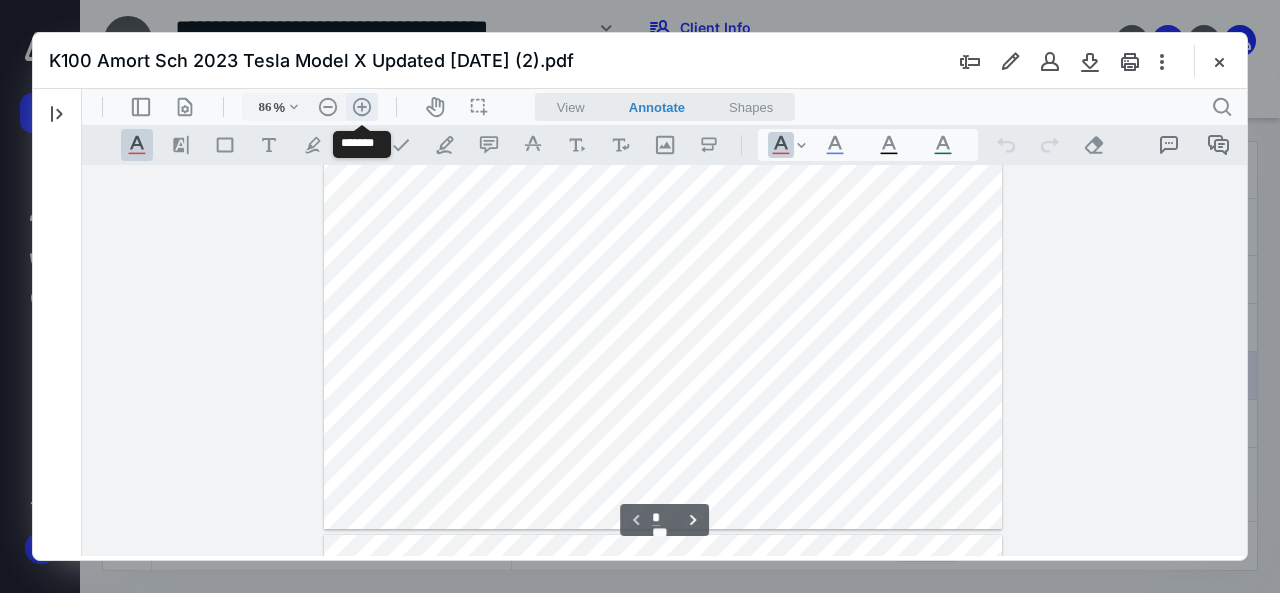click on ".cls-1{fill:#abb0c4;} icon - header - zoom - in - line" at bounding box center (362, 107) 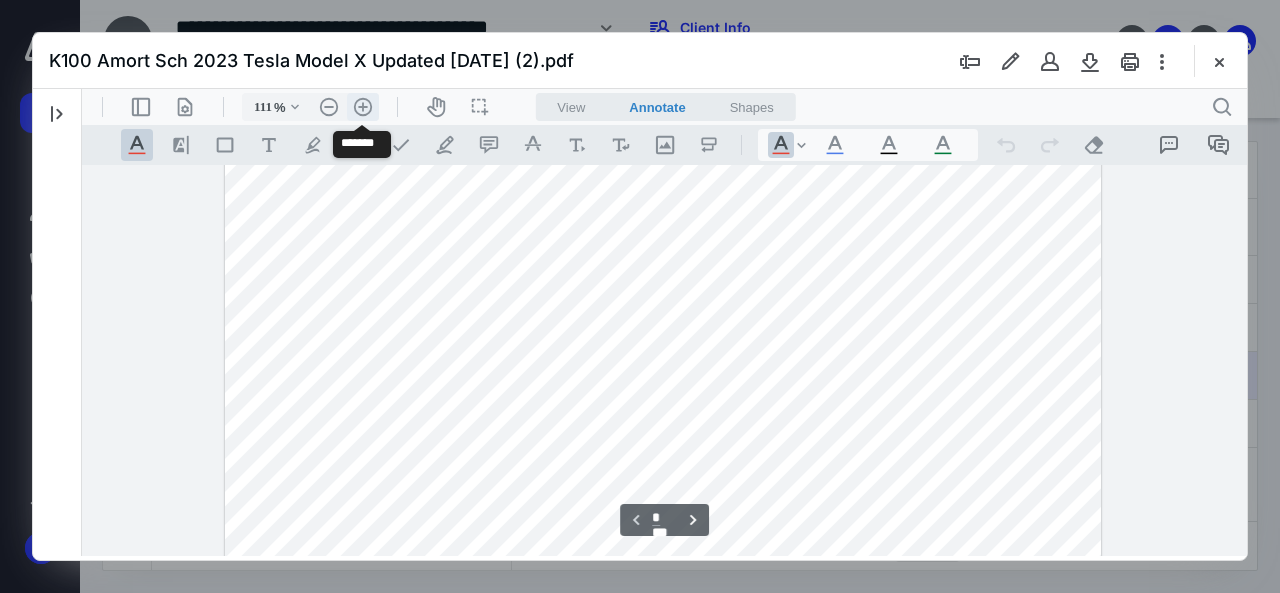 click on ".cls-1{fill:#abb0c4;} icon - header - zoom - in - line" at bounding box center (363, 107) 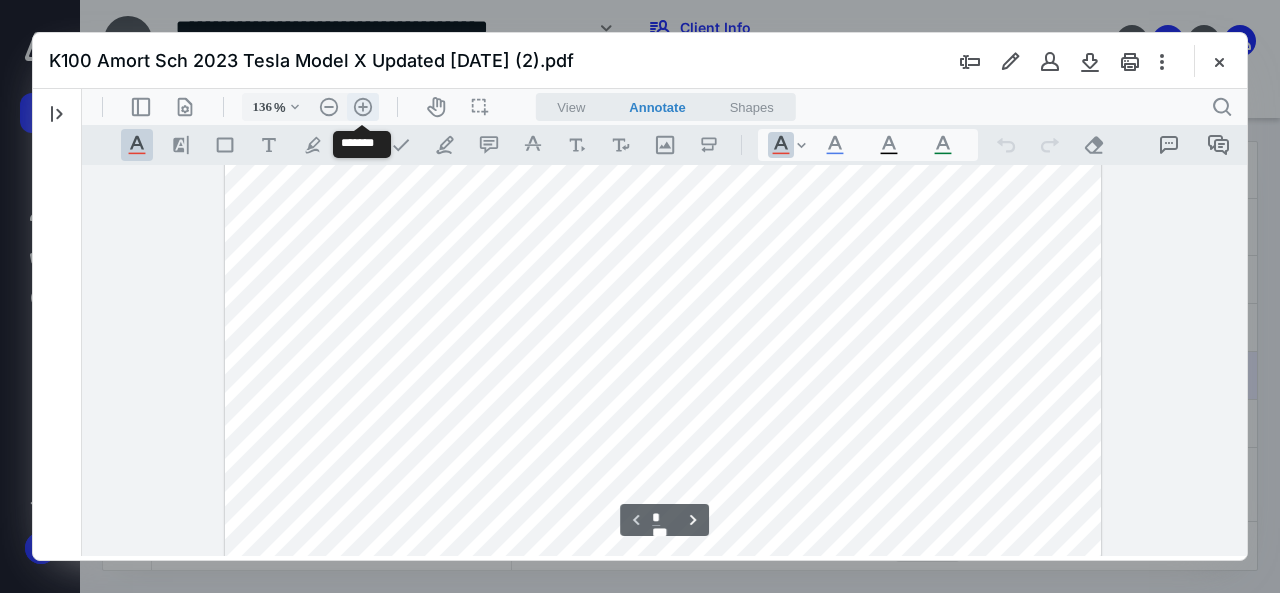 scroll, scrollTop: 351, scrollLeft: 0, axis: vertical 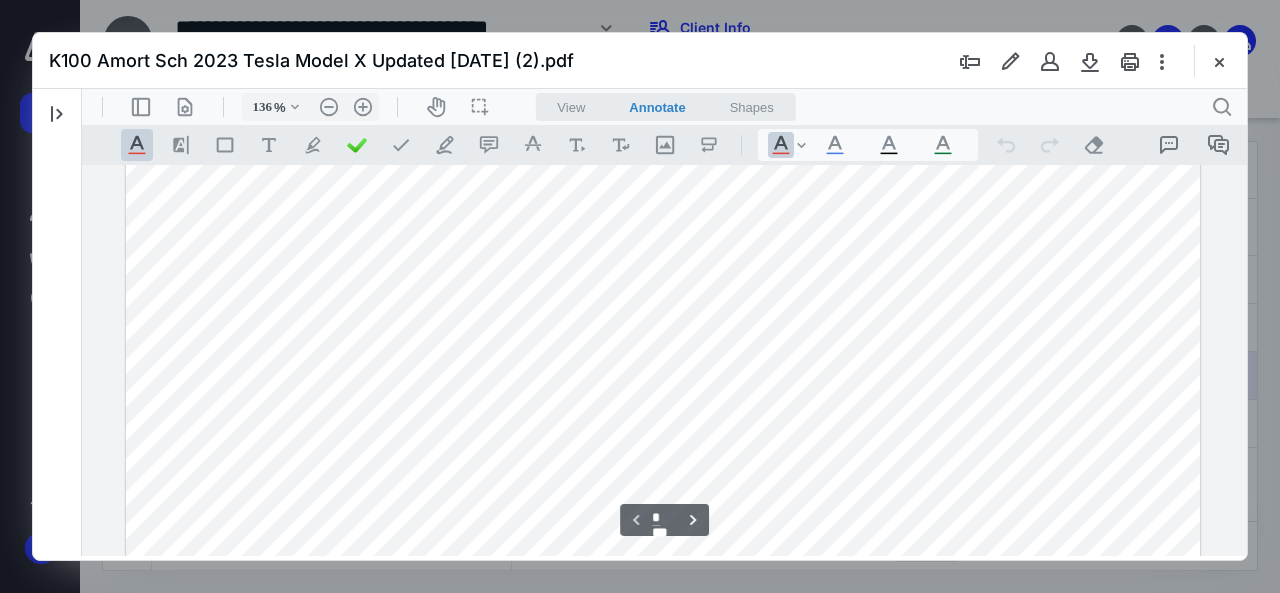 type on "*" 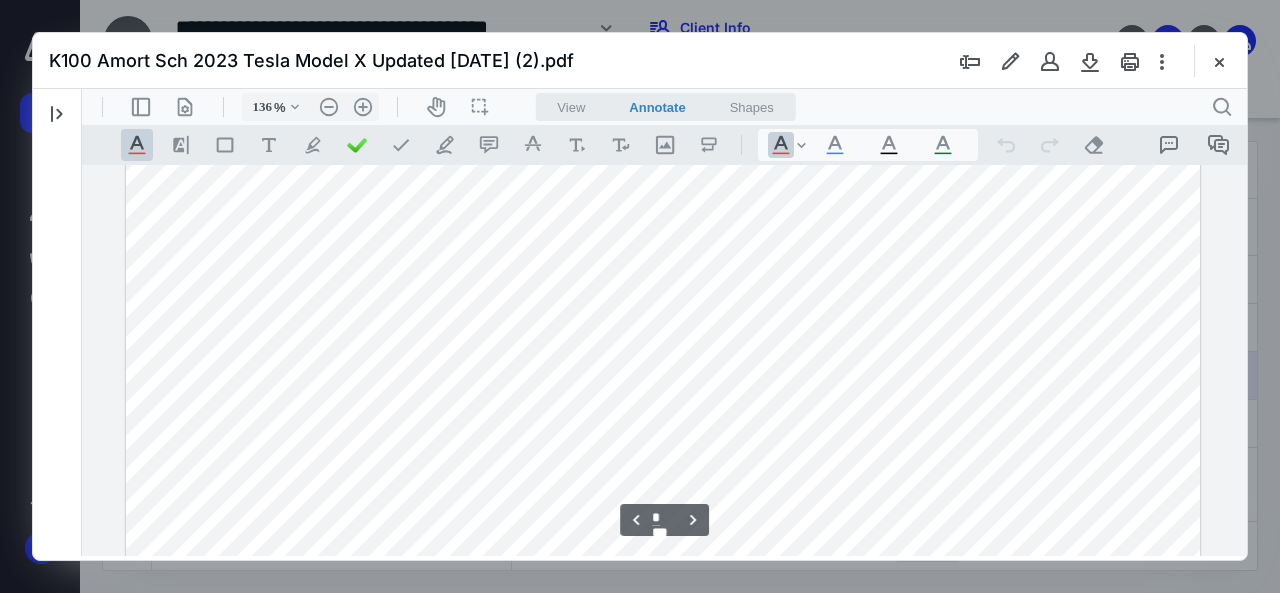 scroll, scrollTop: 1138, scrollLeft: 0, axis: vertical 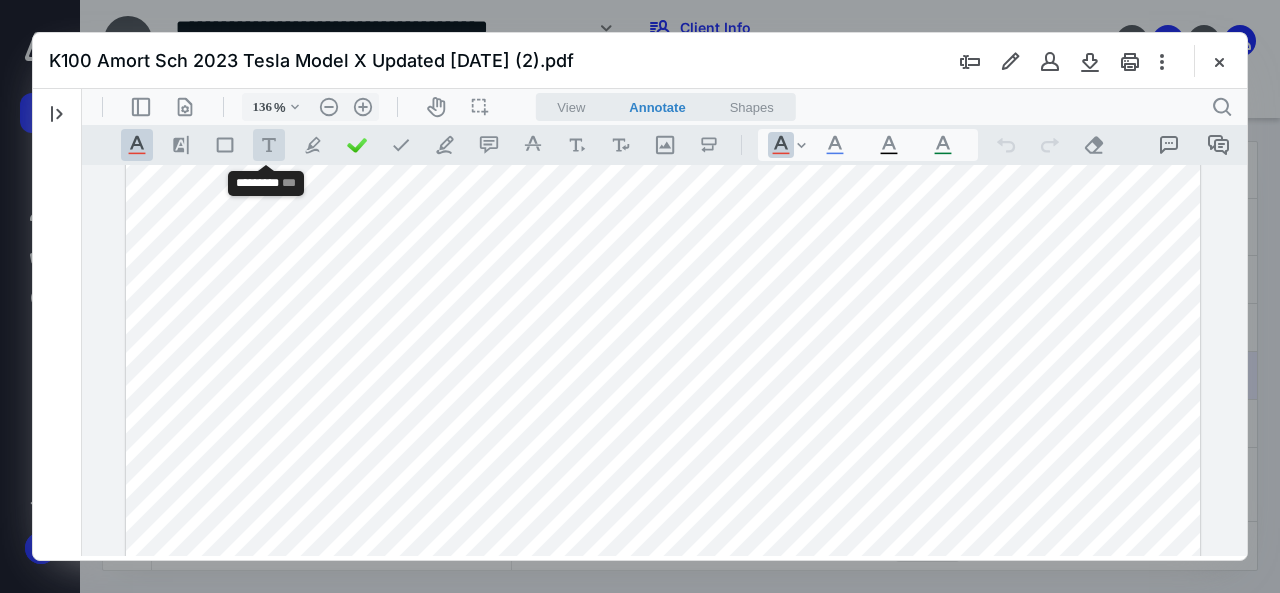 click on ".cls-1{fill:#abb0c4;} icon - tool - text - free text" at bounding box center (269, 145) 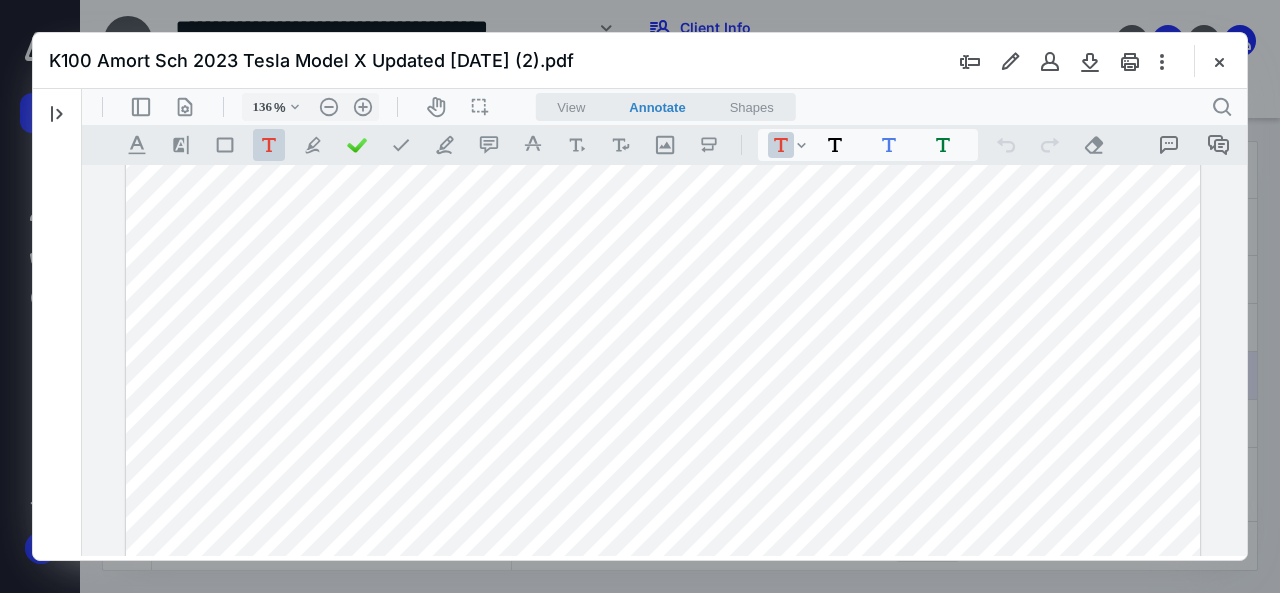 click at bounding box center [663, 287] 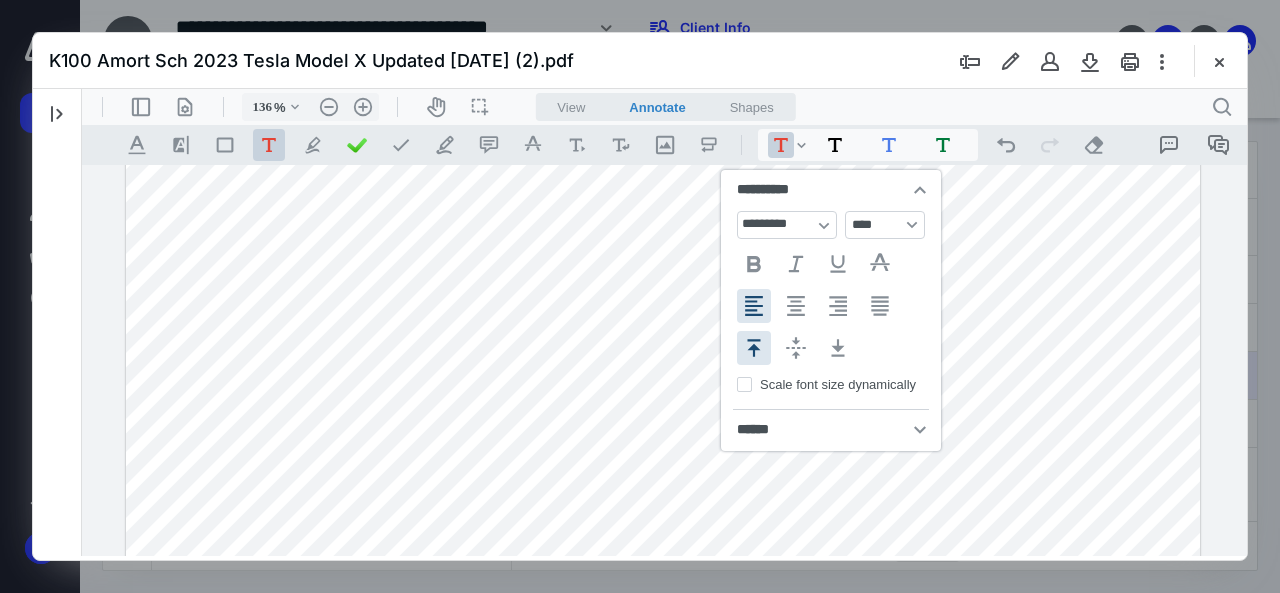 click on "**********" at bounding box center [831, 430] 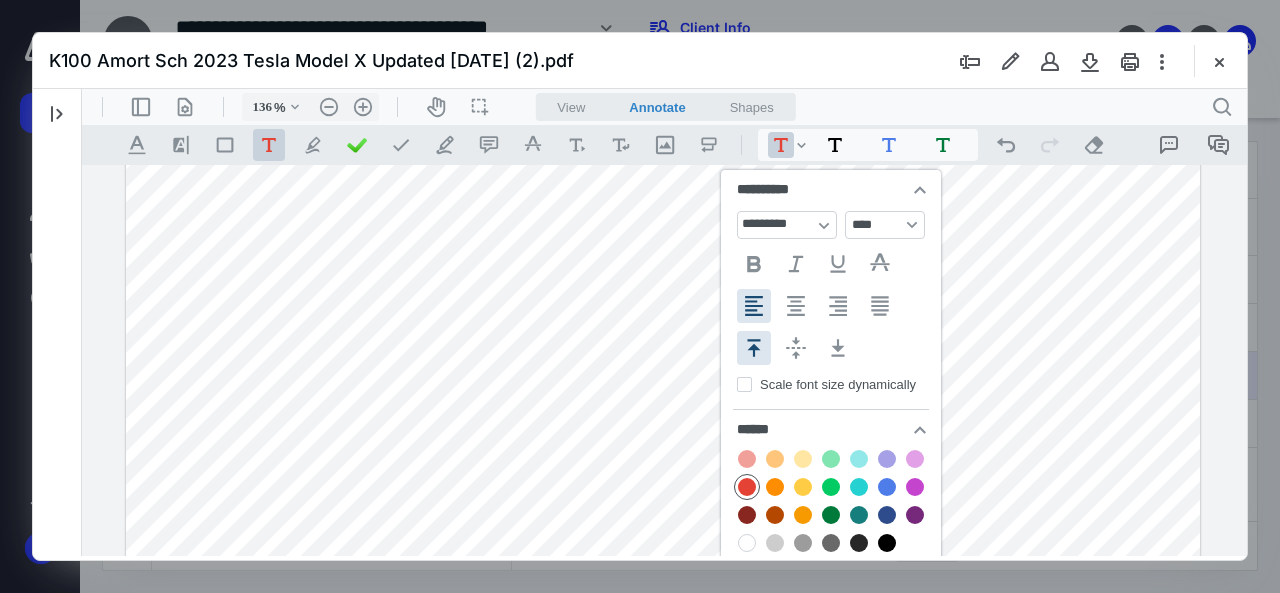 click at bounding box center [887, 487] 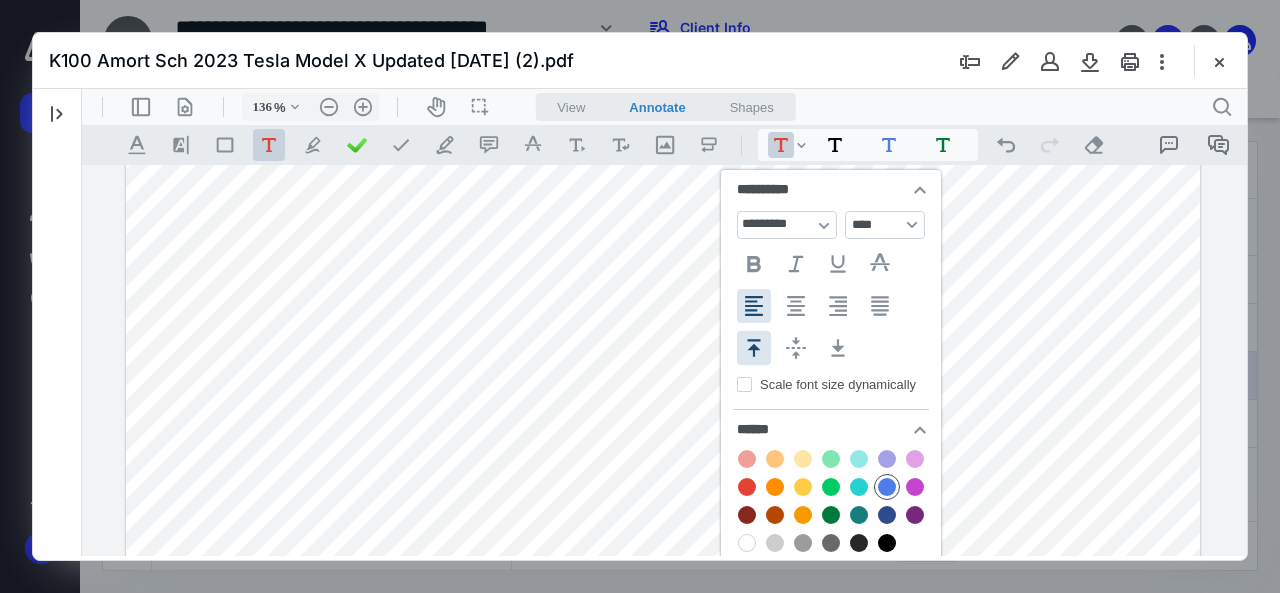 type 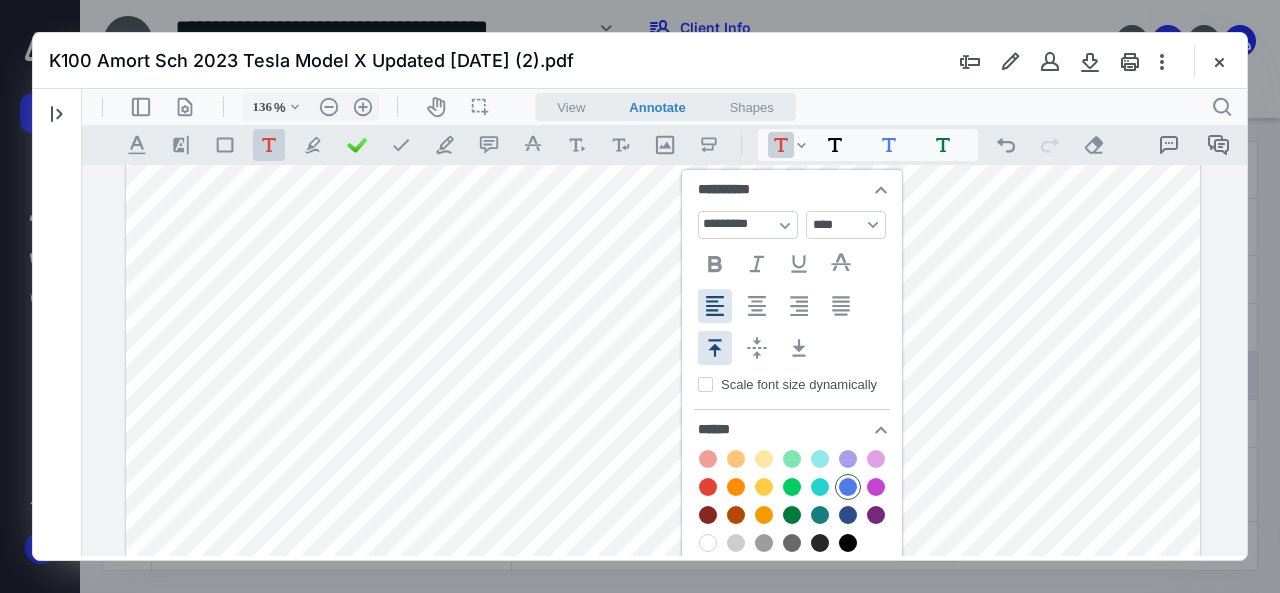 click on ".cls-1{fill:#abb0c4;} icon - tool - text - free text" at bounding box center [269, 145] 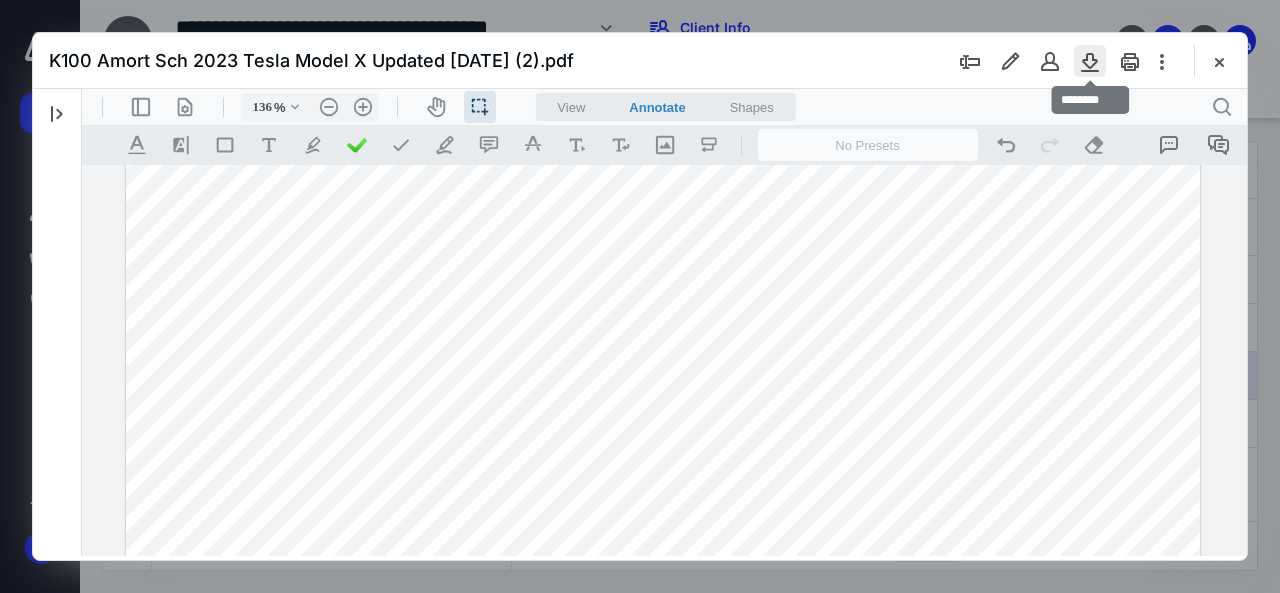 click at bounding box center [1090, 61] 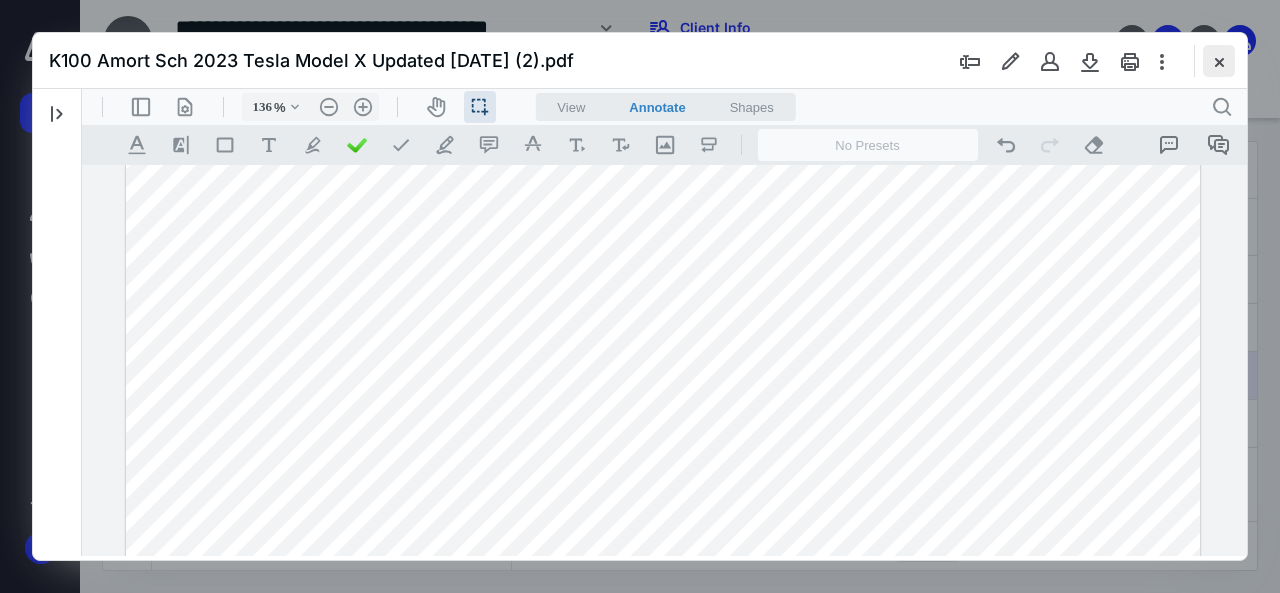 click at bounding box center [1219, 61] 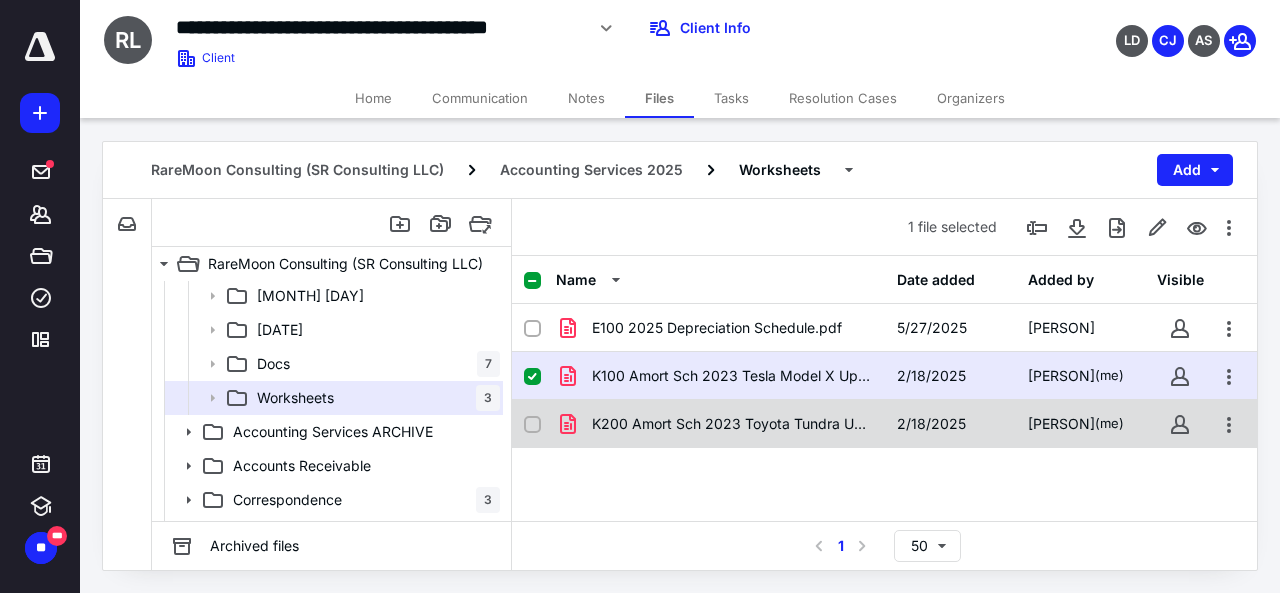 click on "K200 Amort Sch 2023 Toyota Tundra Updated [DATE] (1).pdf" at bounding box center (732, 424) 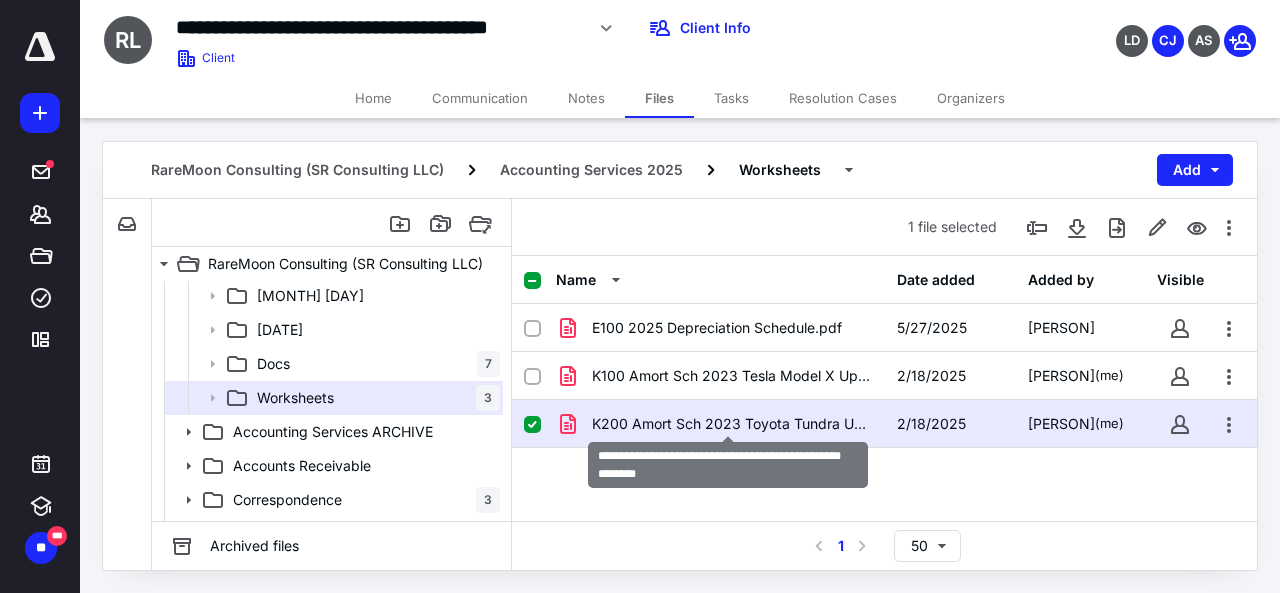 click on "K200 Amort Sch 2023 Toyota Tundra Updated [DATE] (1).pdf" at bounding box center (732, 424) 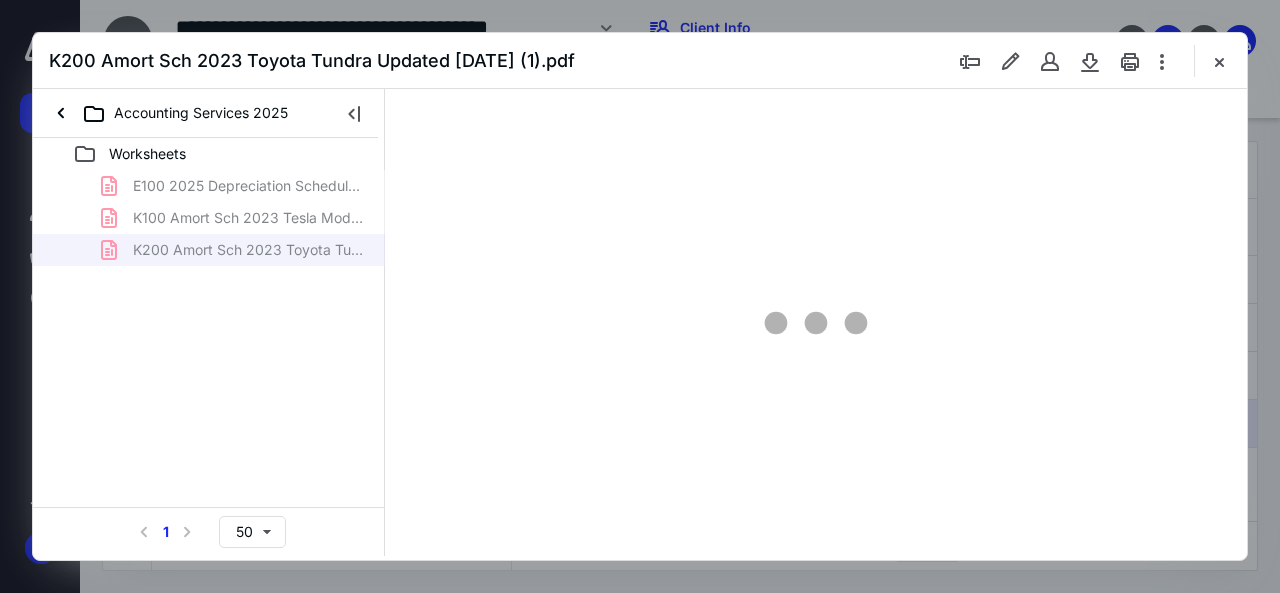 scroll, scrollTop: 0, scrollLeft: 0, axis: both 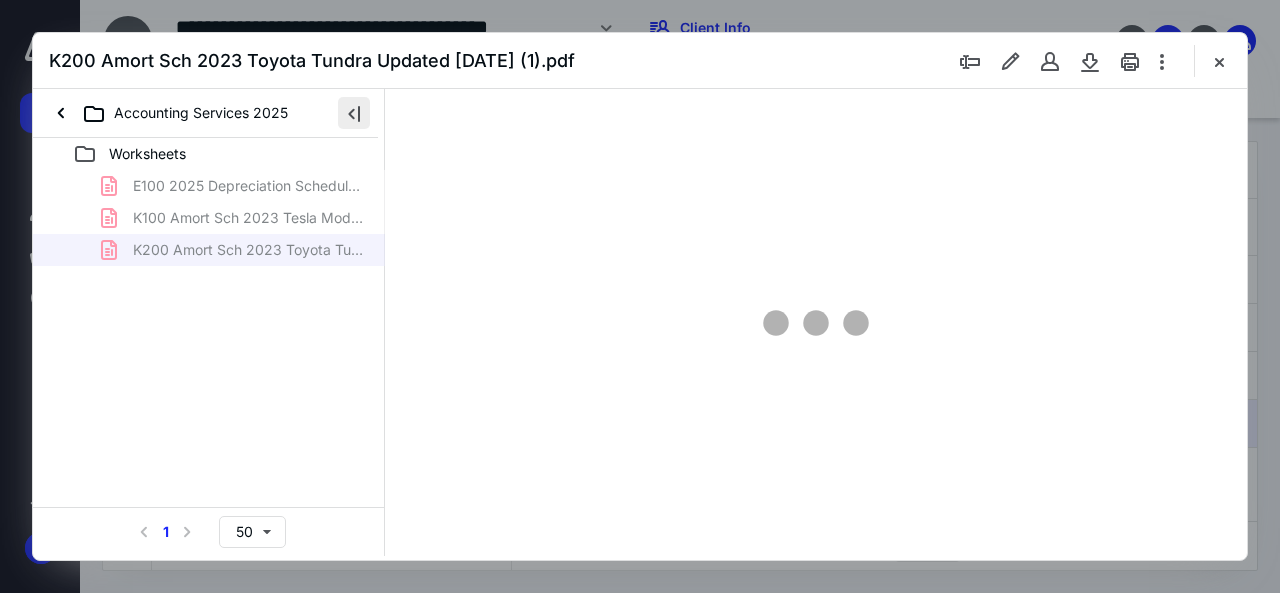 click at bounding box center [354, 113] 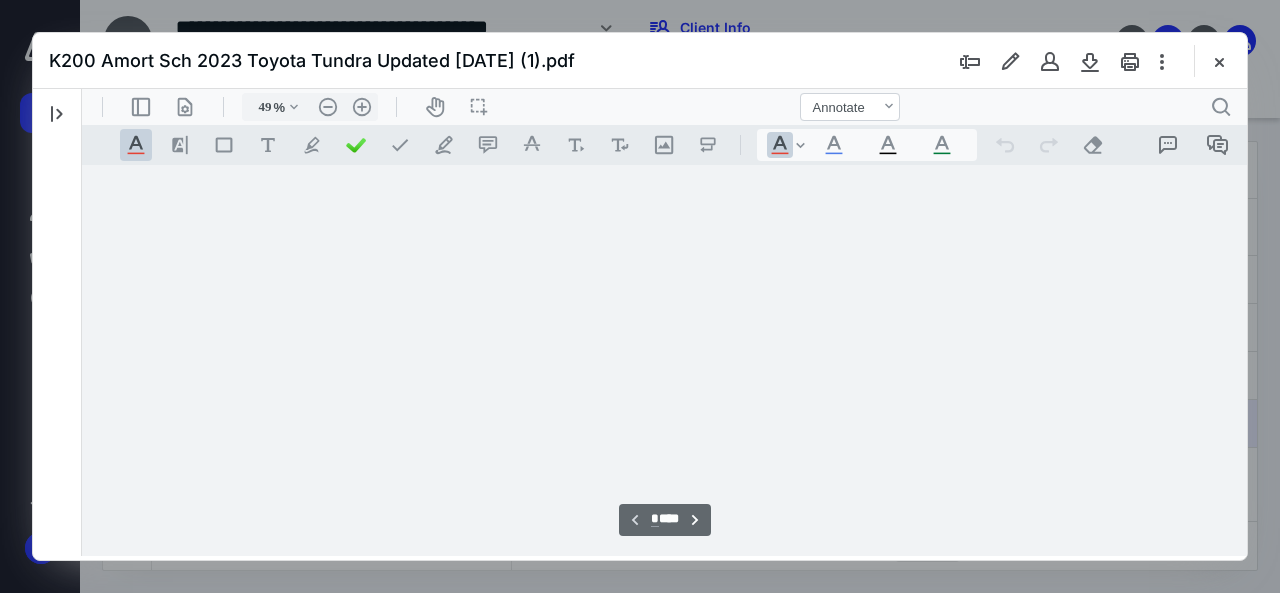 scroll, scrollTop: 78, scrollLeft: 0, axis: vertical 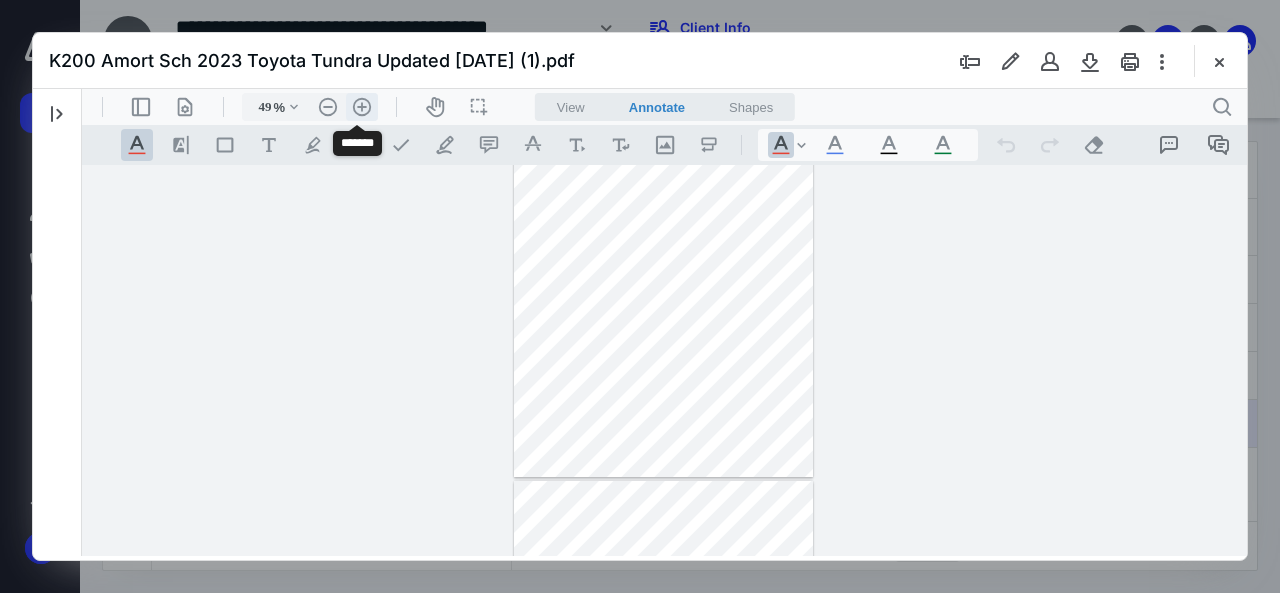 click on ".cls-1{fill:#abb0c4;} icon - header - zoom - in - line" at bounding box center [362, 107] 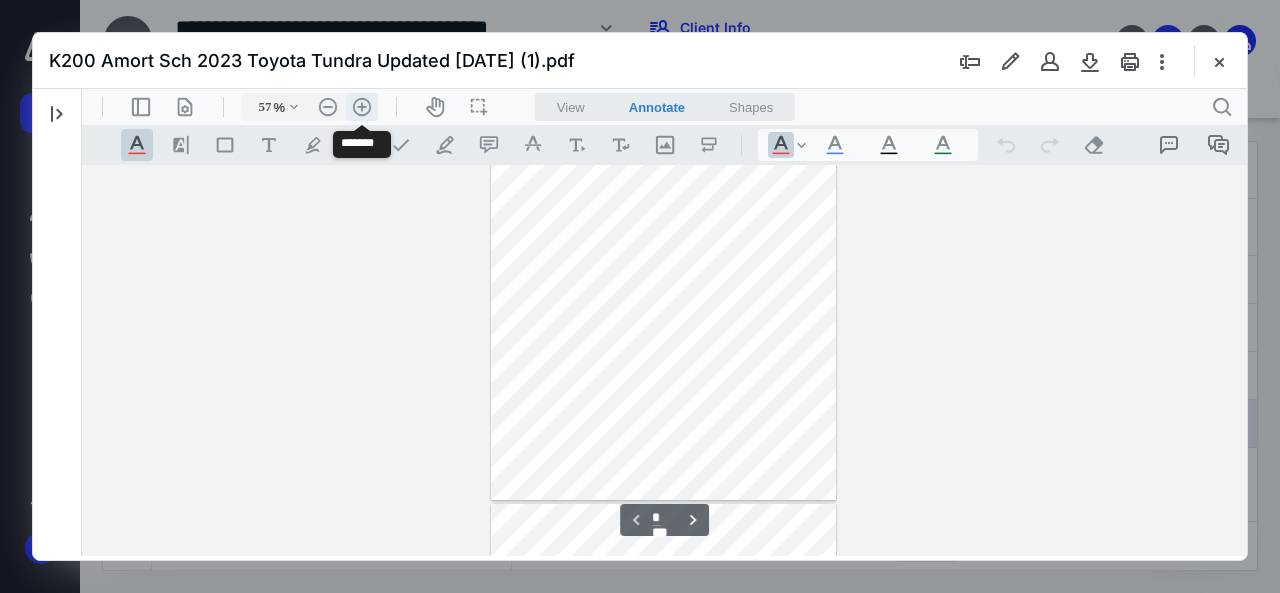 click on ".cls-1{fill:#abb0c4;} icon - header - zoom - in - line" at bounding box center [362, 107] 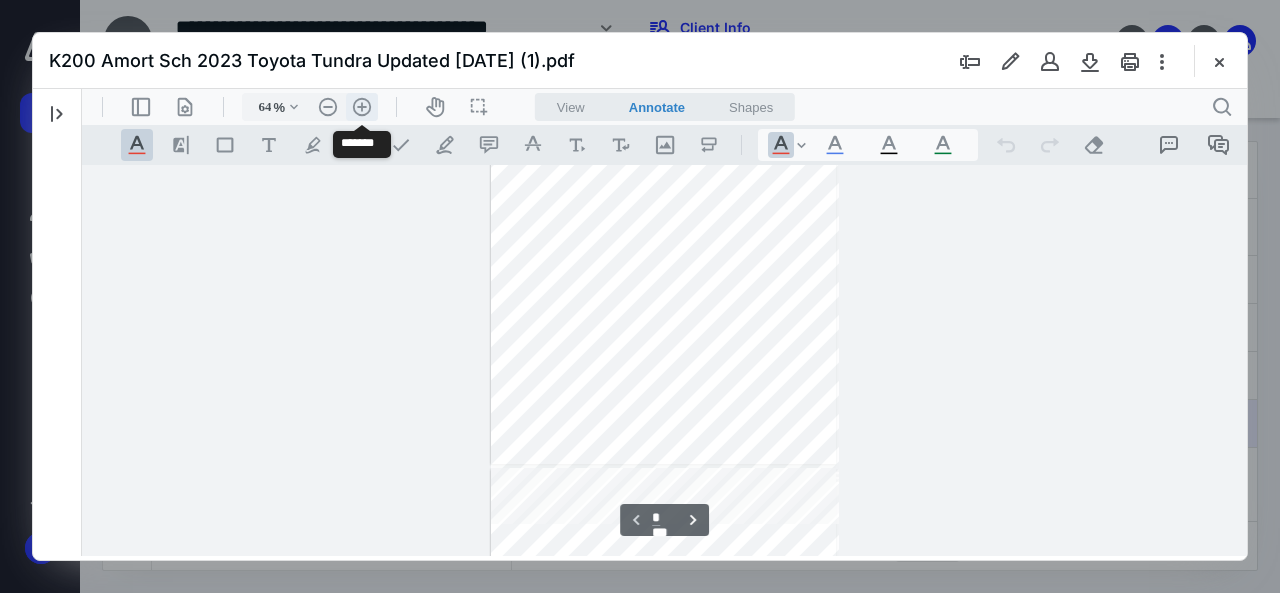click on ".cls-1{fill:#abb0c4;} icon - header - zoom - in - line" at bounding box center [362, 107] 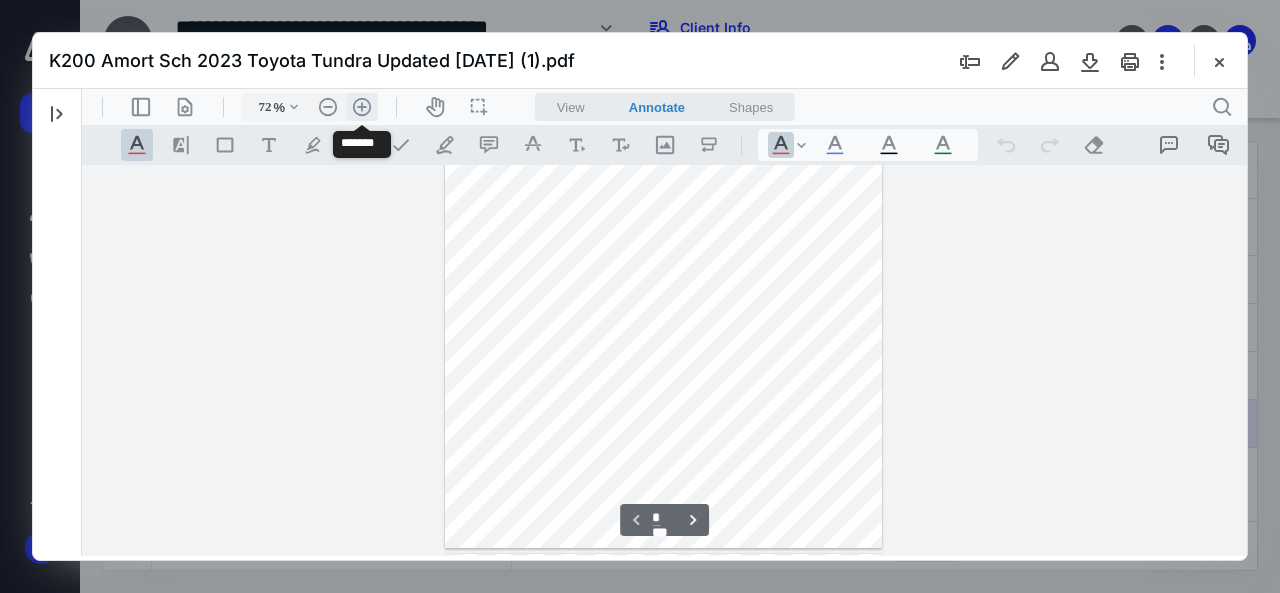 click on ".cls-1{fill:#abb0c4;} icon - header - zoom - in - line" at bounding box center (362, 107) 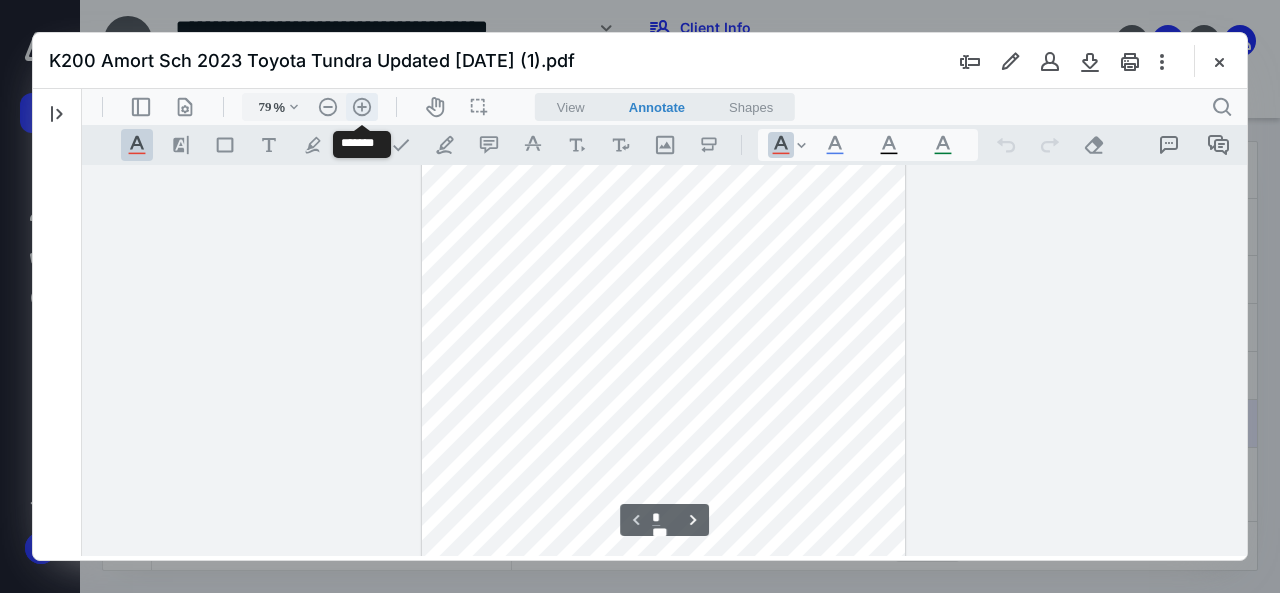 click on ".cls-1{fill:#abb0c4;} icon - header - zoom - in - line" at bounding box center (362, 107) 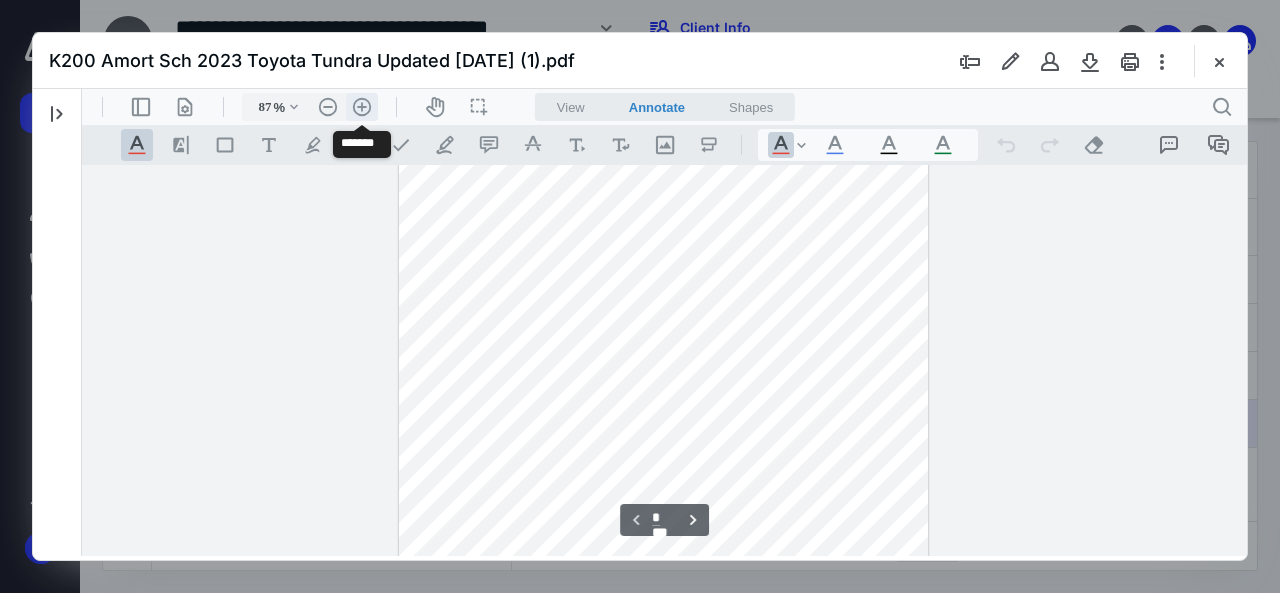 click on ".cls-1{fill:#abb0c4;} icon - header - zoom - in - line" at bounding box center (362, 107) 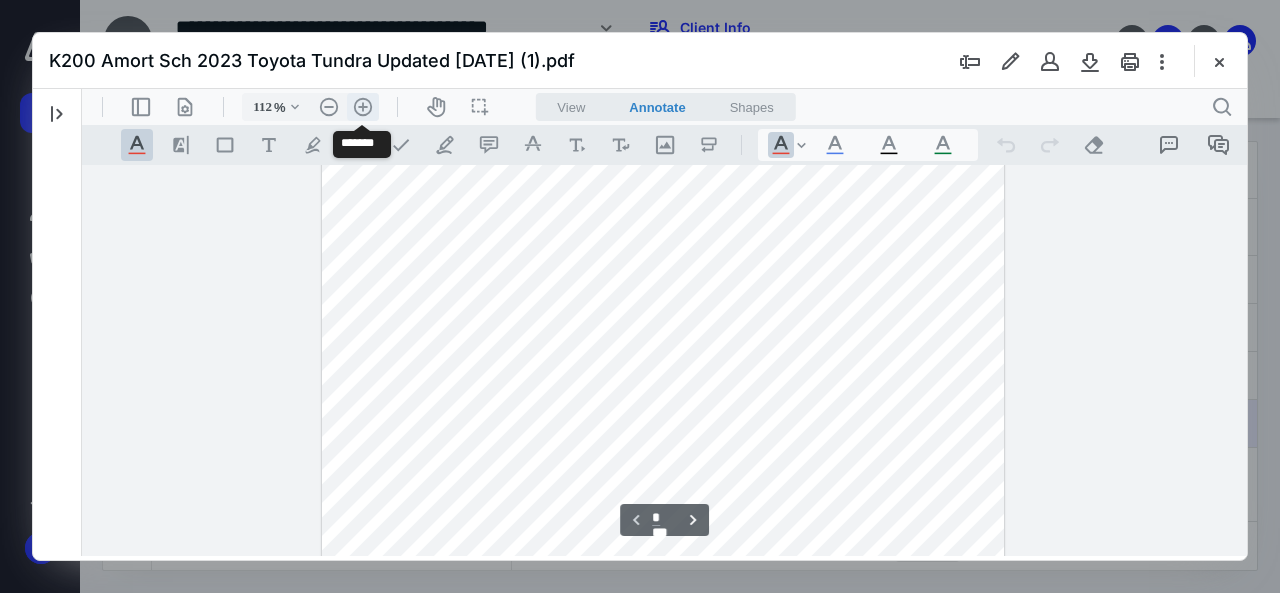 click on ".cls-1{fill:#abb0c4;} icon - header - zoom - in - line" at bounding box center [363, 107] 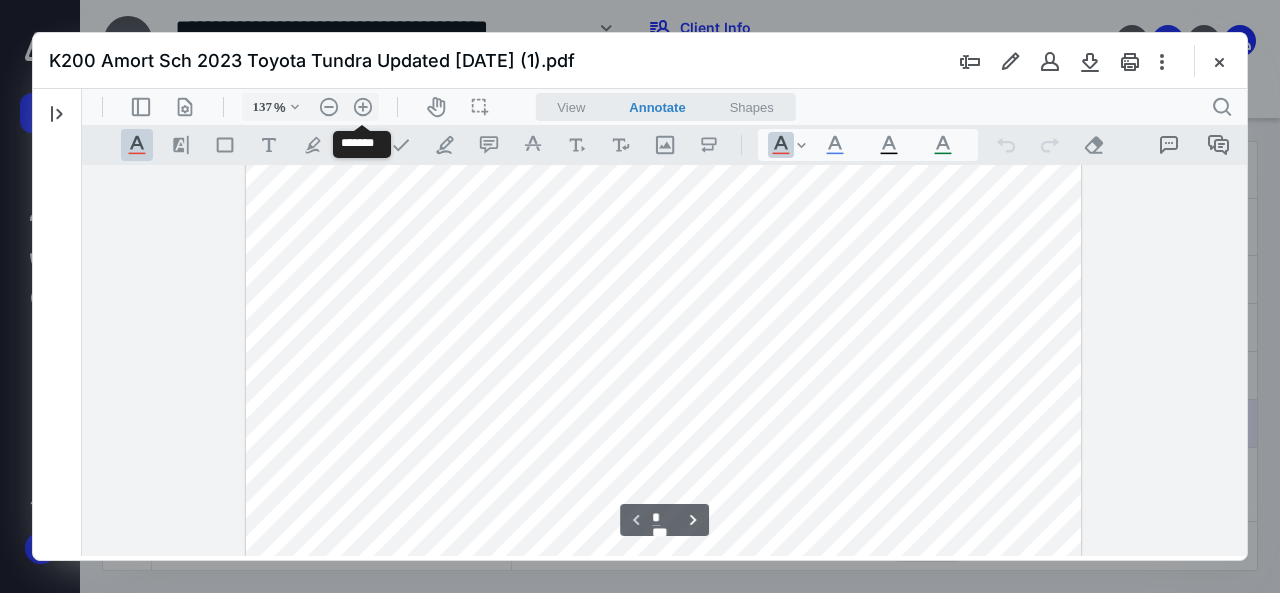 scroll, scrollTop: 498, scrollLeft: 0, axis: vertical 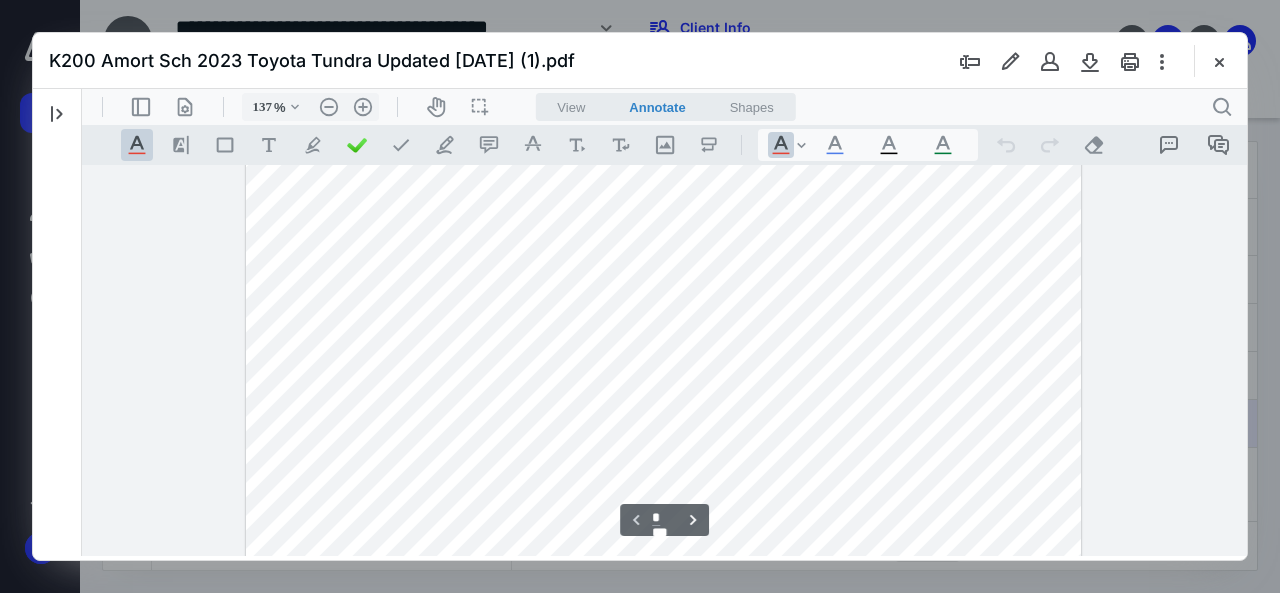 drag, startPoint x: 1238, startPoint y: 196, endPoint x: 1238, endPoint y: 234, distance: 38 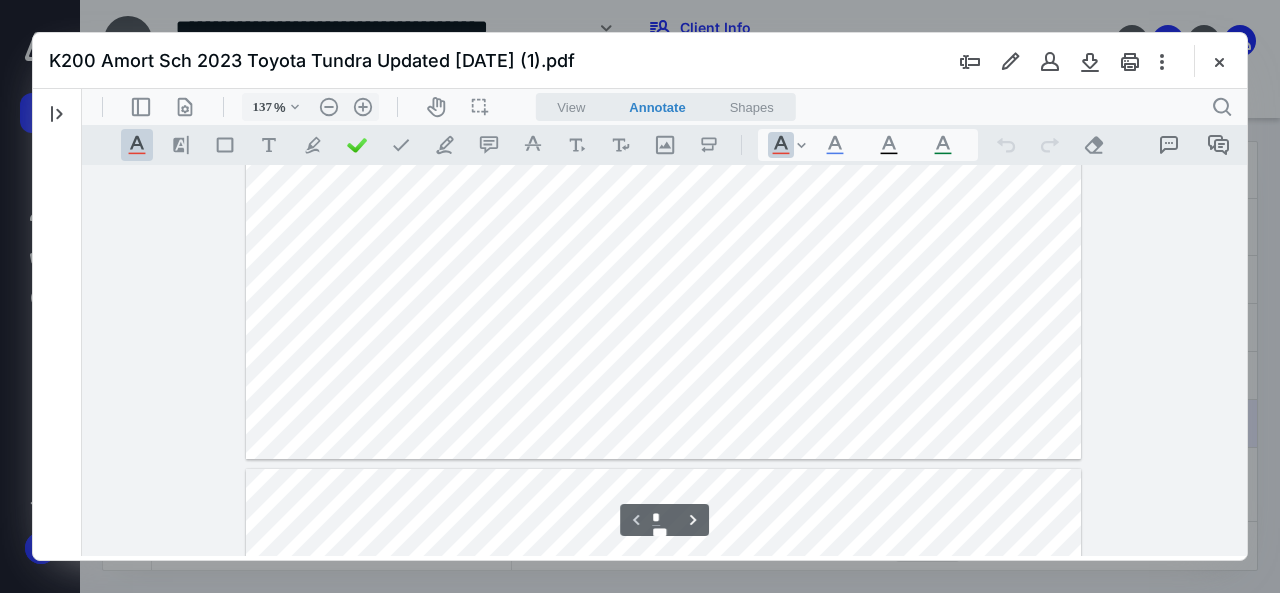 type on "*" 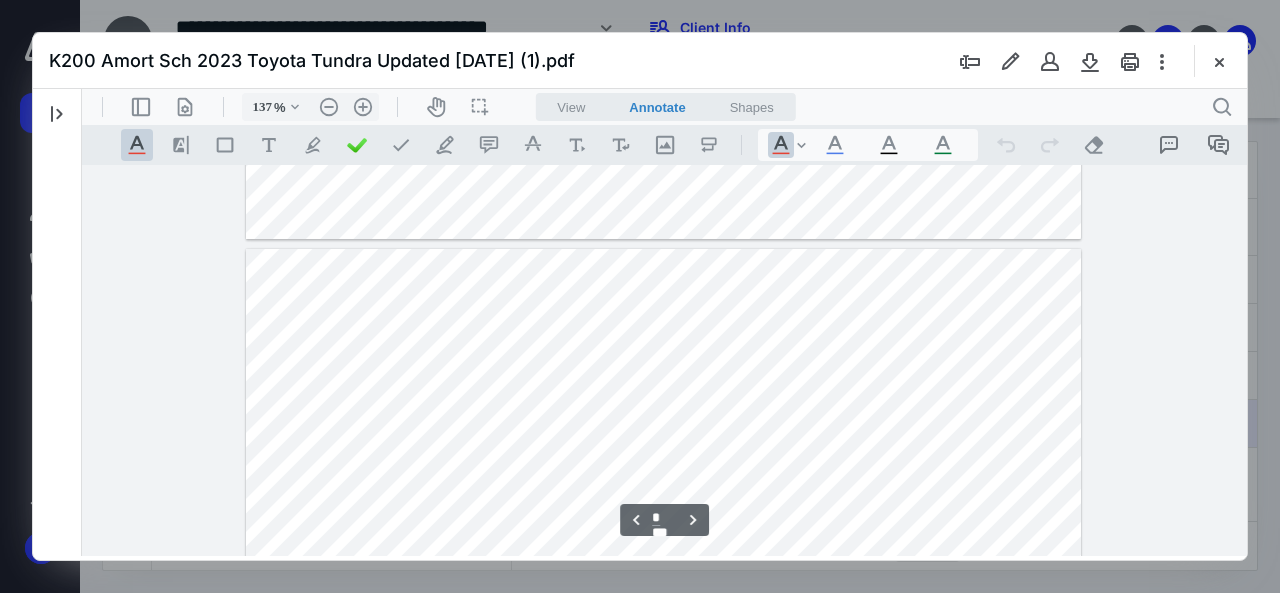 scroll, scrollTop: 1064, scrollLeft: 0, axis: vertical 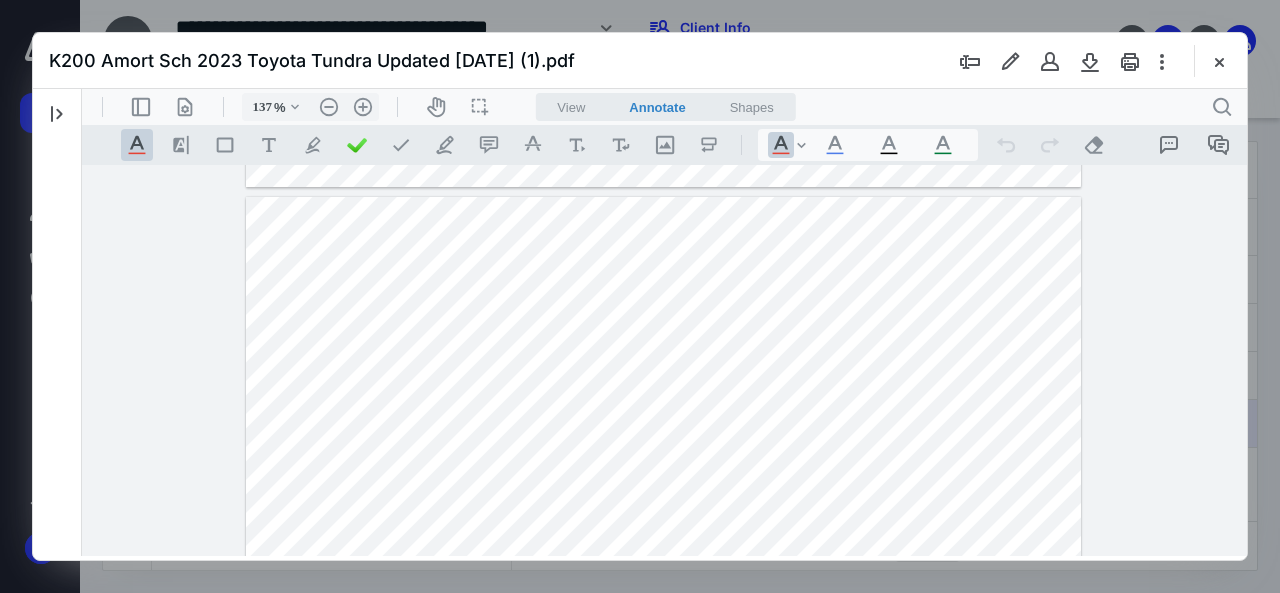 click at bounding box center (640, 296) 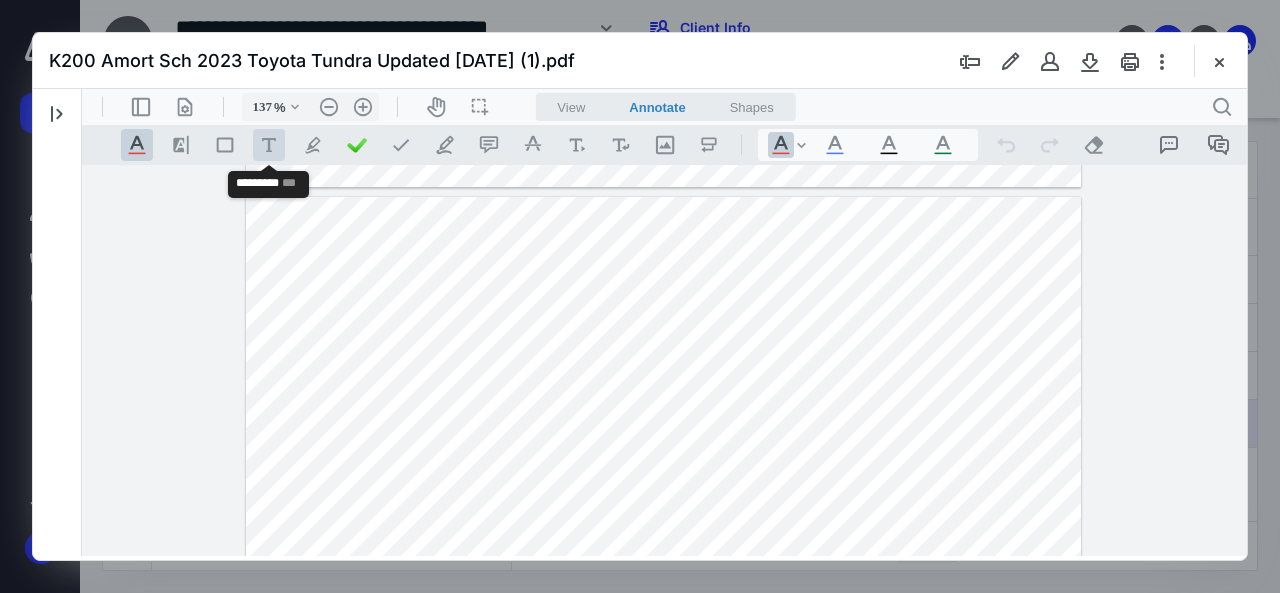 click on ".cls-1{fill:#abb0c4;} icon - tool - text - free text" at bounding box center (269, 145) 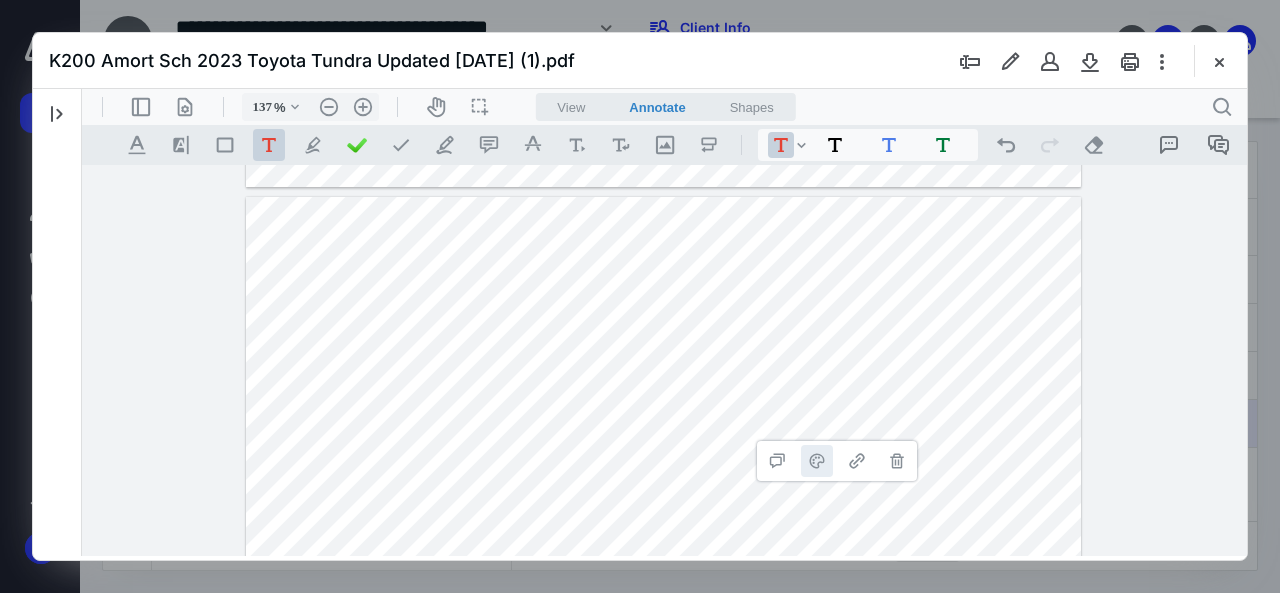 click on "**********" at bounding box center [817, 461] 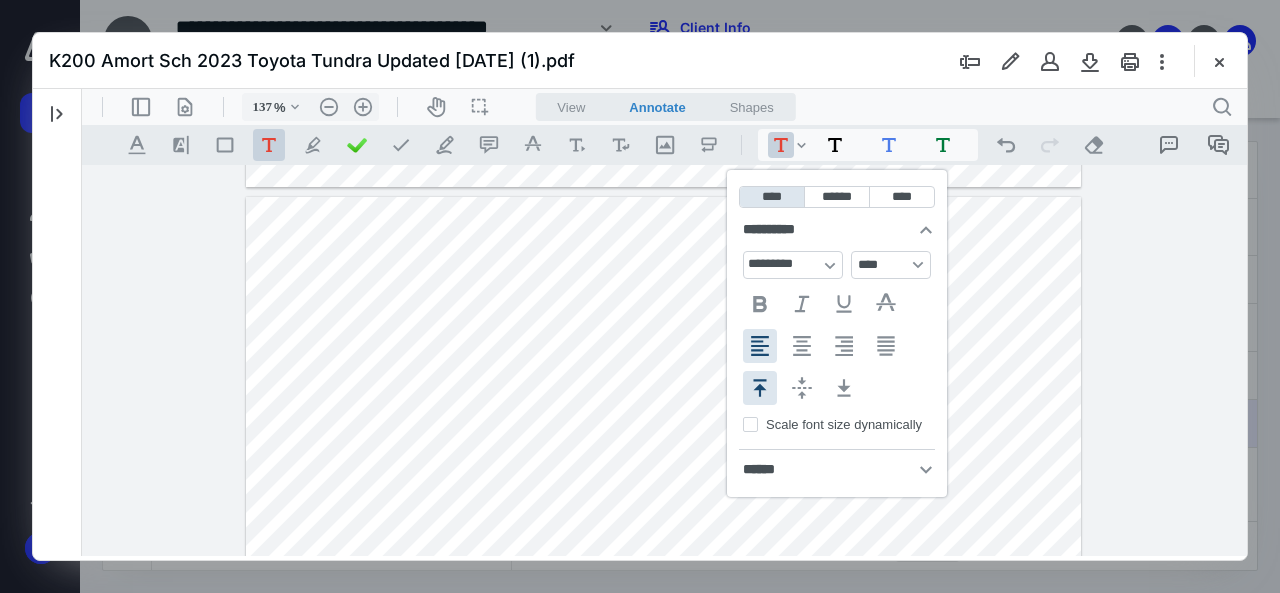 click on "**********" at bounding box center (837, 470) 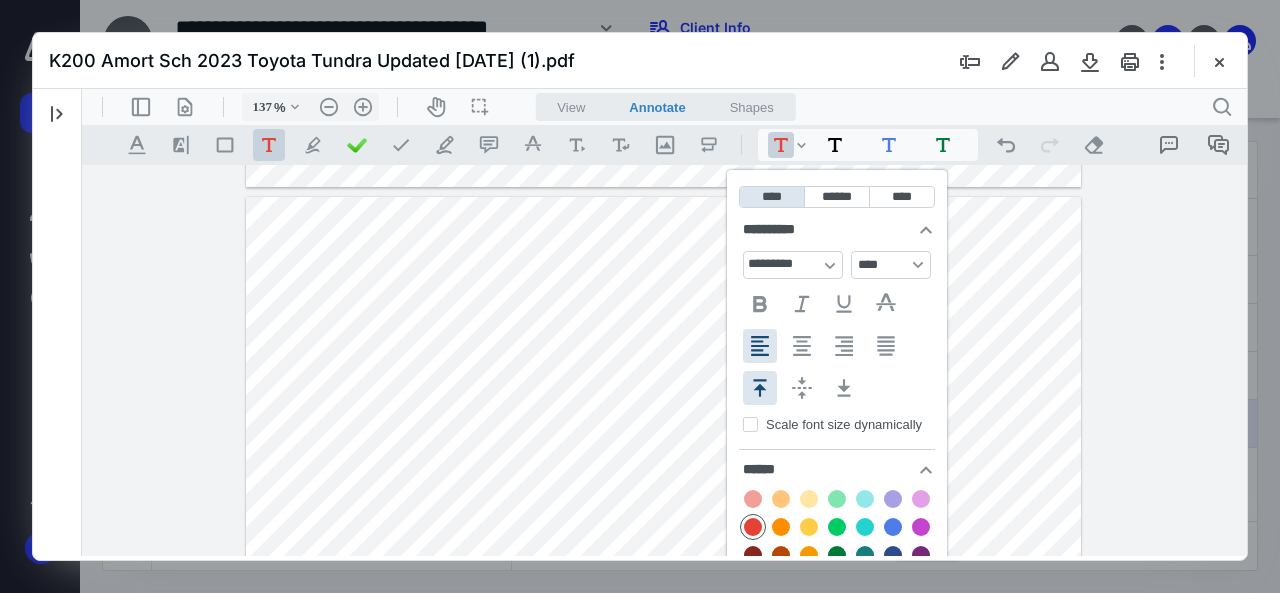 click at bounding box center [893, 527] 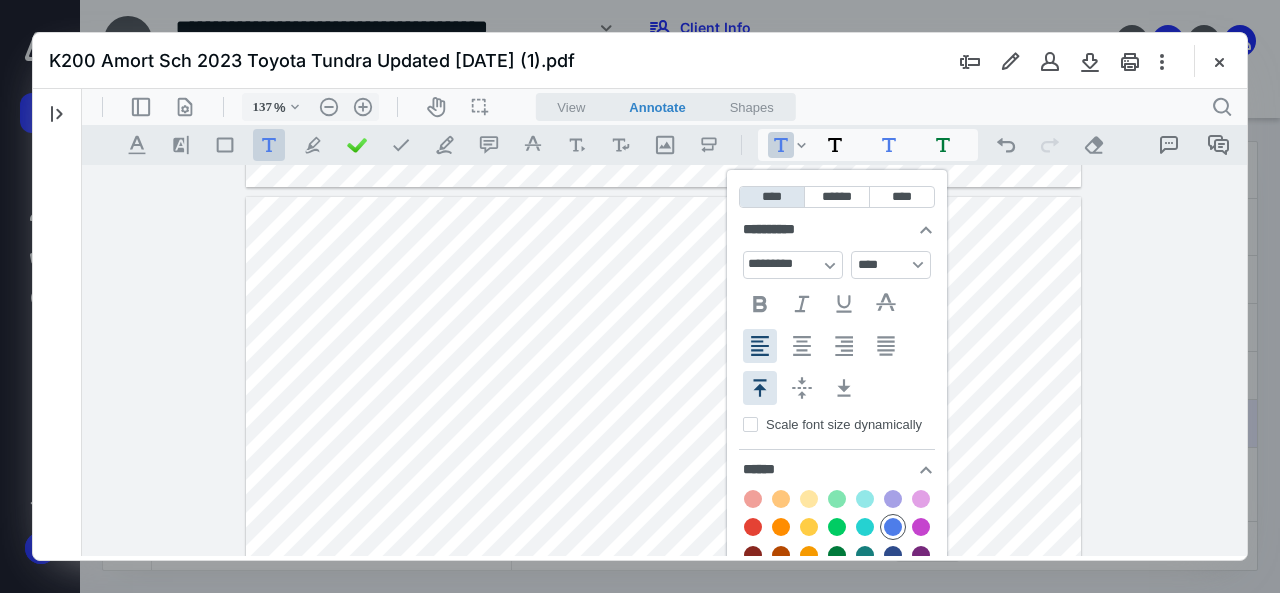 type 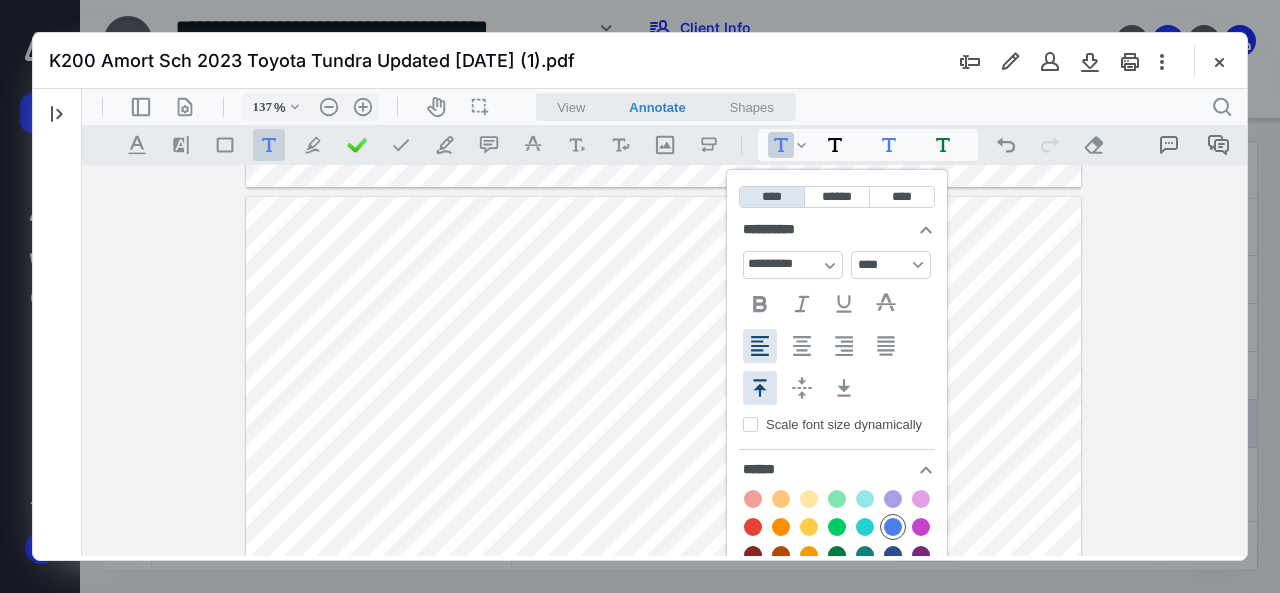 click on ".cls-1{fill:#abb0c4;} icon - tool - text - free text" at bounding box center [269, 145] 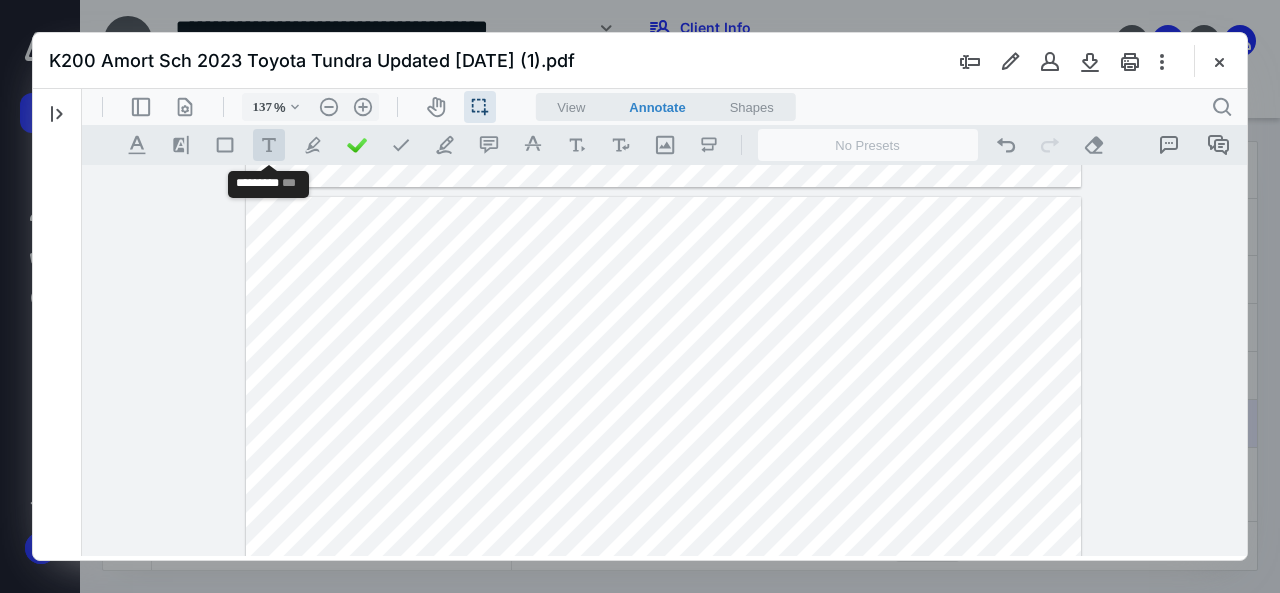click on ".cls-1{fill:#abb0c4;} icon - tool - text - free text" at bounding box center [269, 145] 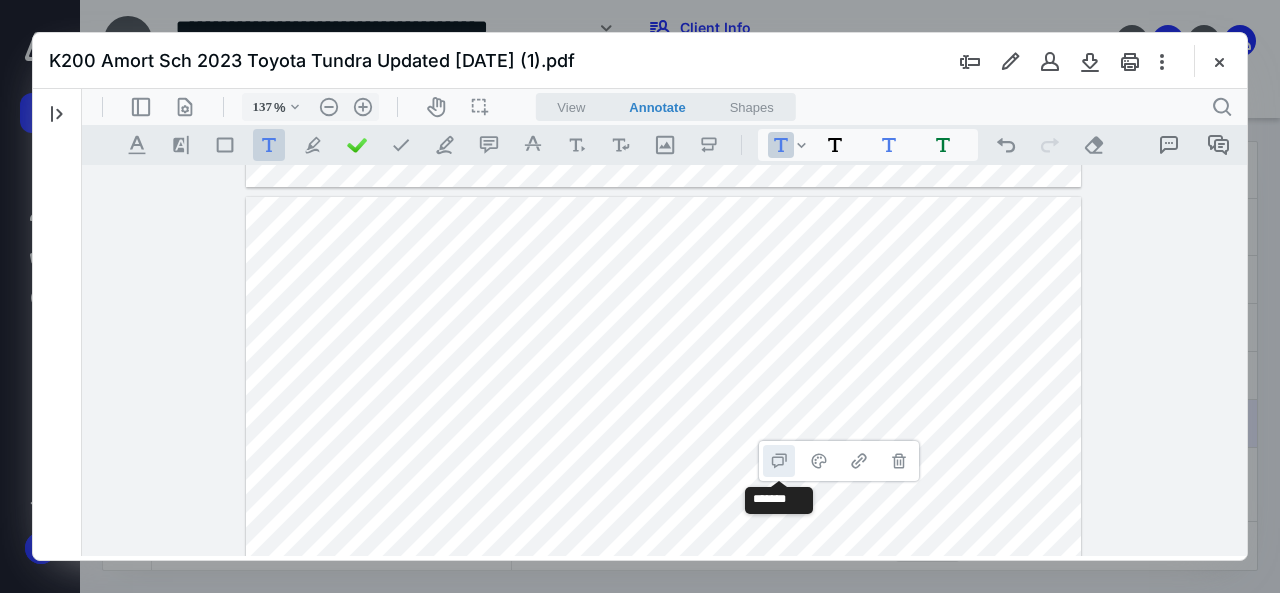 click on "**********" at bounding box center [779, 461] 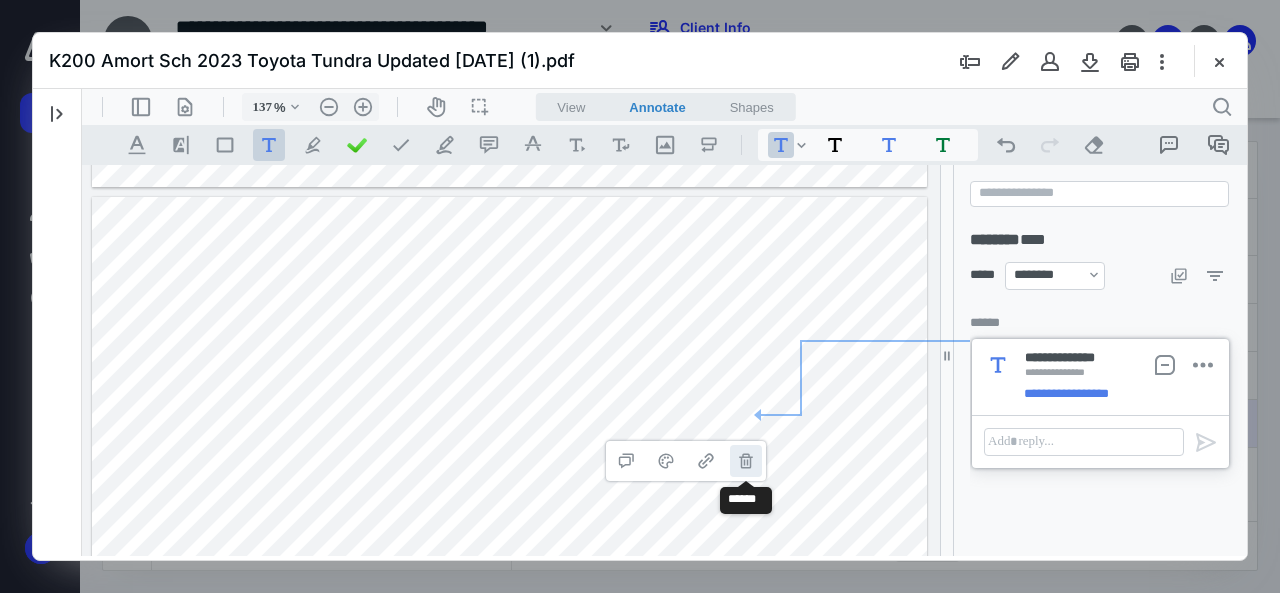 click on "**********" at bounding box center (746, 461) 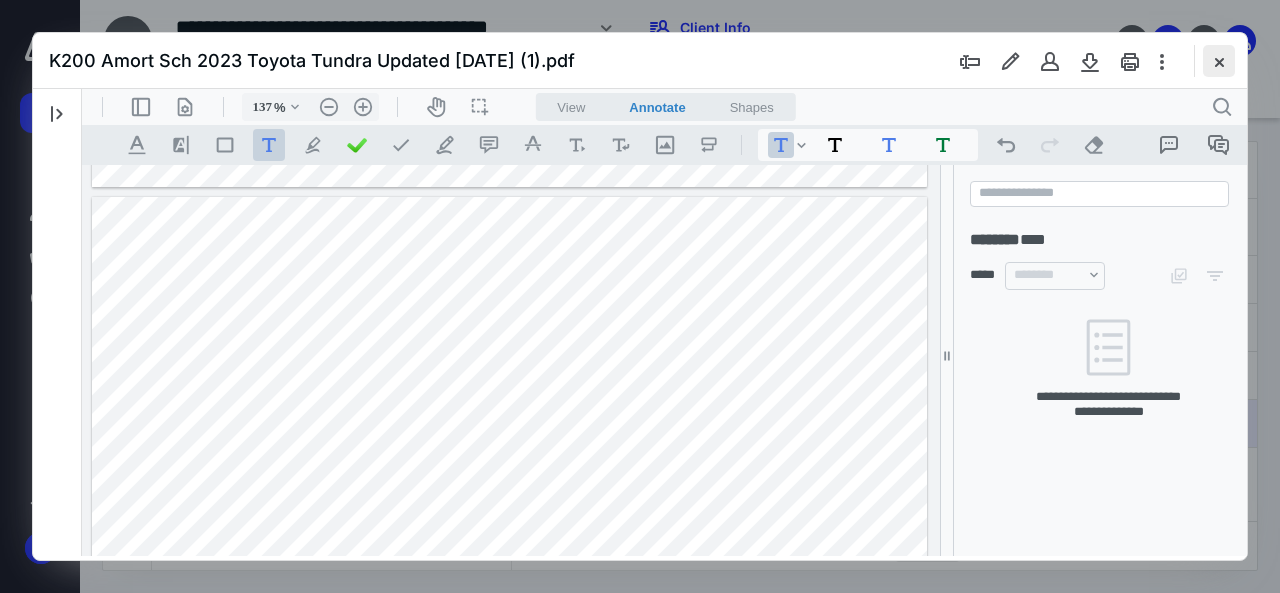 click at bounding box center (1219, 61) 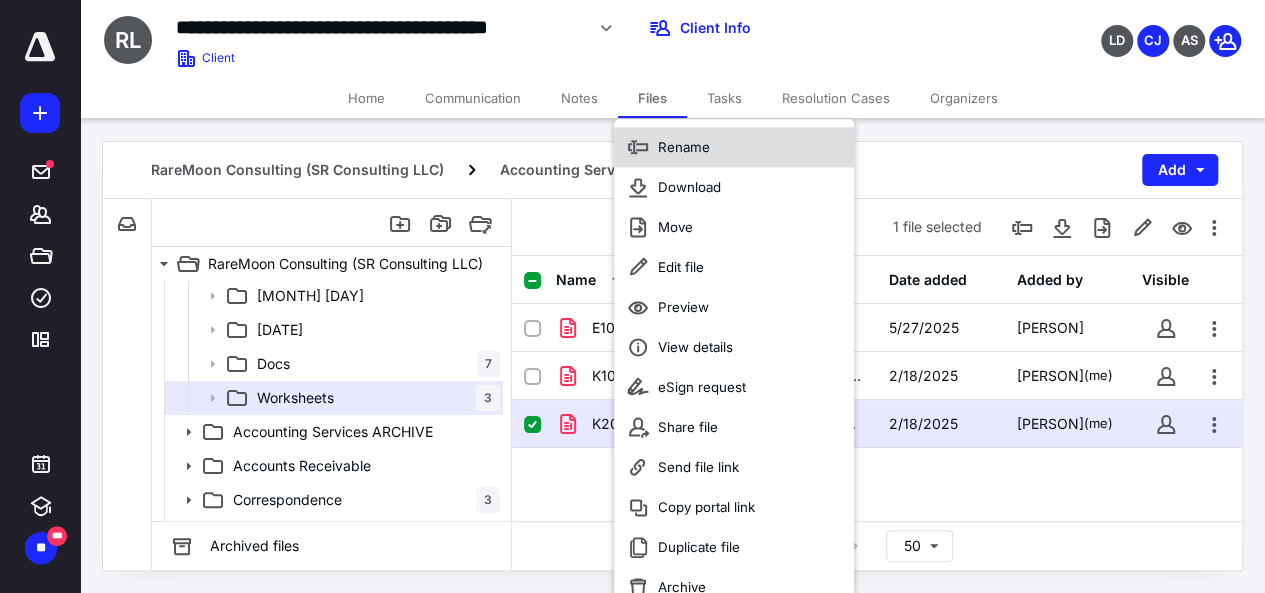 click on "Rename" at bounding box center (684, 147) 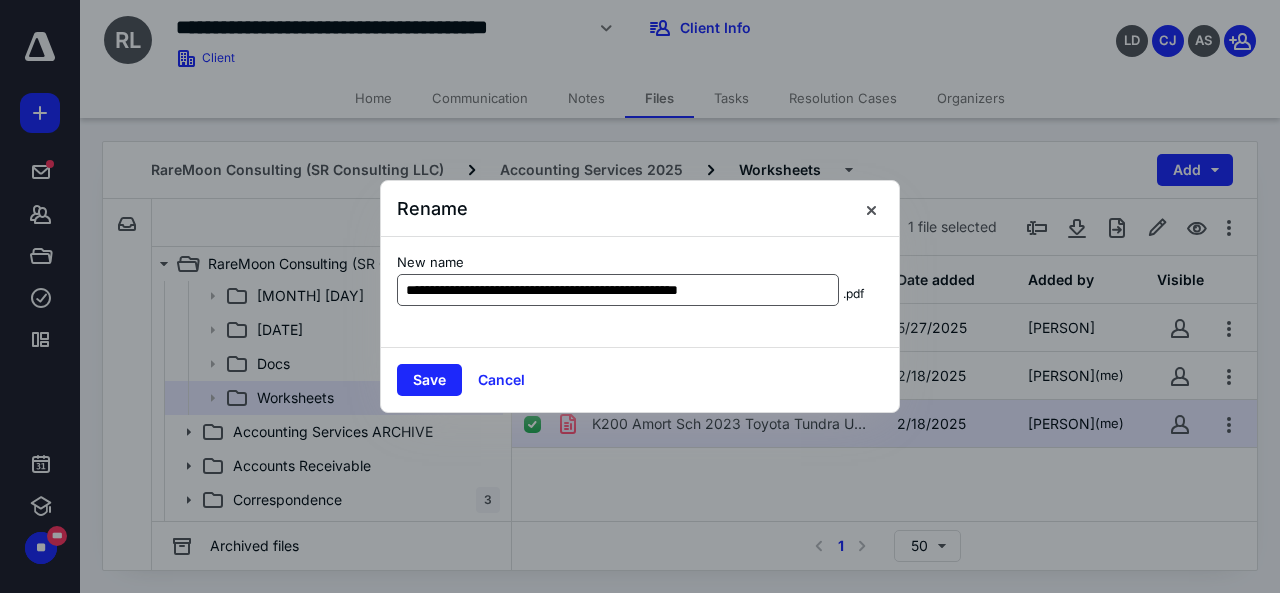 click on "**********" at bounding box center [618, 290] 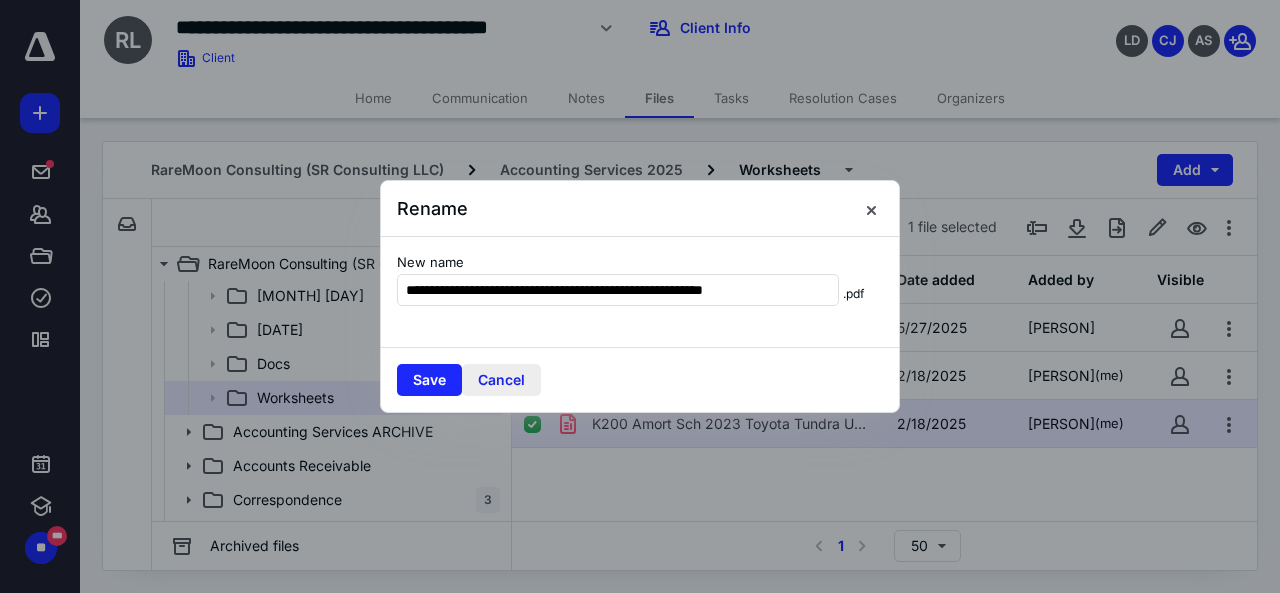 type on "**********" 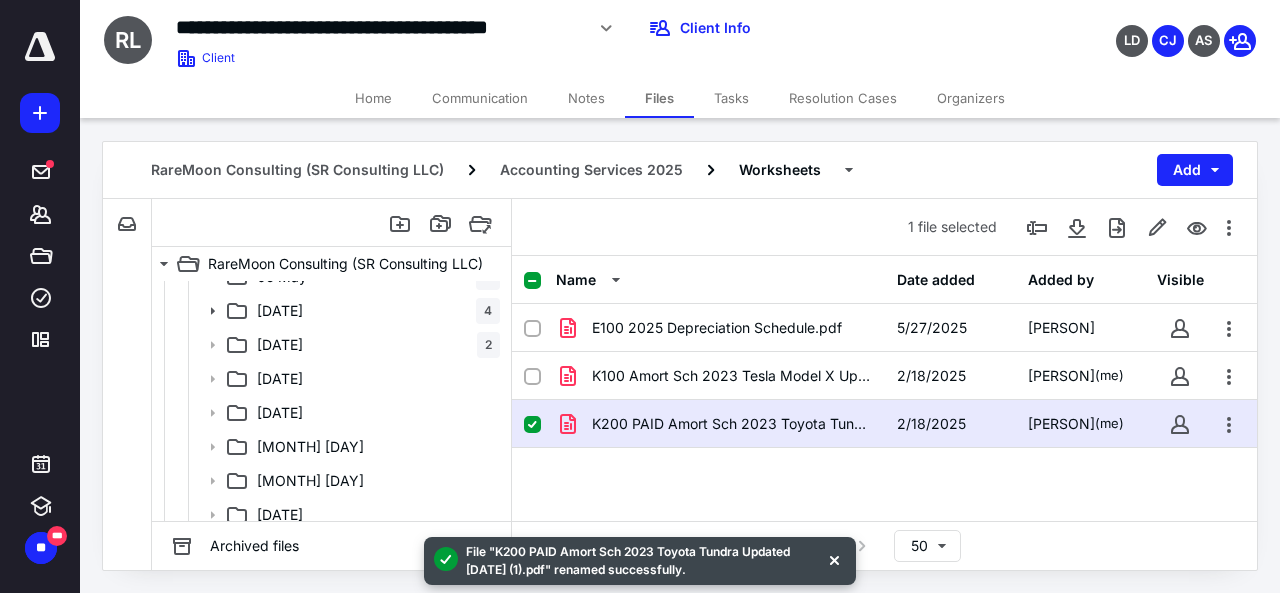 scroll, scrollTop: 304, scrollLeft: 0, axis: vertical 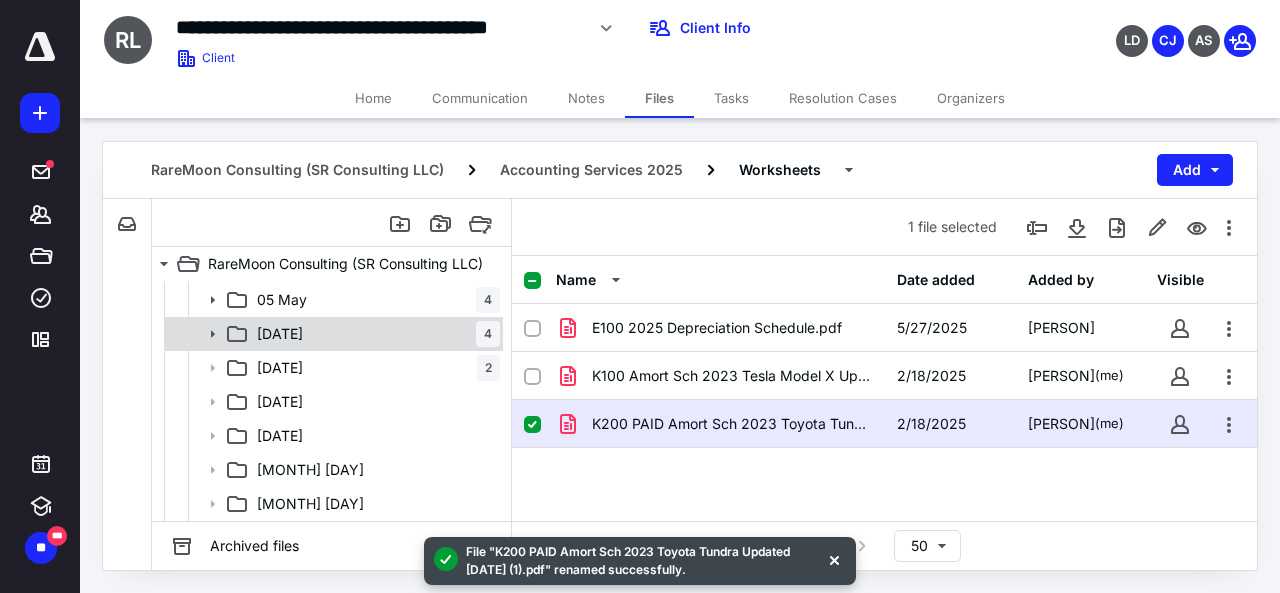 click on "[DATE] [NUMBER]" at bounding box center (374, 334) 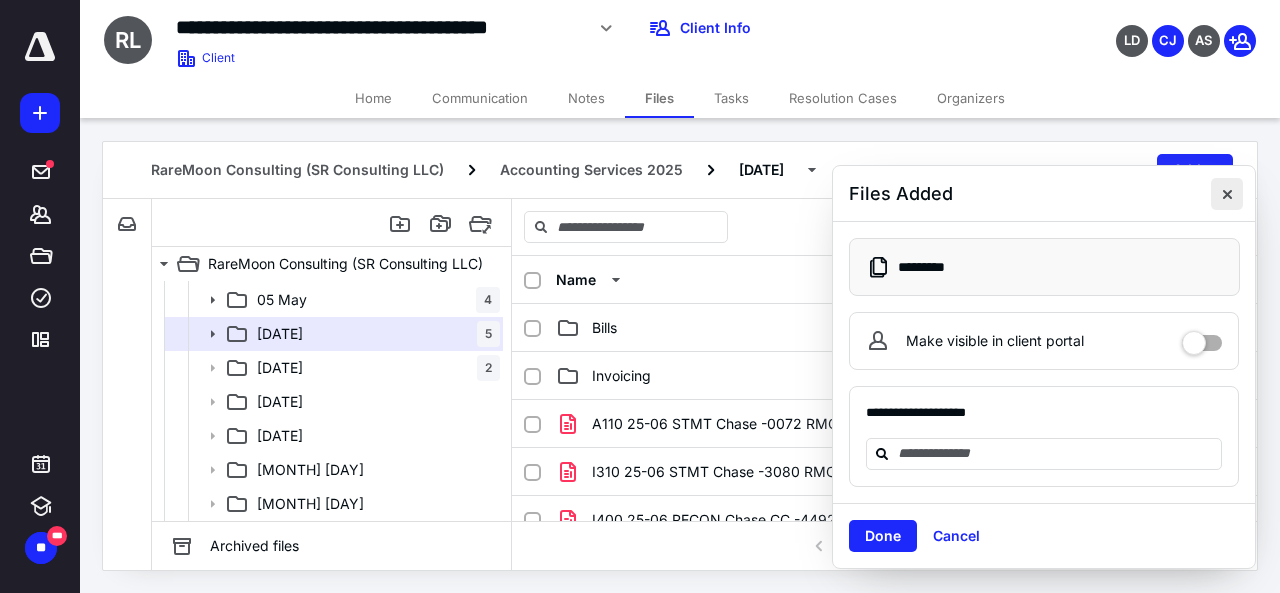 click at bounding box center [1227, 194] 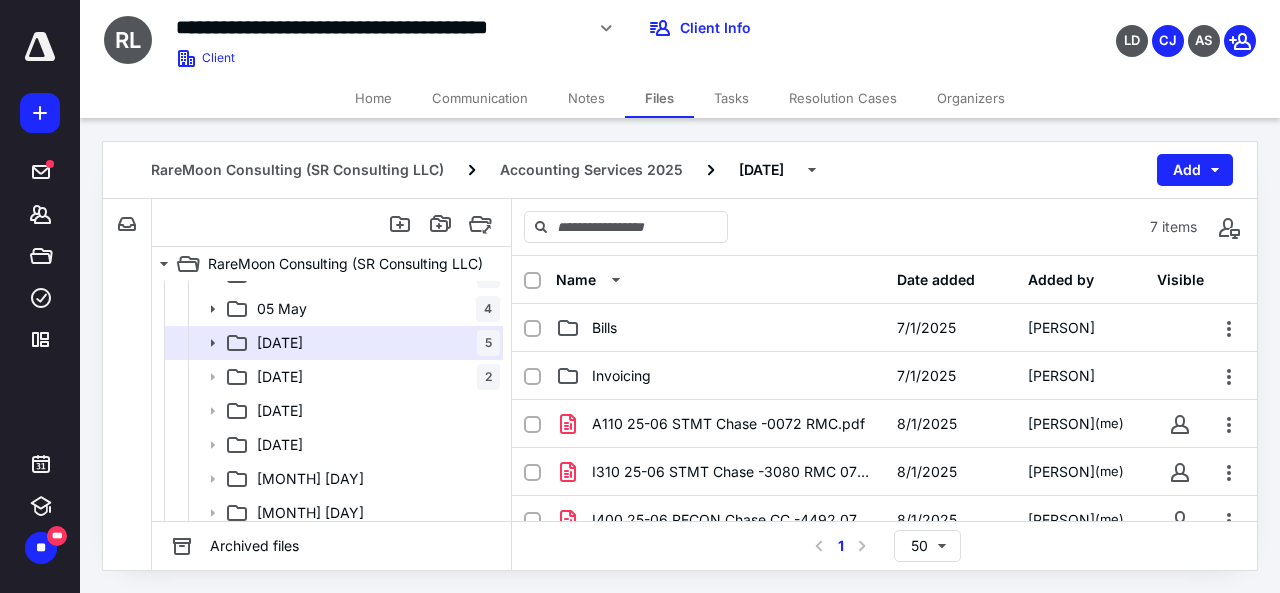 scroll, scrollTop: 194, scrollLeft: 0, axis: vertical 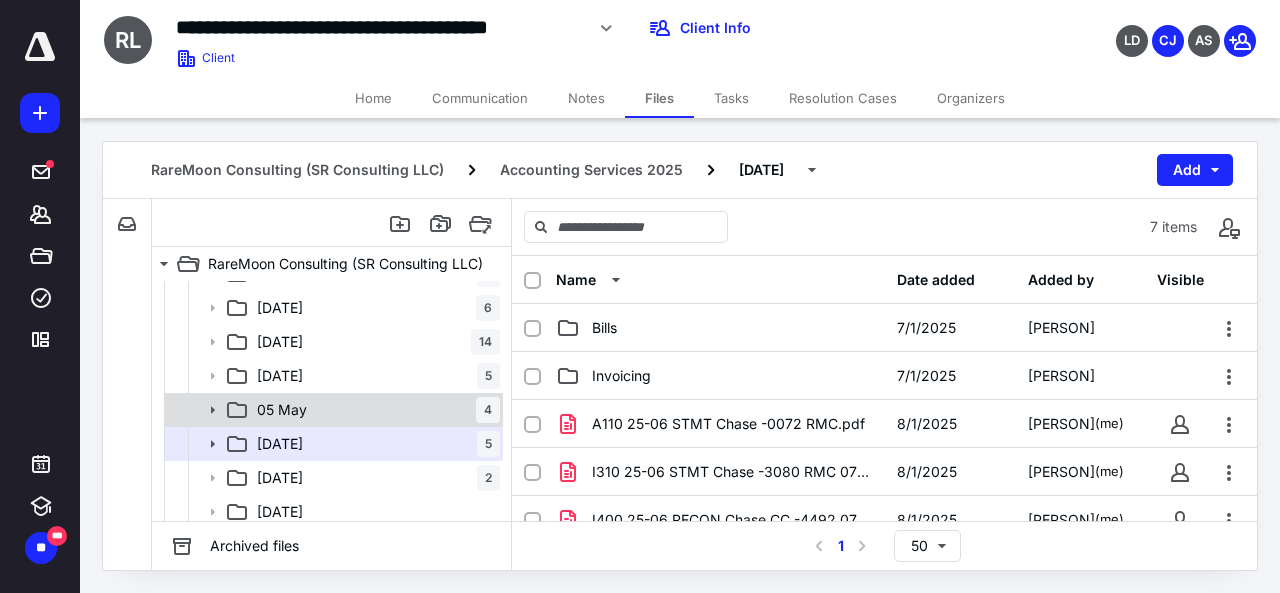 click on "[DATE] [NUMBER]" at bounding box center [374, 410] 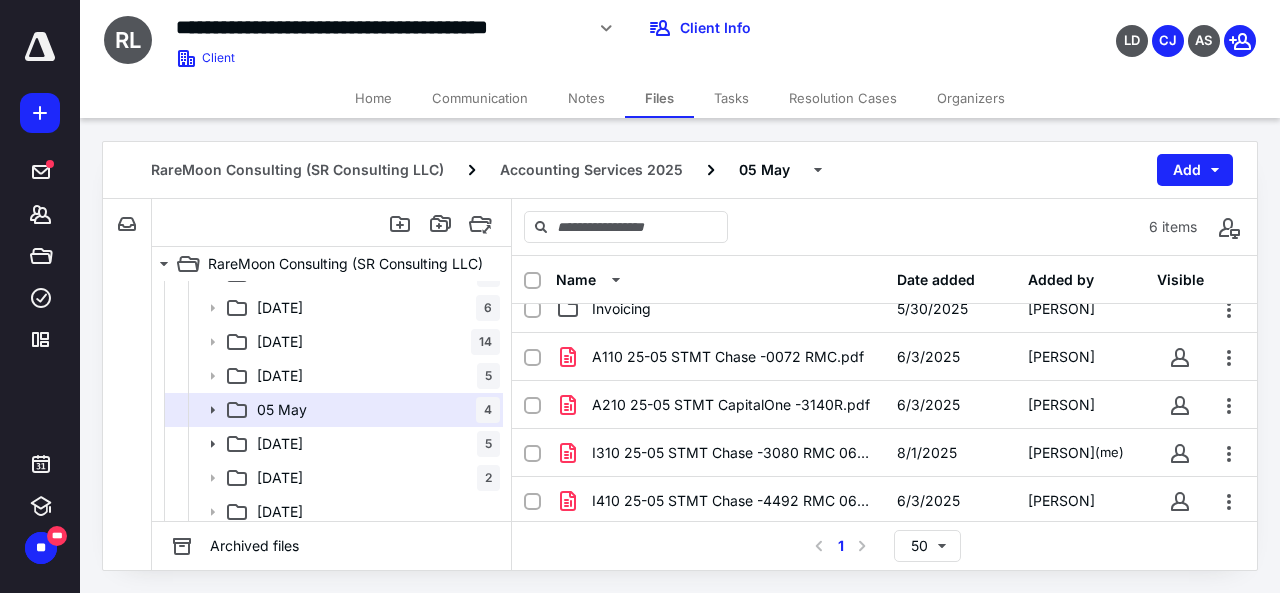 scroll, scrollTop: 66, scrollLeft: 0, axis: vertical 